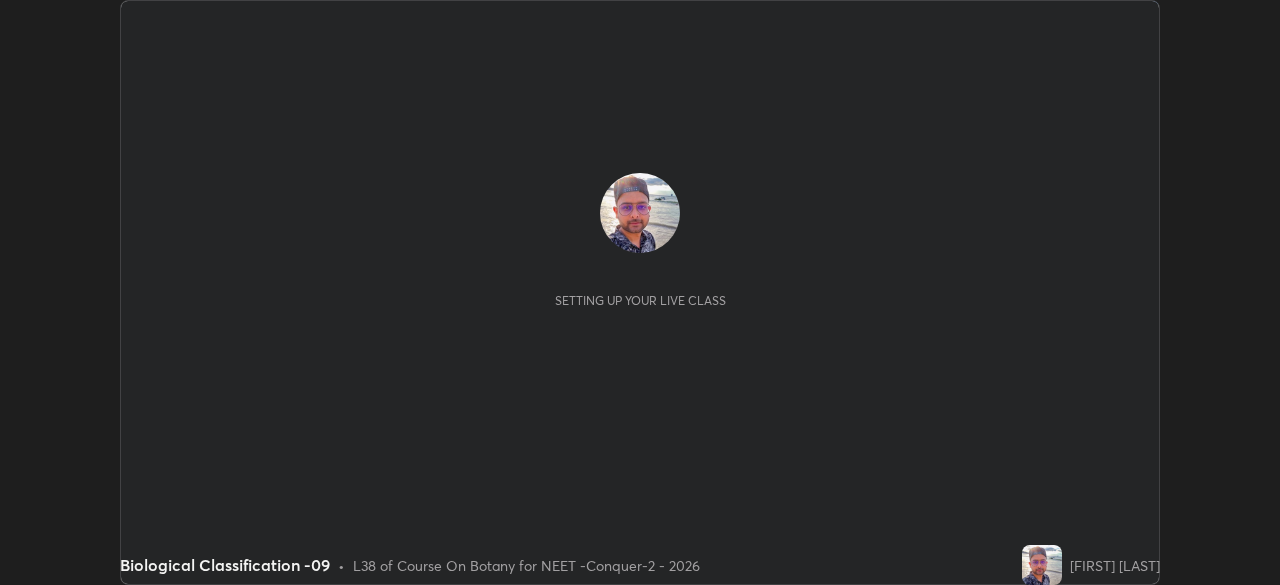 scroll, scrollTop: 0, scrollLeft: 0, axis: both 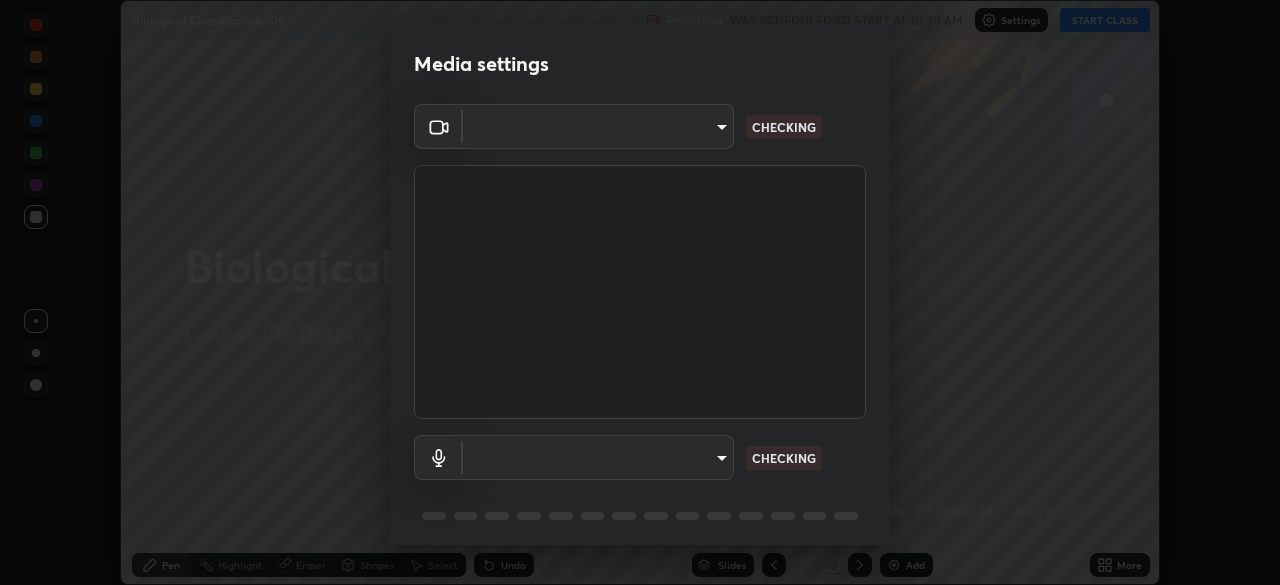 click on "Erase all Biological Classification -09 Recording WAS SCHEDULED TO START AT  10:30 AM Settings START CLASS Setting up your live class Biological Classification -09 • L38 of Course On Botany for NEET -Conquer-2 - 2026 [FIRST] [LAST] Pen Highlight Eraser Shapes Select Undo Slides 2 / 2 Add More No doubts shared Encourage your learners to ask a doubt for better clarity Report an issue Reason for reporting Buffering Chat not working Audio - Video sync issue Educator video quality low ​ Attach an image Report Media settings ​ CHECKING ​ CHECKING 1 / 5 Next" at bounding box center [640, 292] 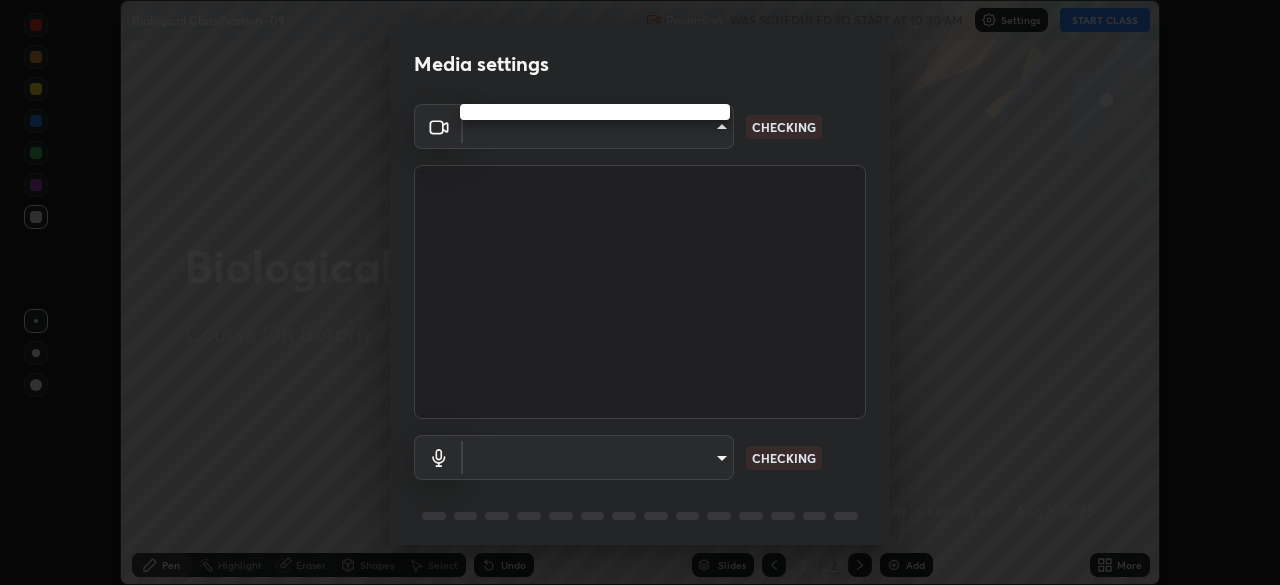 click at bounding box center (640, 292) 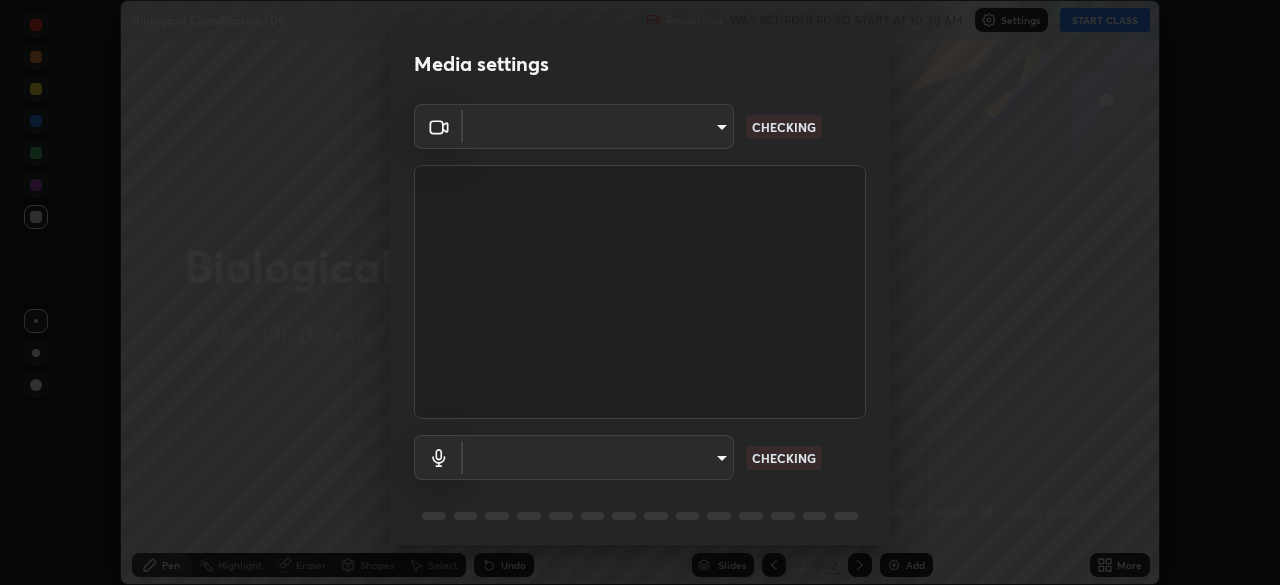 scroll, scrollTop: 71, scrollLeft: 0, axis: vertical 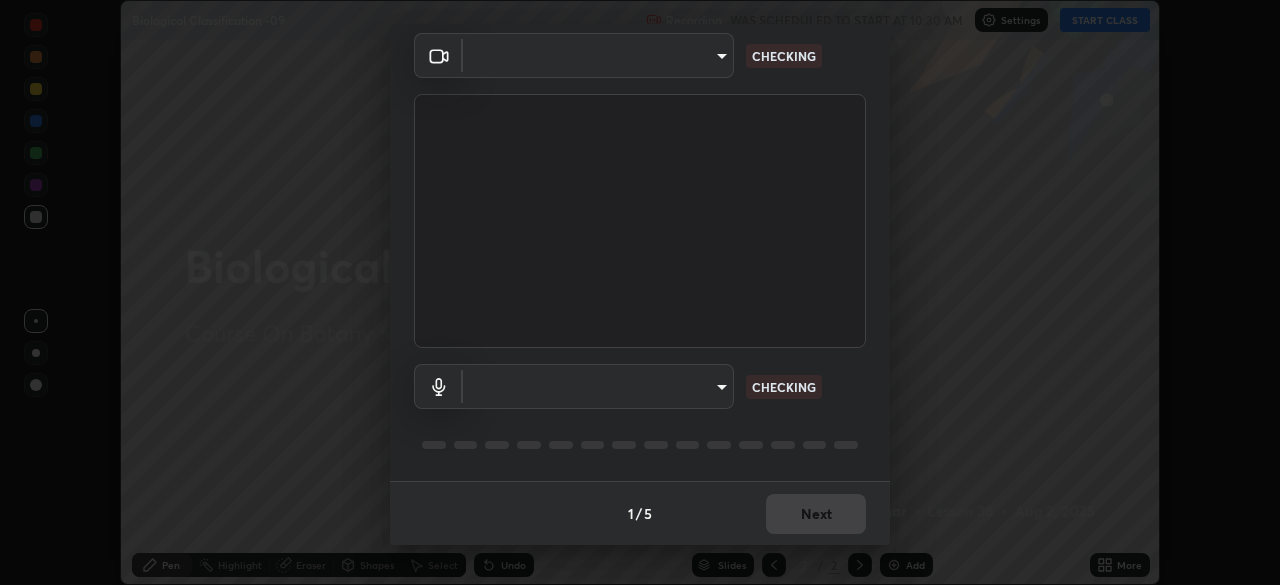 type on "ad23c5e1eec40c929e15baf649206283bee037f2ec2e6fc856d192bb2adaae55" 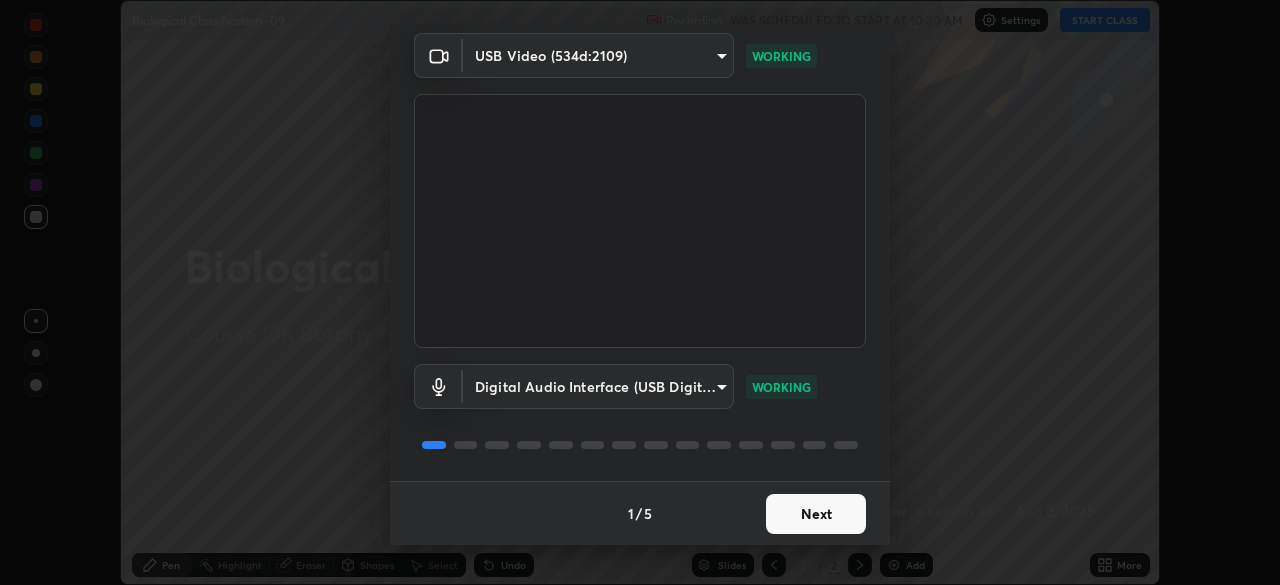 click on "Next" at bounding box center (816, 514) 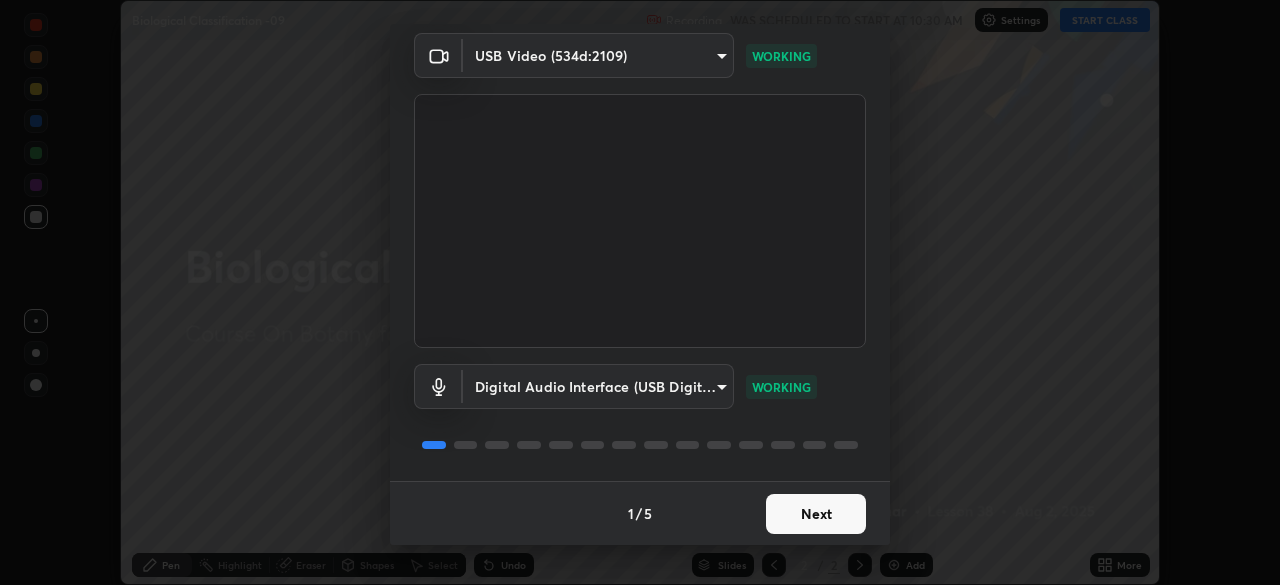 scroll, scrollTop: 0, scrollLeft: 0, axis: both 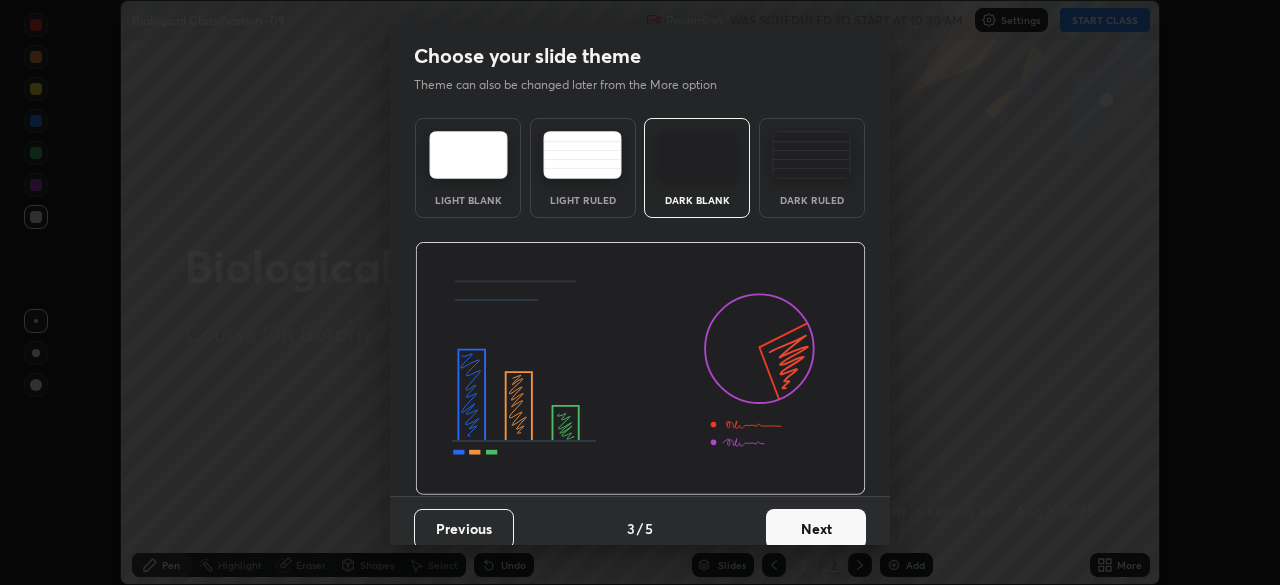 click on "Next" at bounding box center [816, 529] 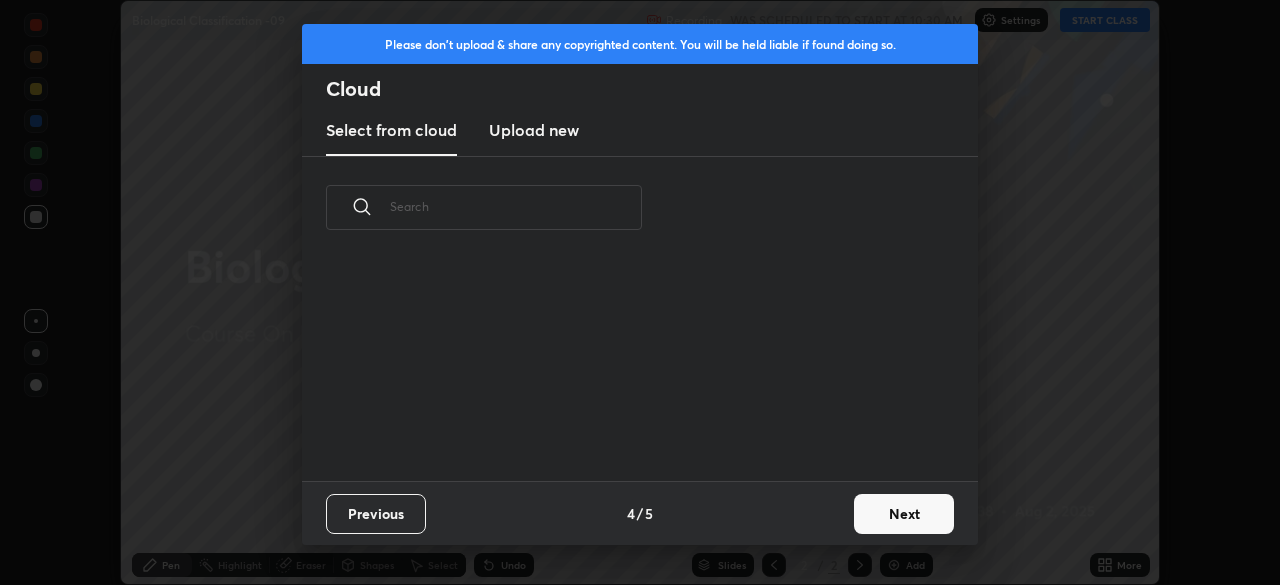 click on "Next" at bounding box center [904, 514] 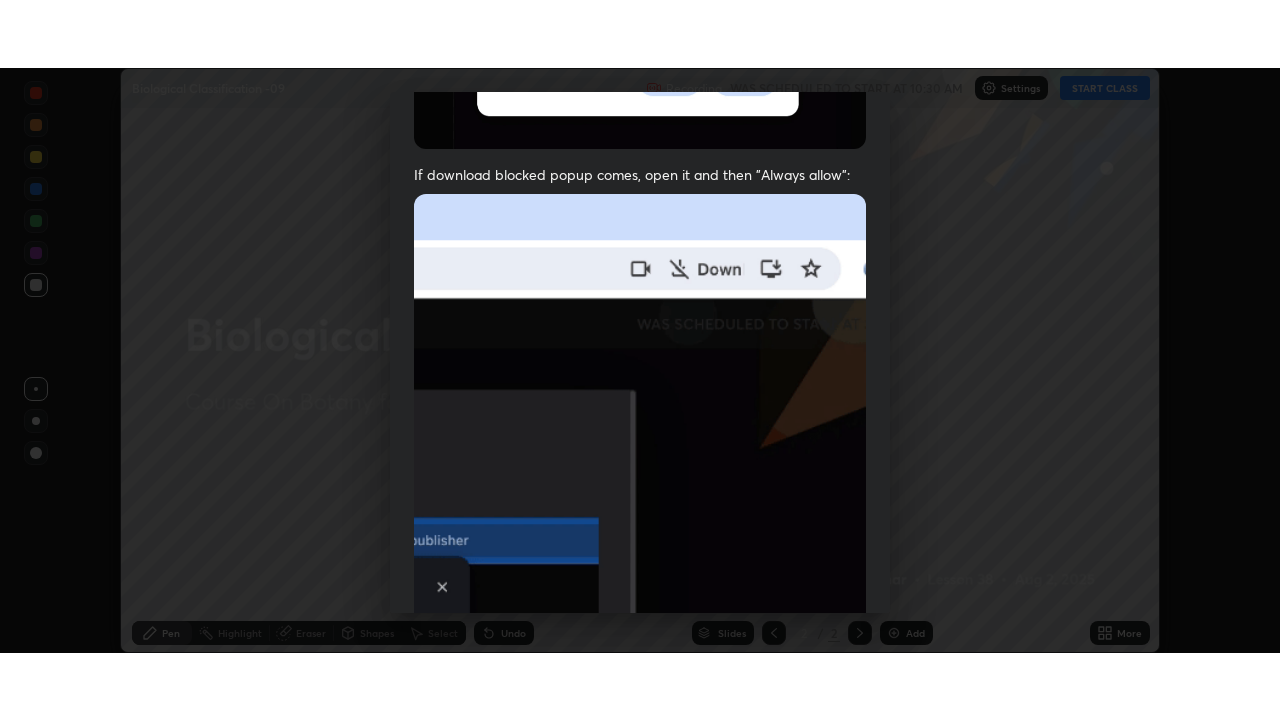 scroll, scrollTop: 479, scrollLeft: 0, axis: vertical 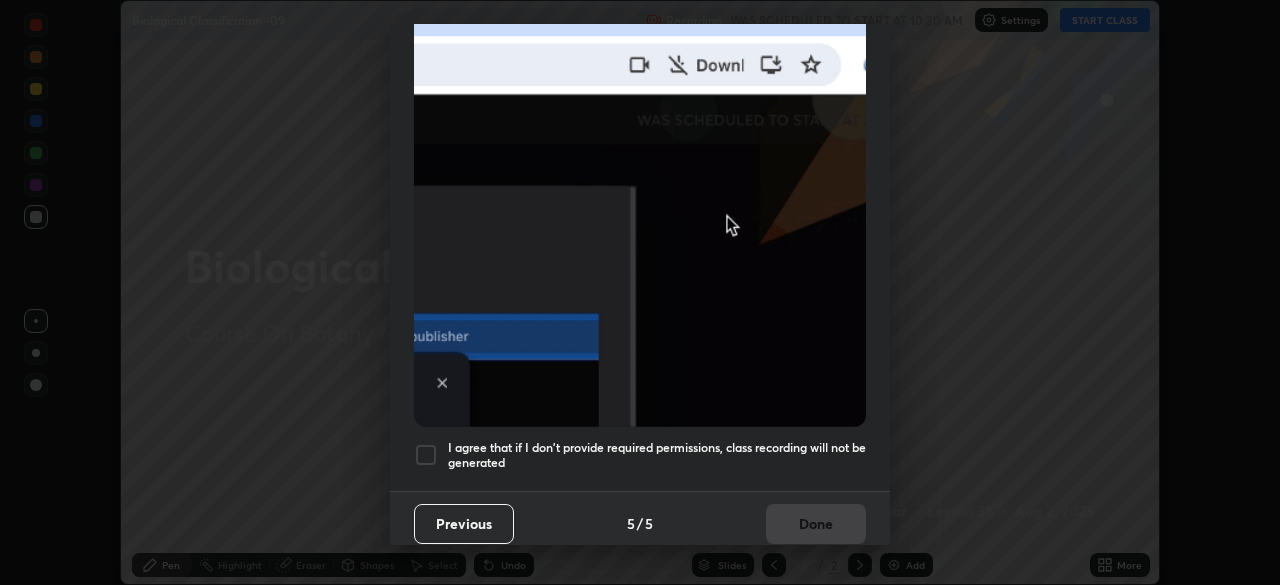 click at bounding box center [426, 455] 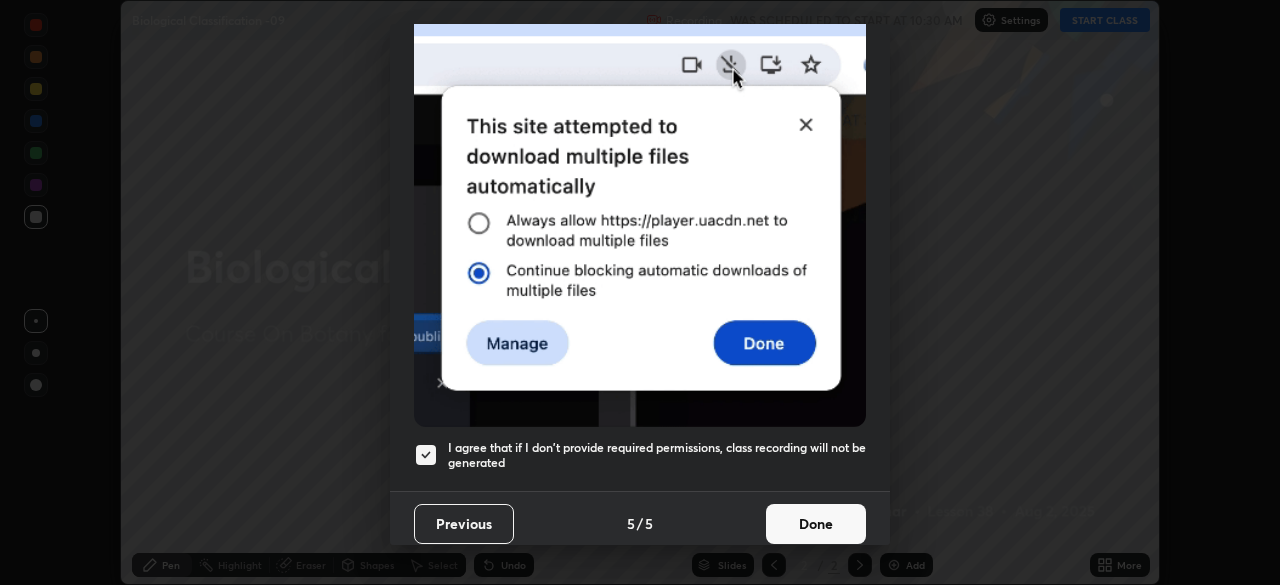 click on "Done" at bounding box center [816, 524] 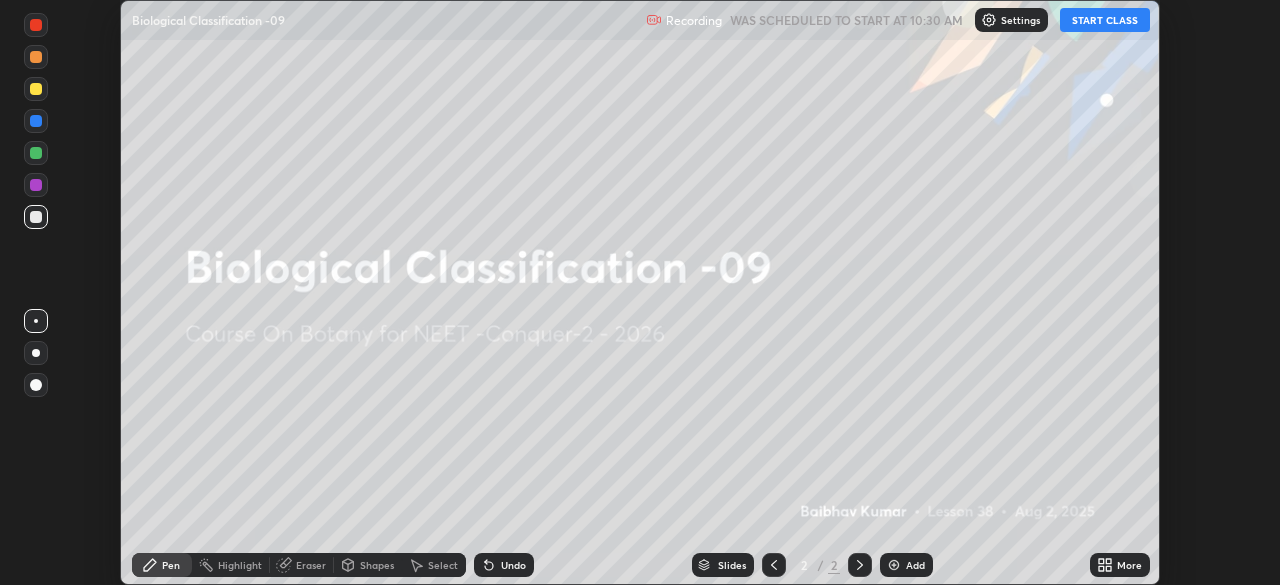 click 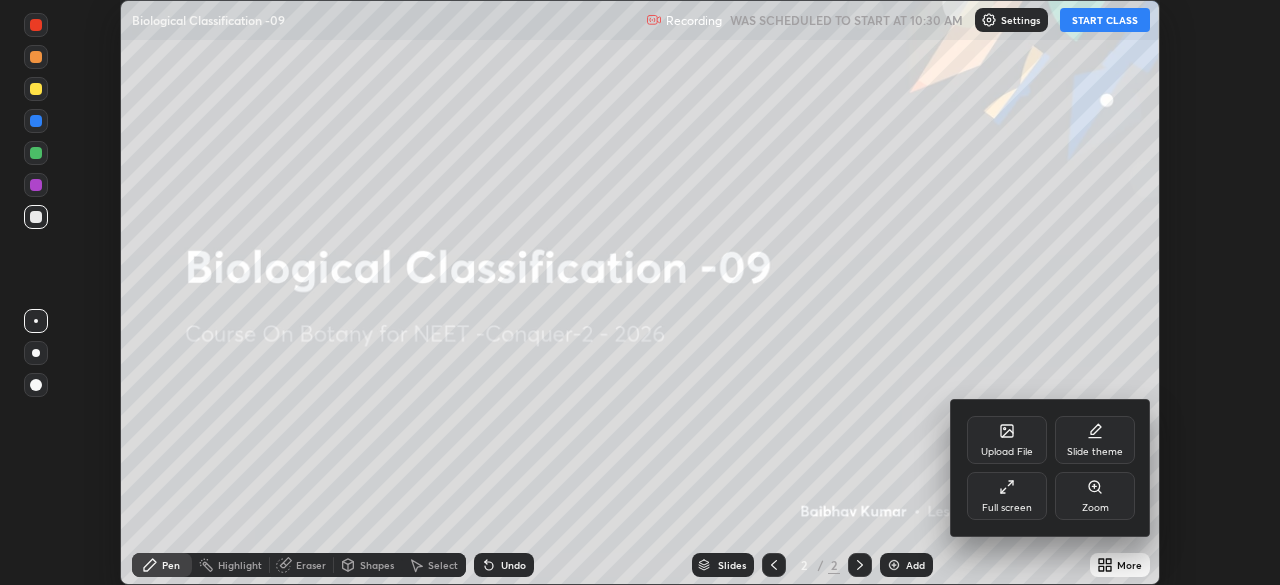click on "Full screen" at bounding box center [1007, 508] 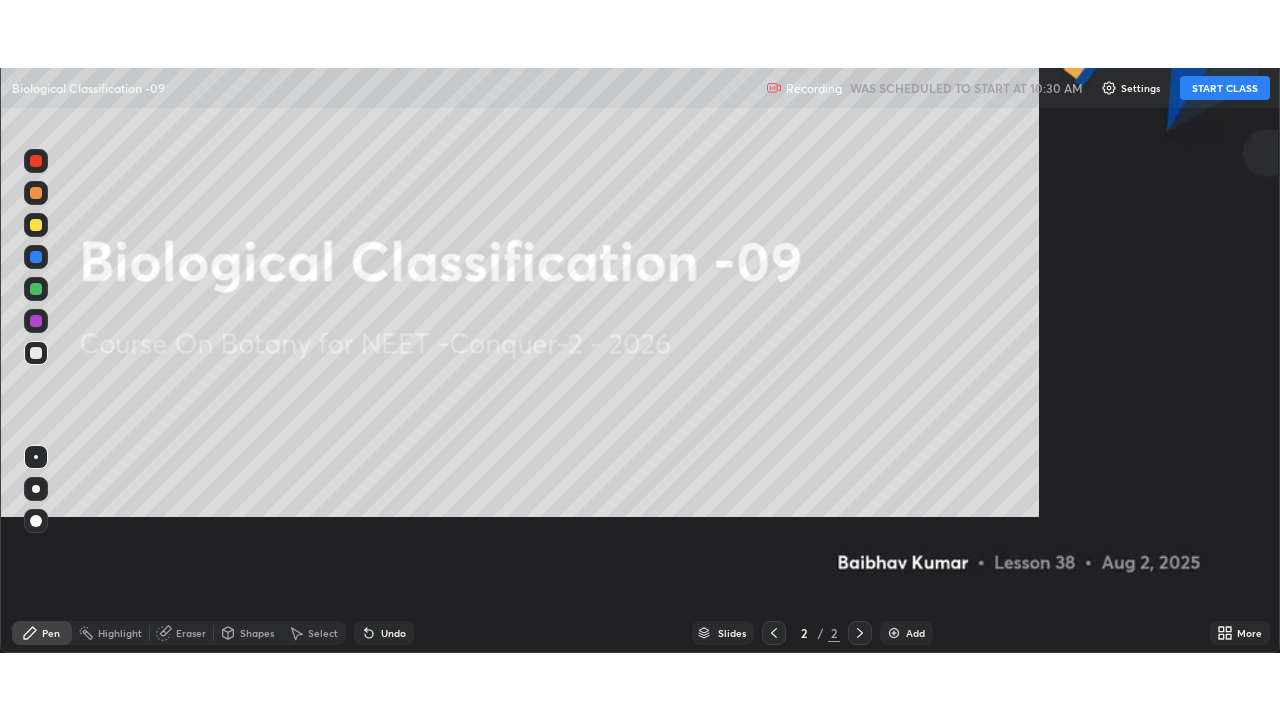scroll, scrollTop: 99280, scrollLeft: 98720, axis: both 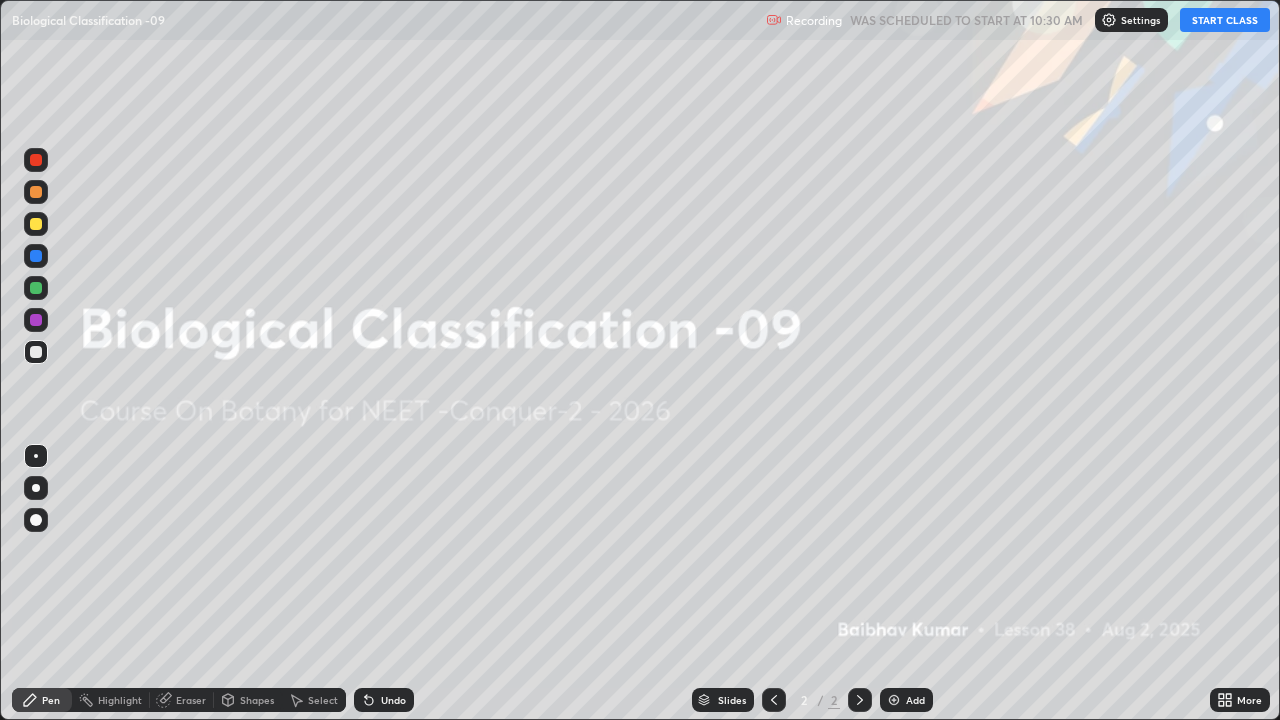 click on "START CLASS" at bounding box center (1225, 20) 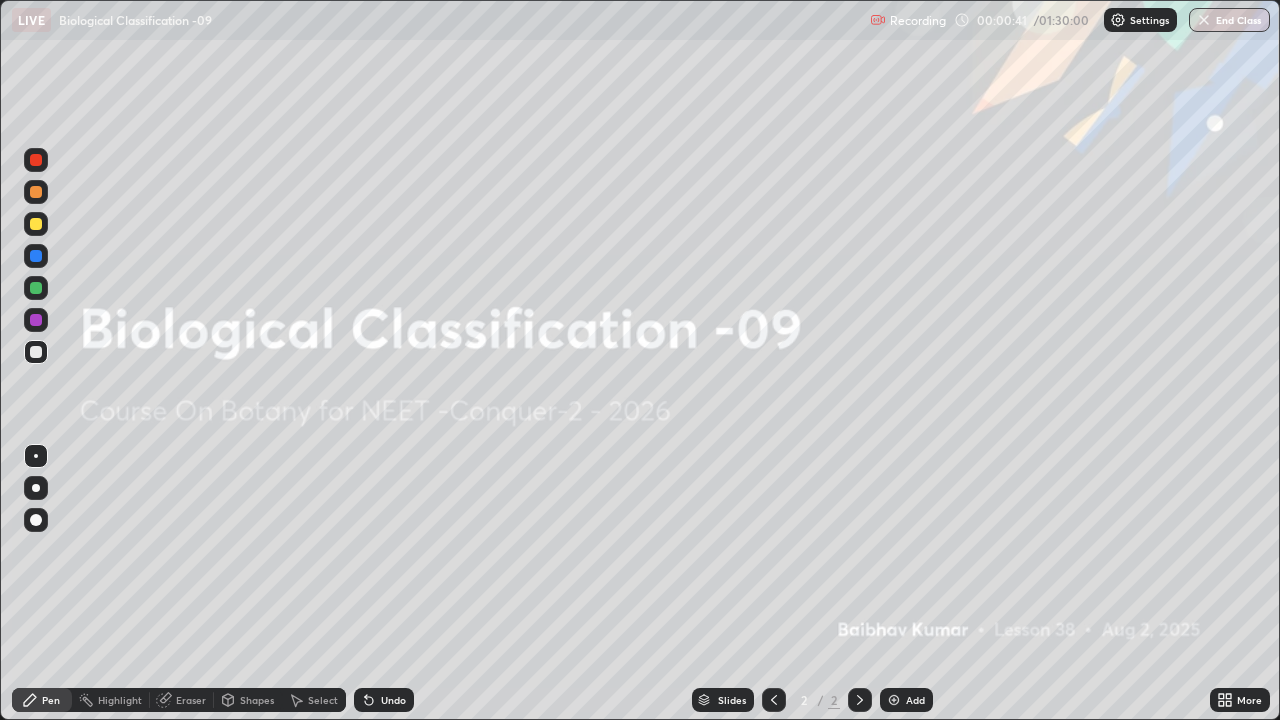 click at bounding box center (36, 488) 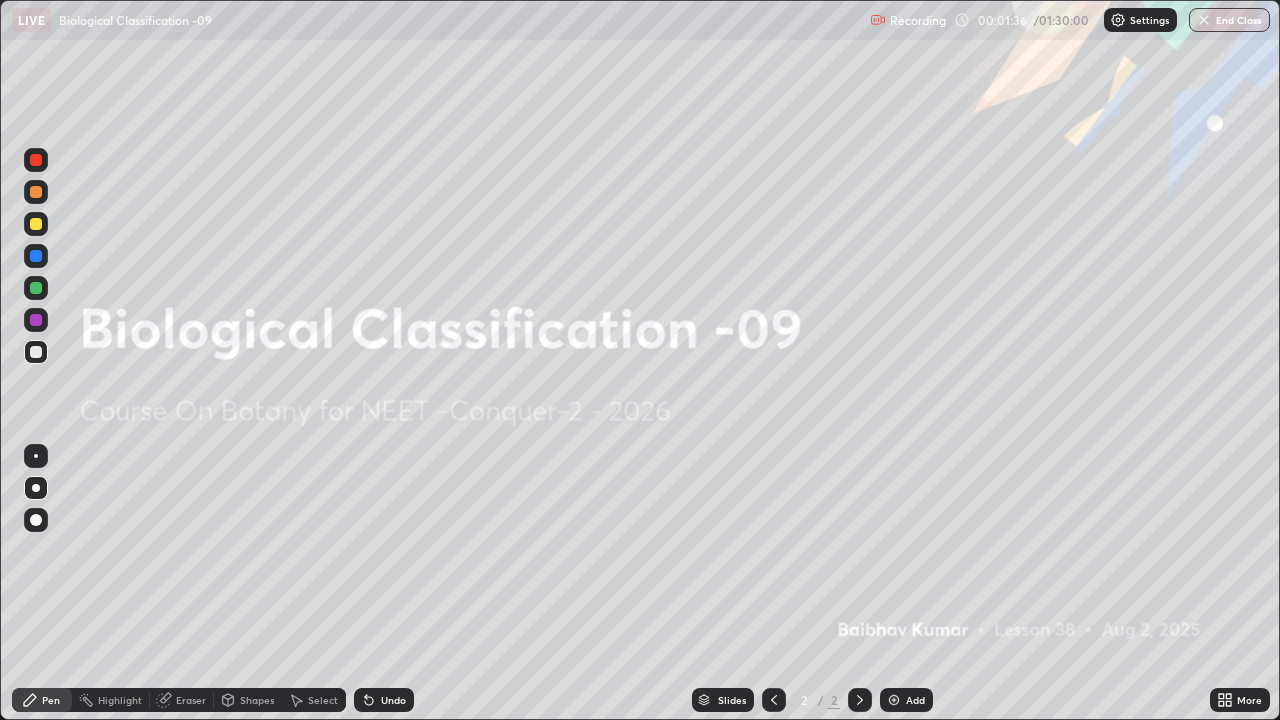 click on "Pen" at bounding box center [42, 700] 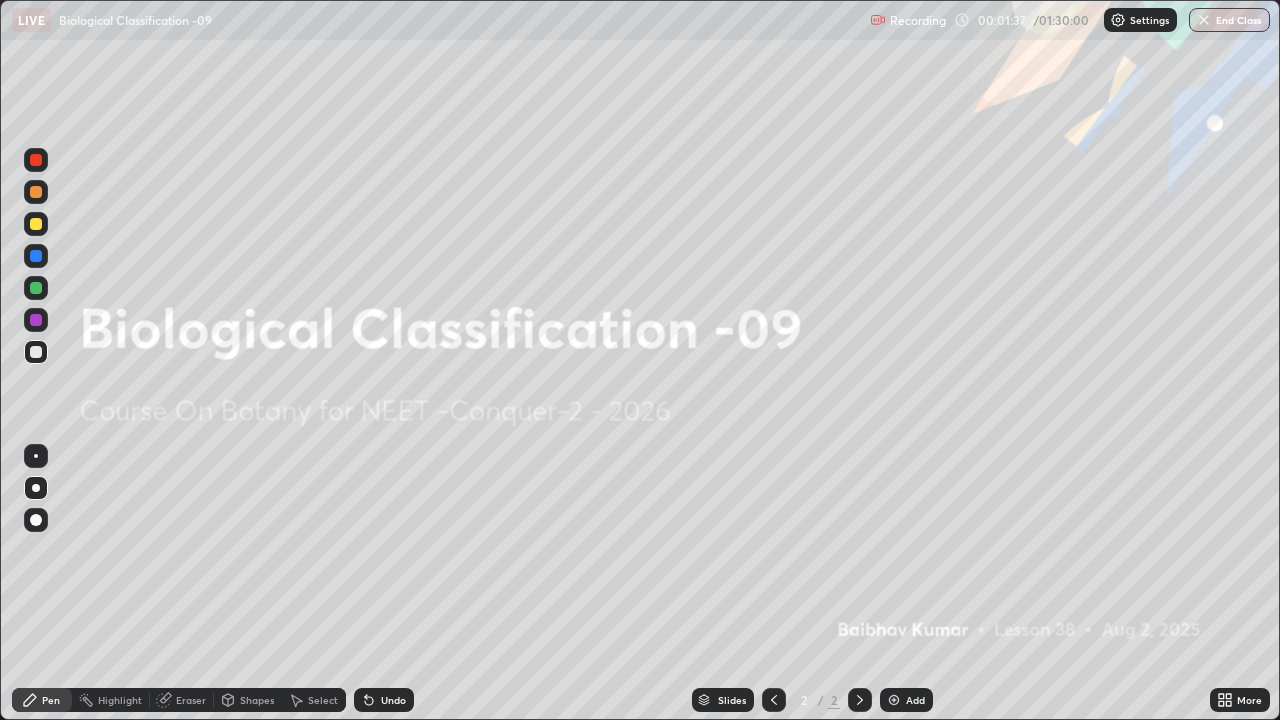 click at bounding box center (36, 488) 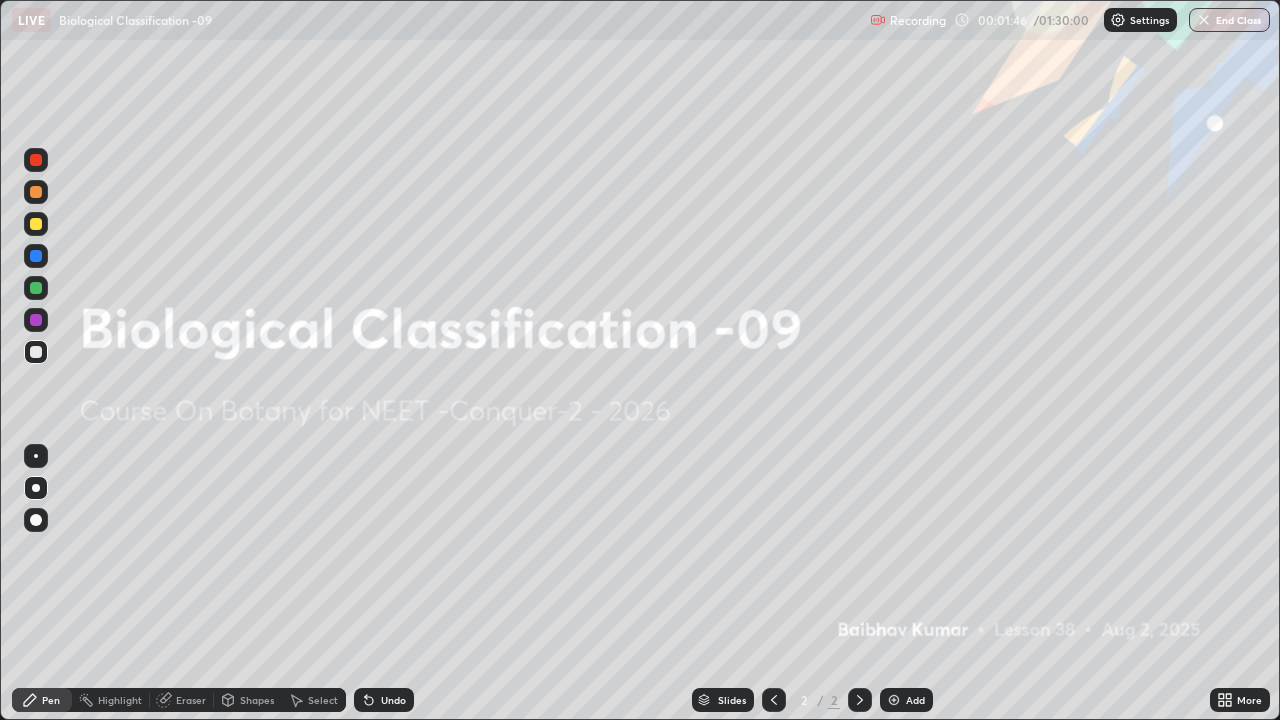 click on "More" at bounding box center (1240, 700) 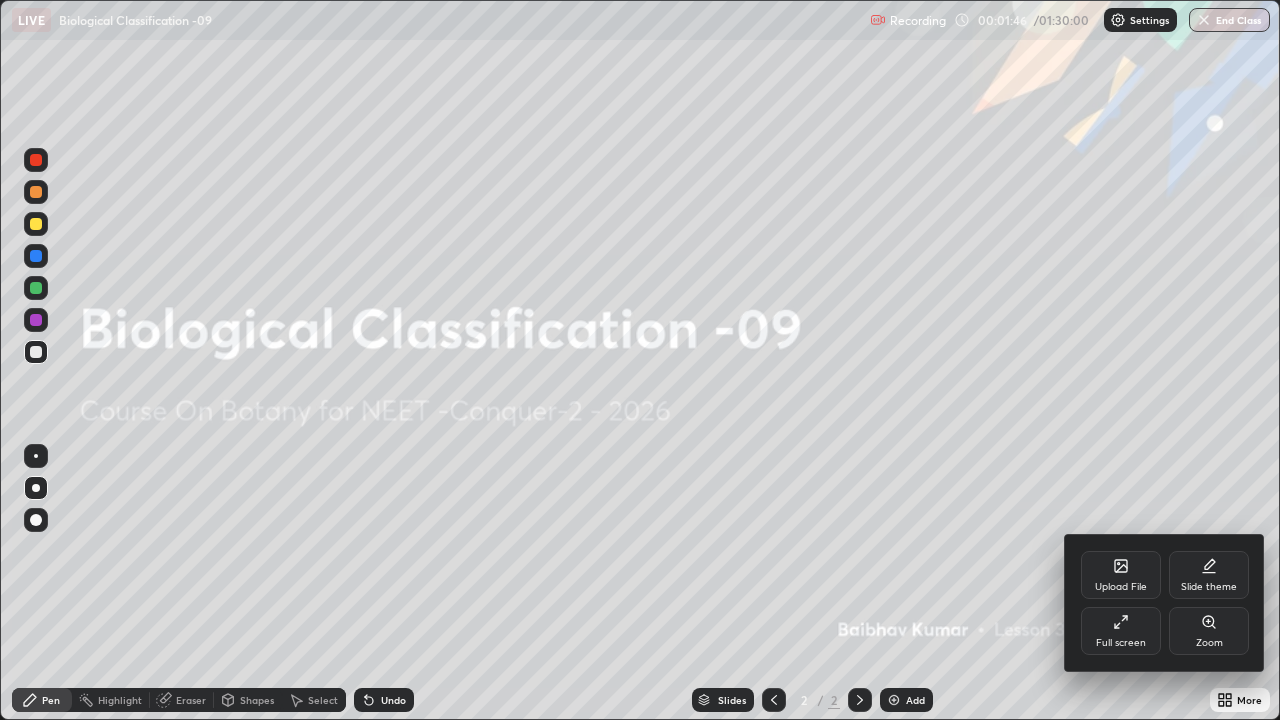 click on "Upload File" at bounding box center (1121, 575) 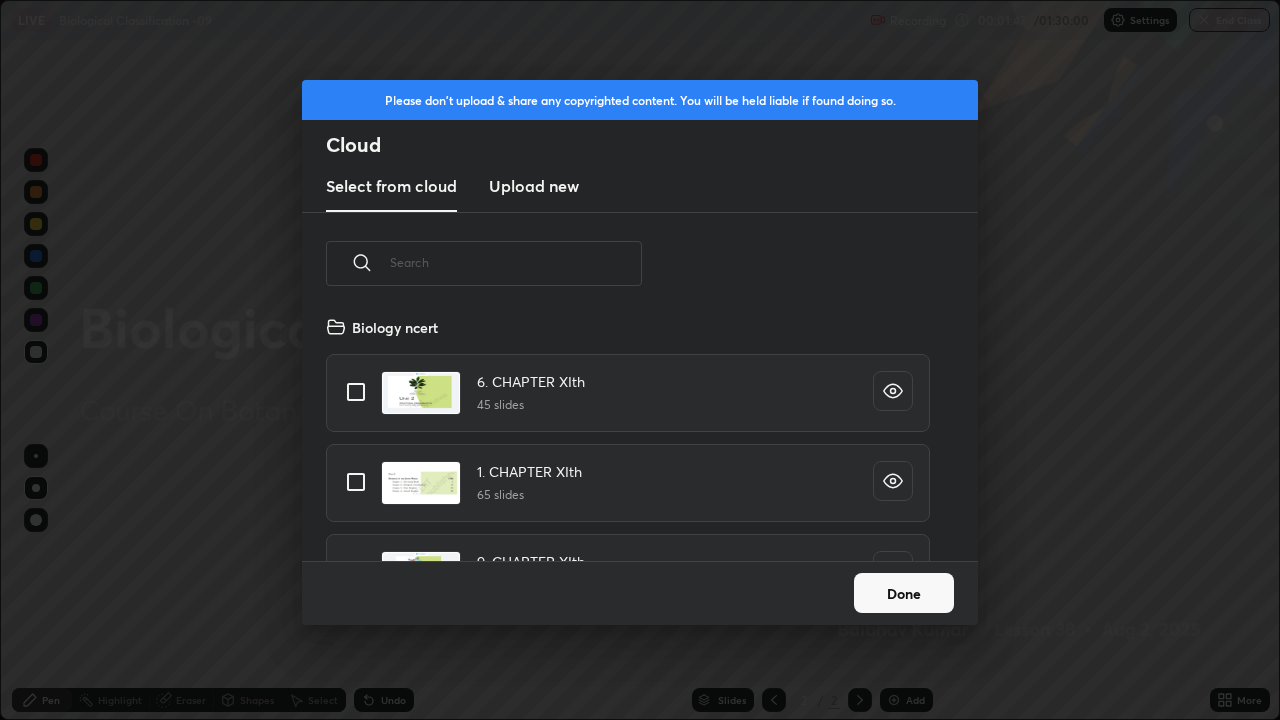 scroll, scrollTop: 7, scrollLeft: 11, axis: both 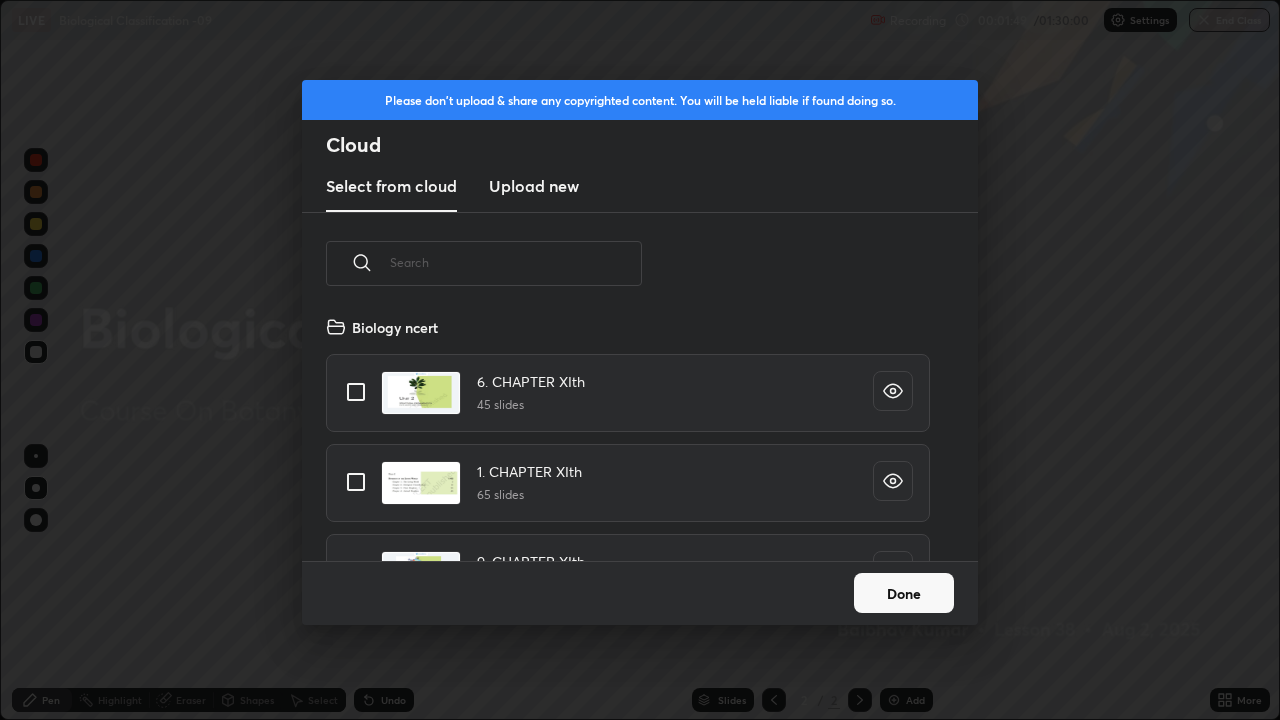 type on "B" 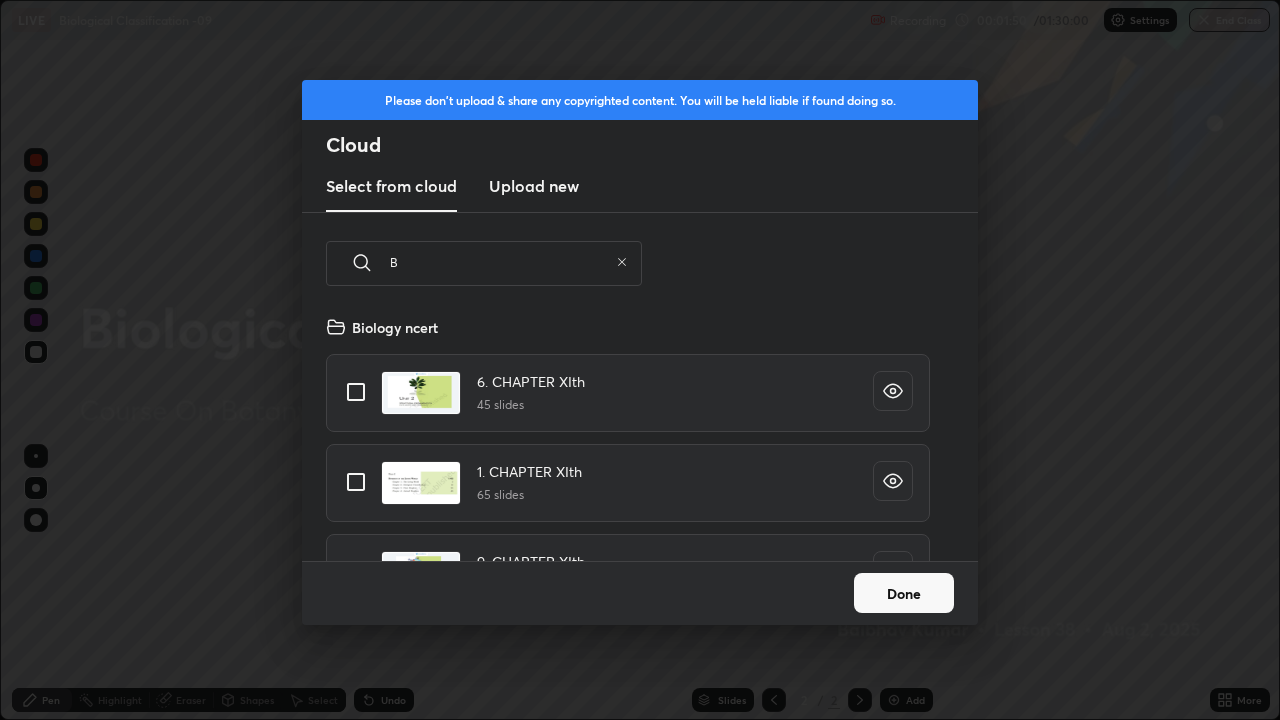 type 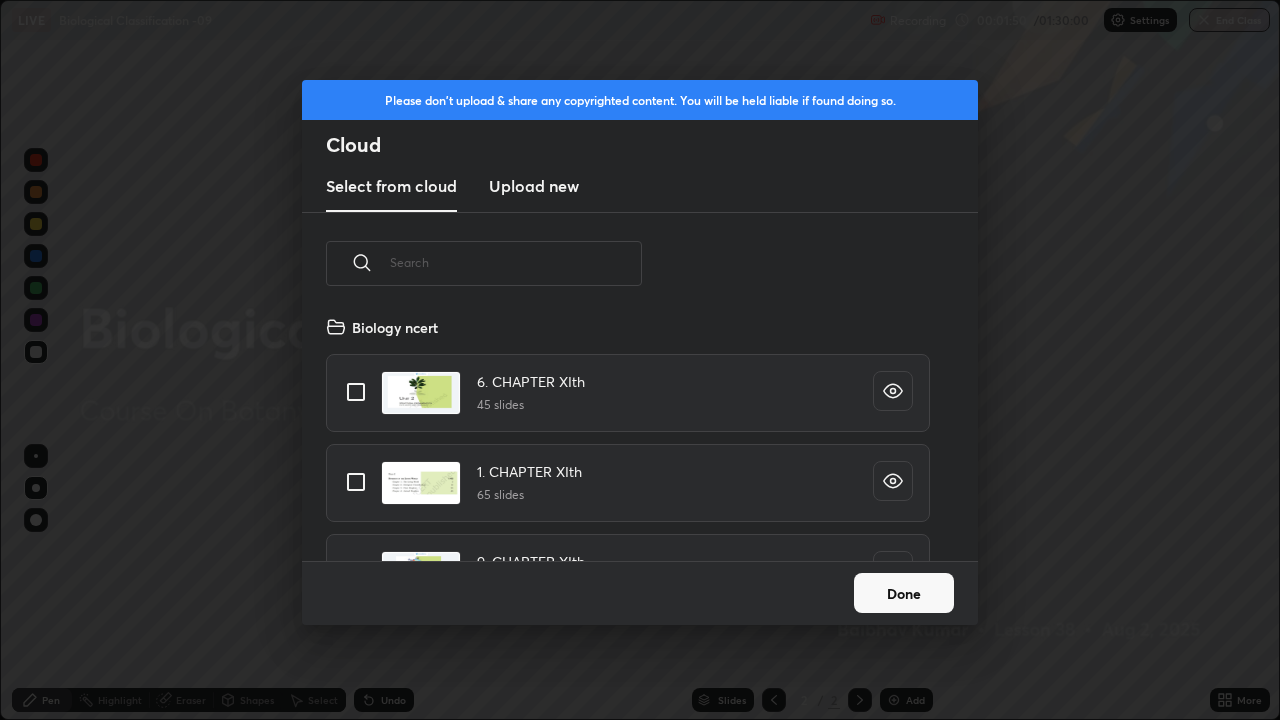 scroll, scrollTop: 150, scrollLeft: 642, axis: both 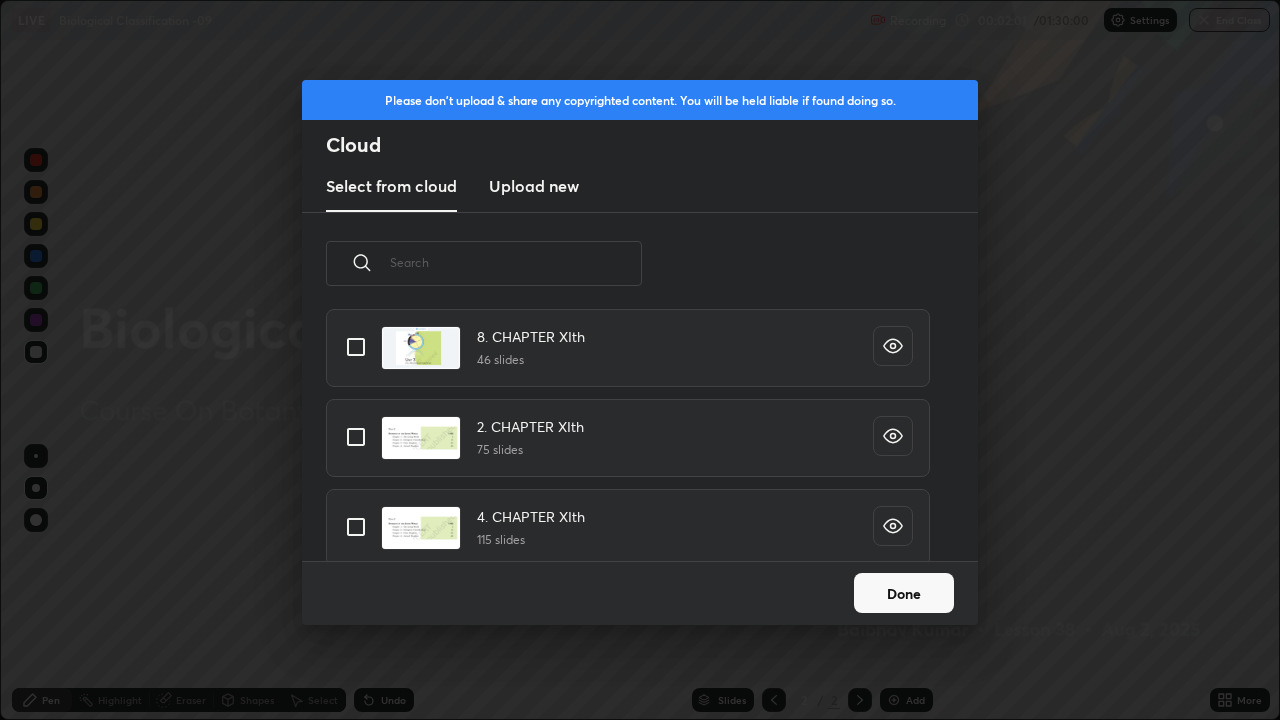click at bounding box center [356, 437] 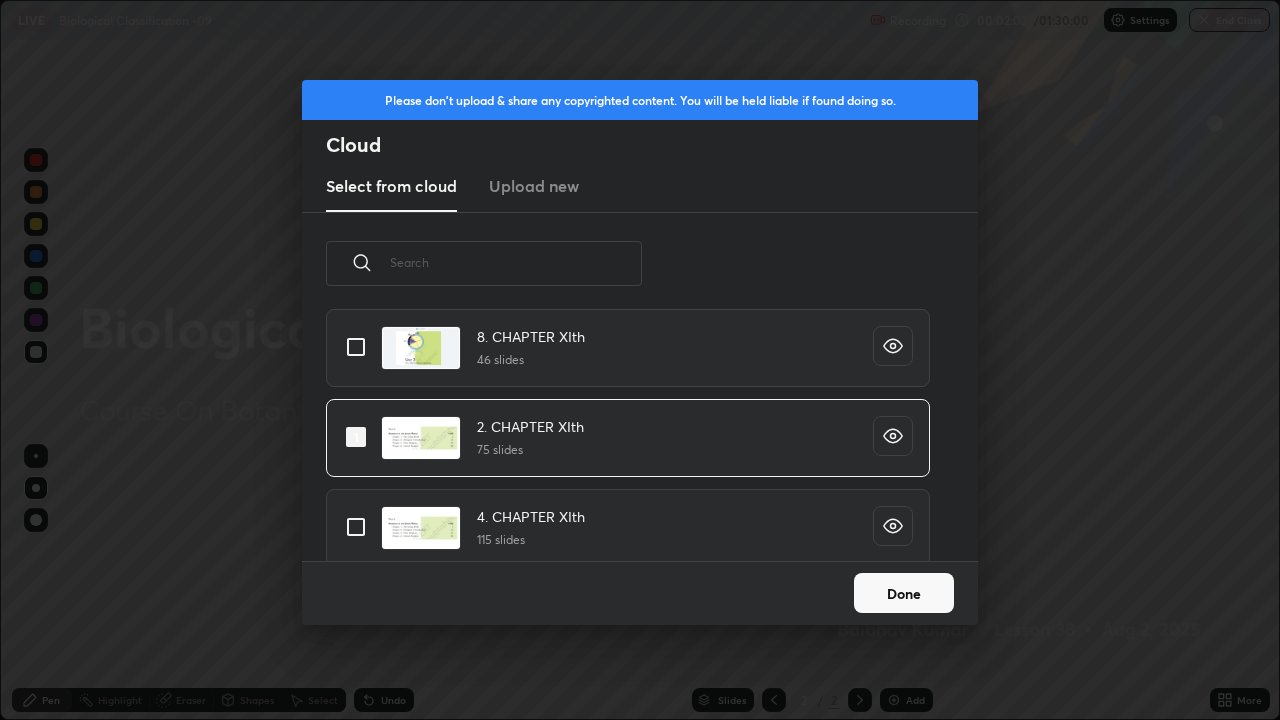click on "Done" at bounding box center [904, 593] 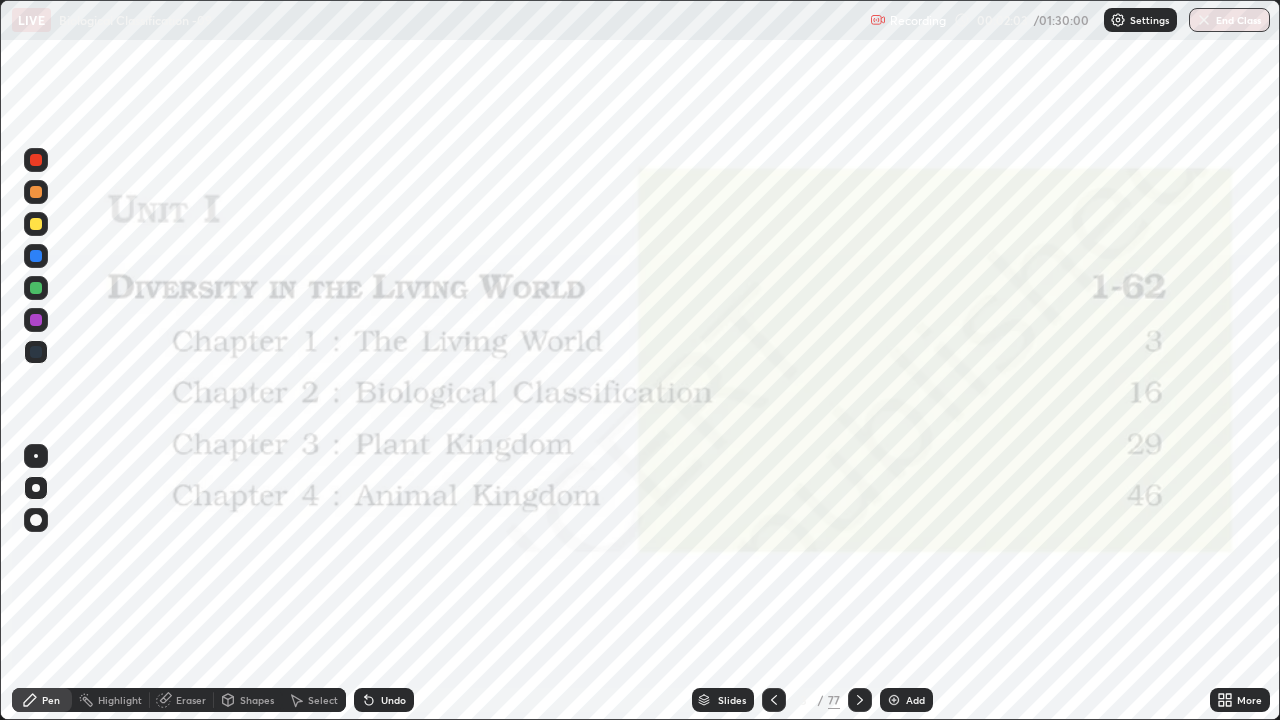 click on "Add" at bounding box center [906, 700] 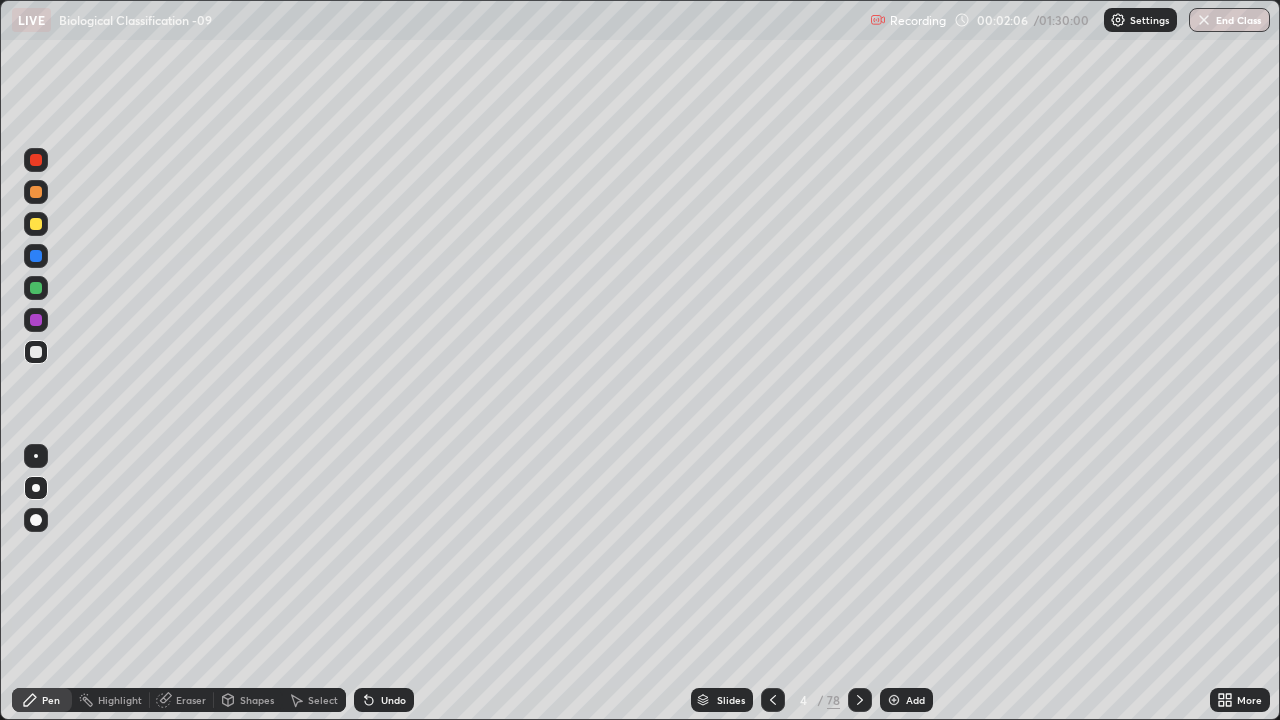 click at bounding box center [36, 224] 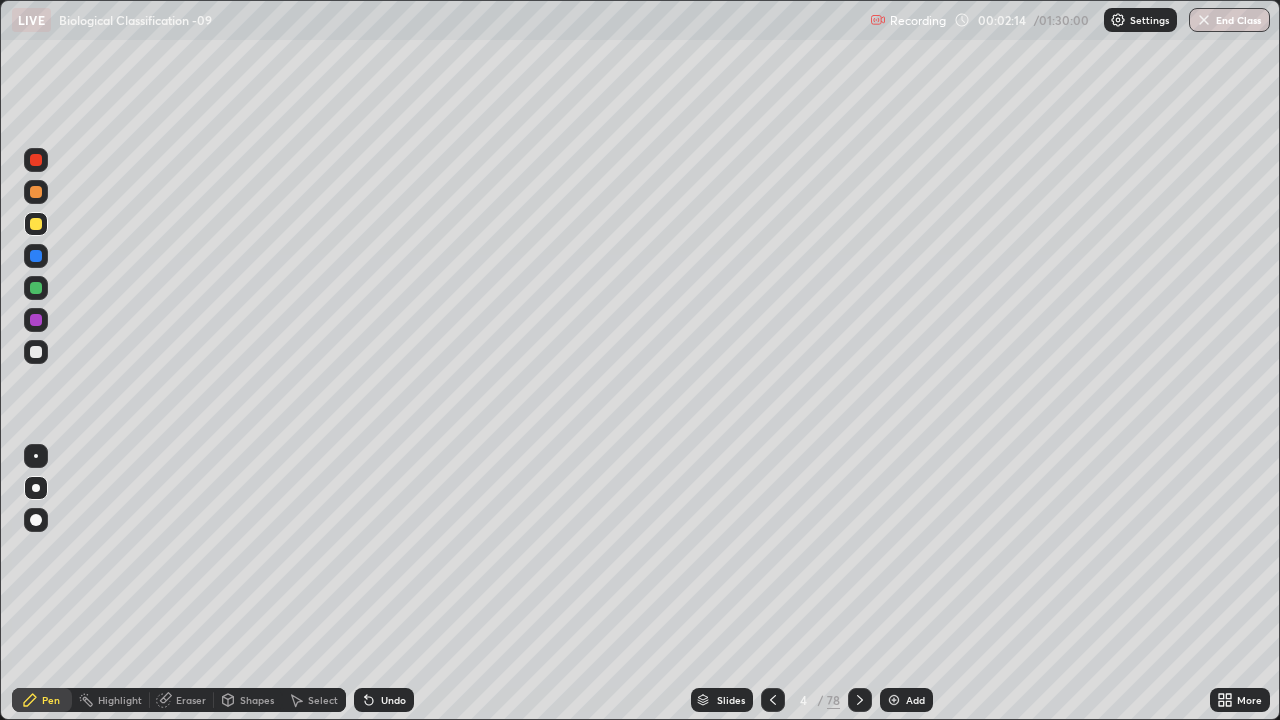 click at bounding box center [36, 352] 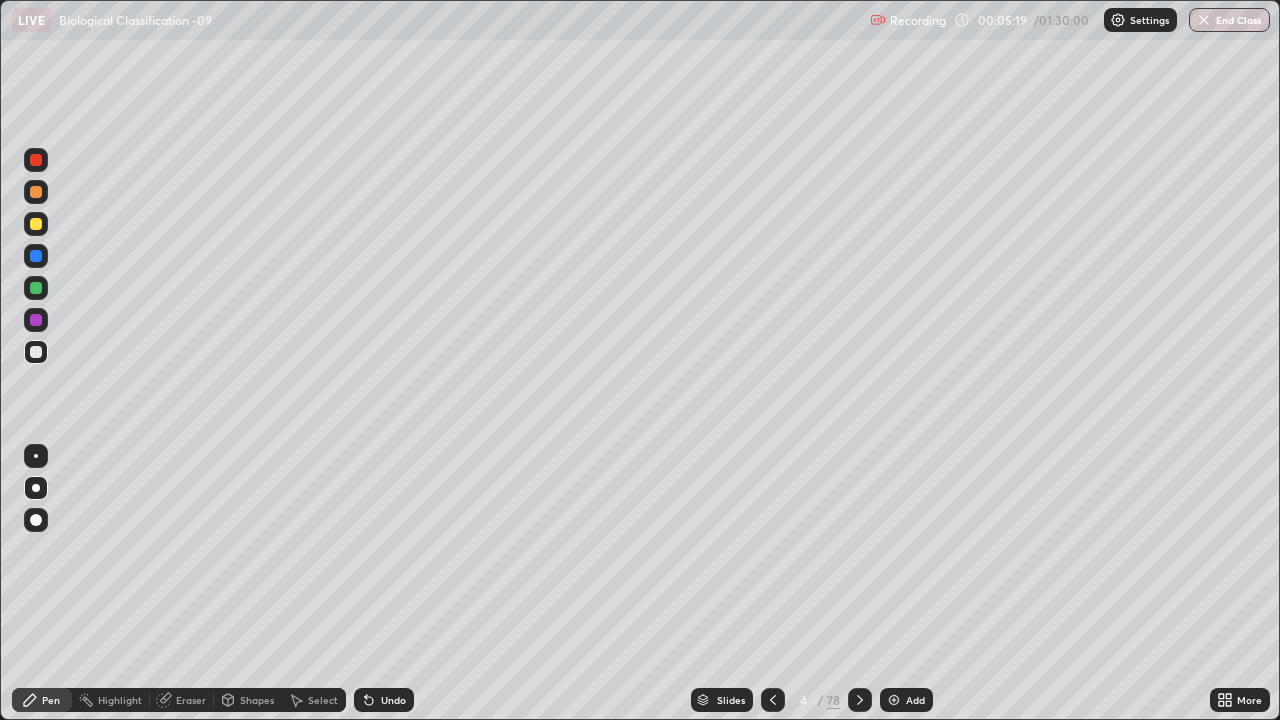 click 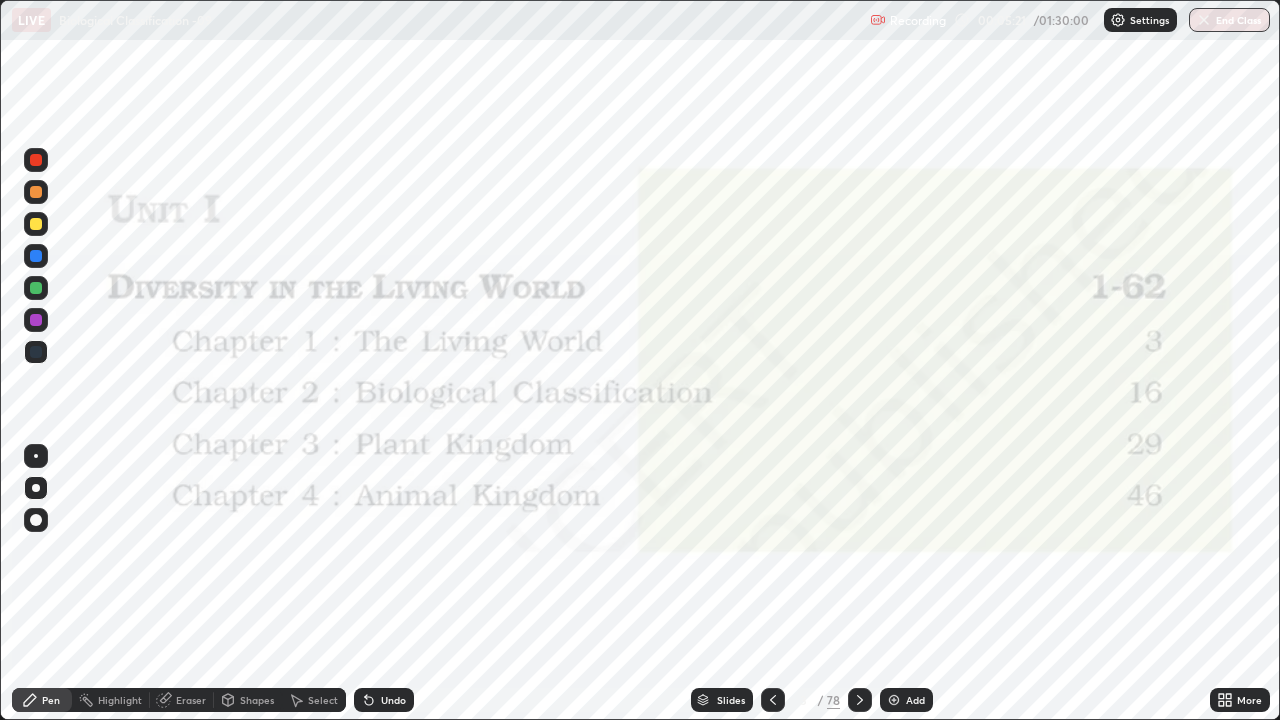 click at bounding box center [36, 160] 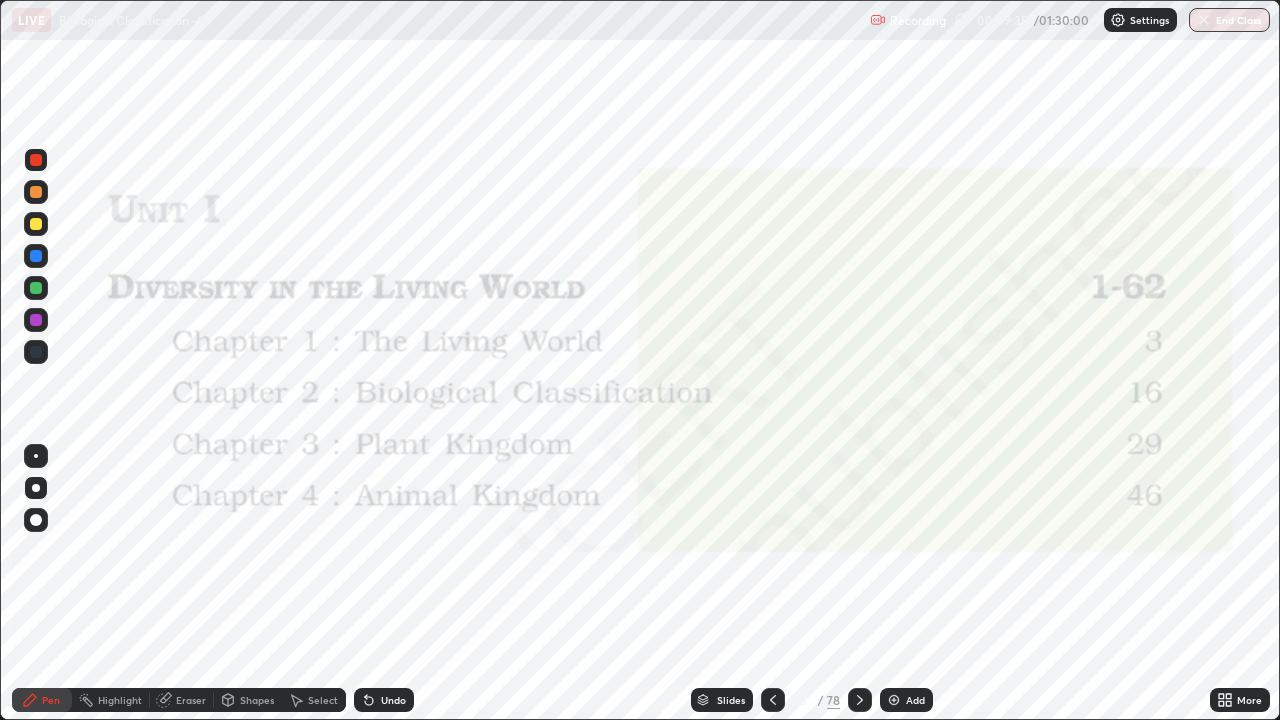 click on "Pen" at bounding box center (42, 700) 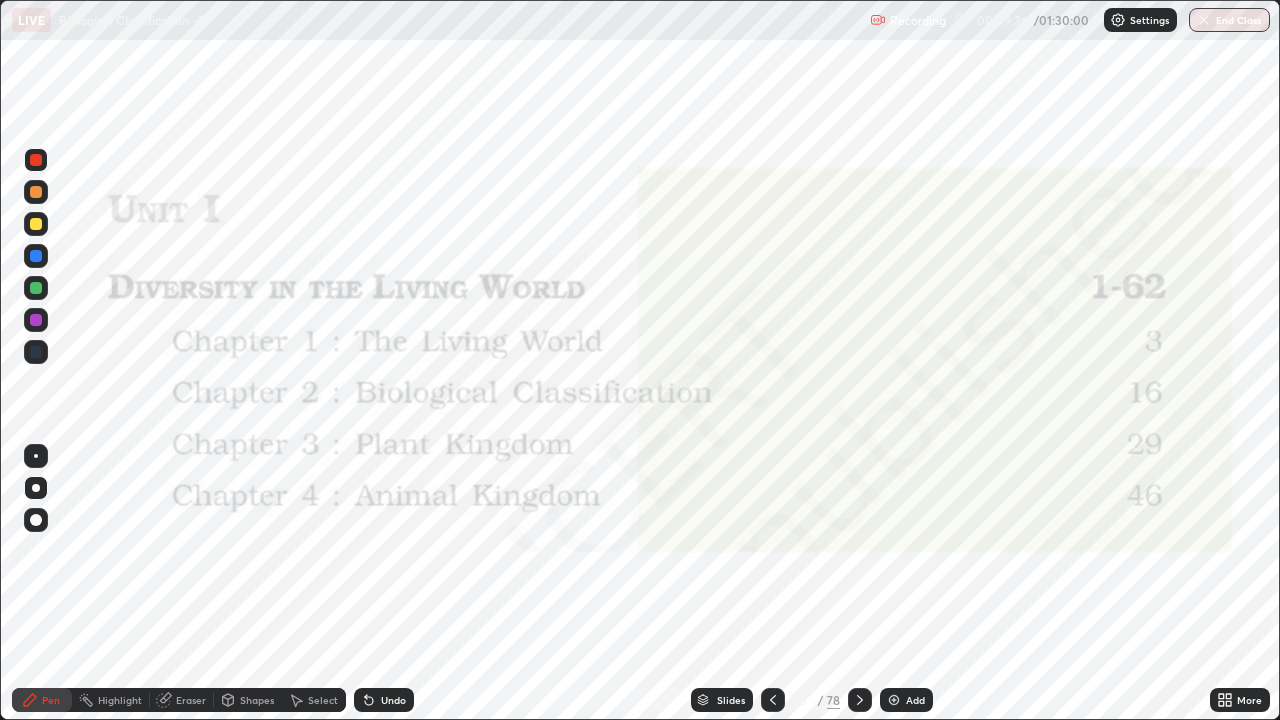 click at bounding box center [36, 488] 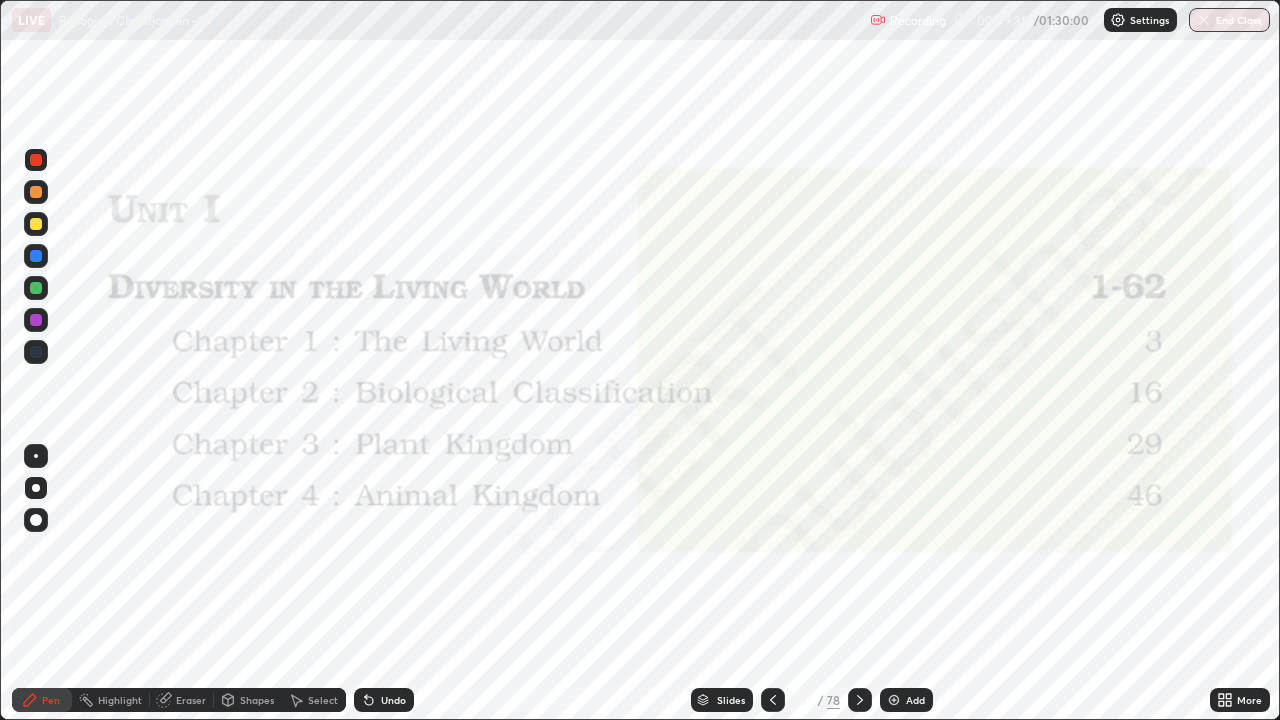 click 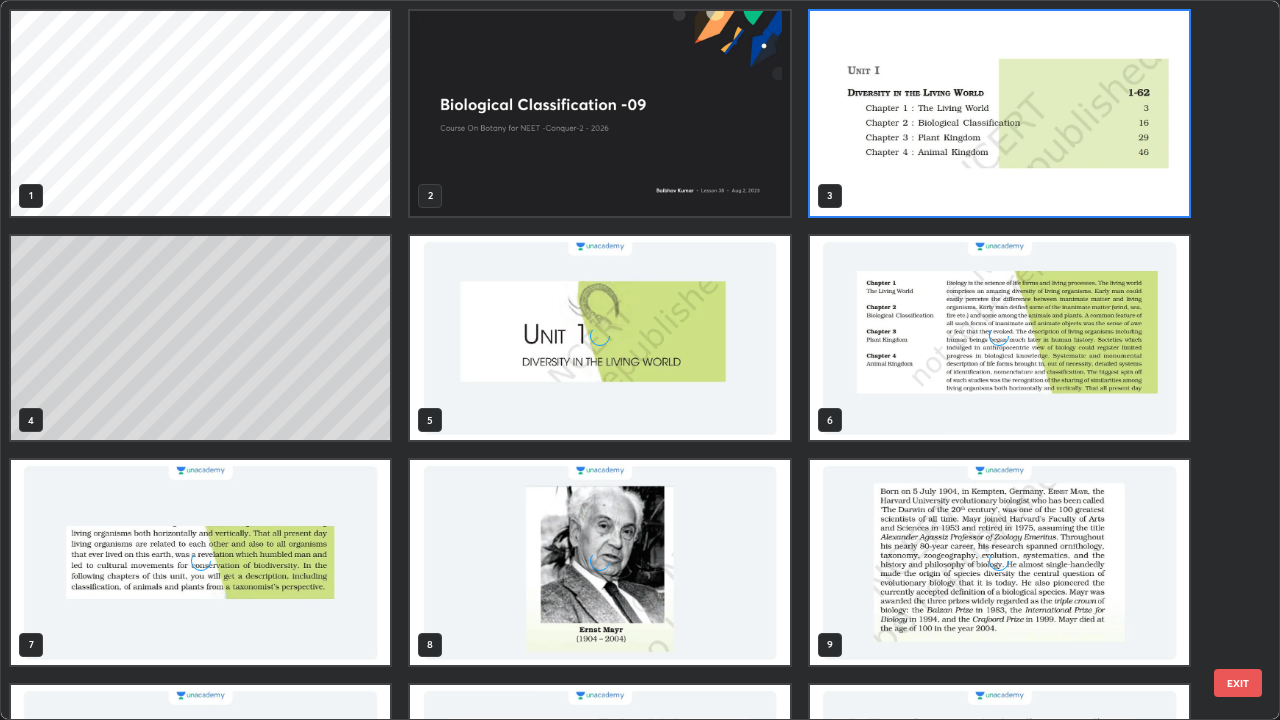 scroll, scrollTop: 7, scrollLeft: 11, axis: both 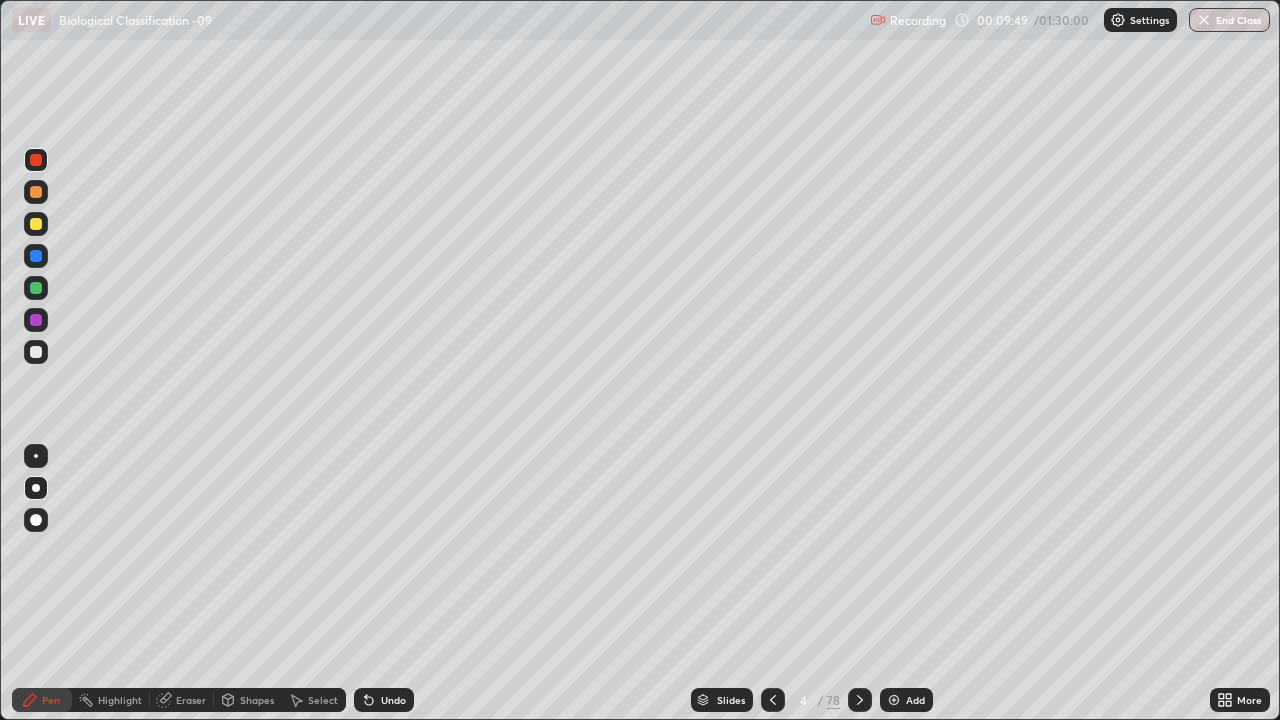 click 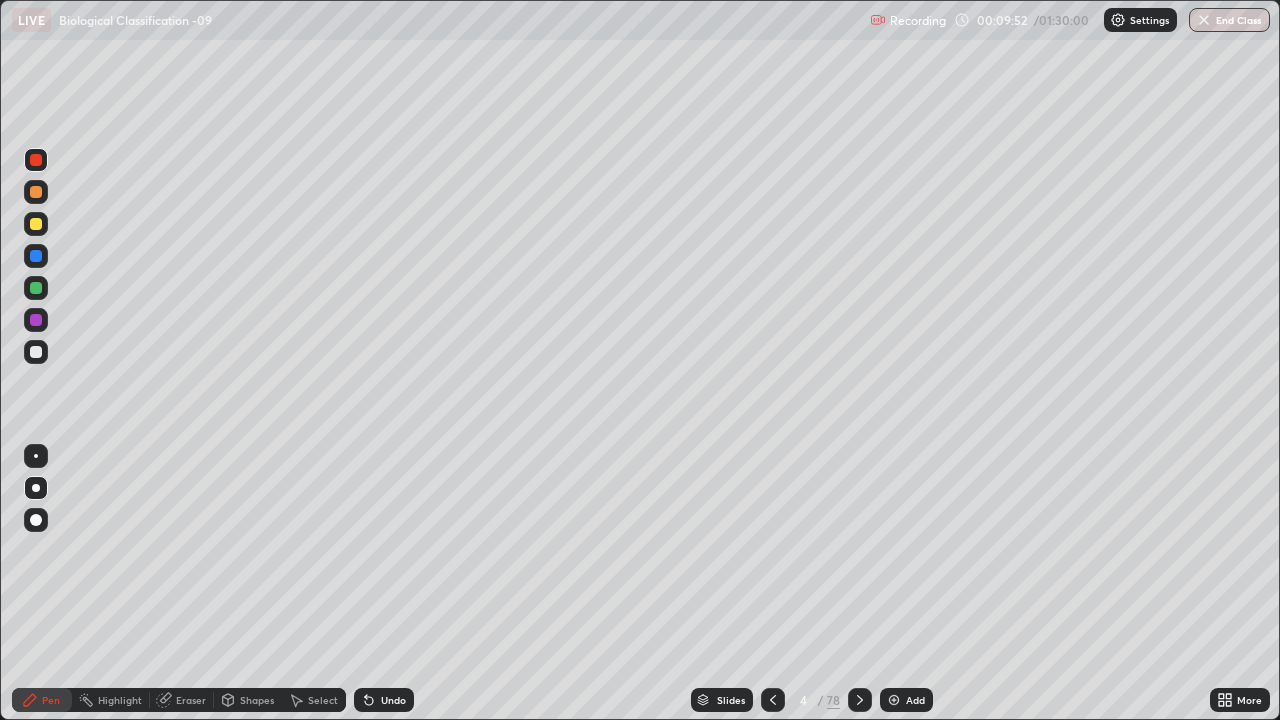 click at bounding box center [36, 352] 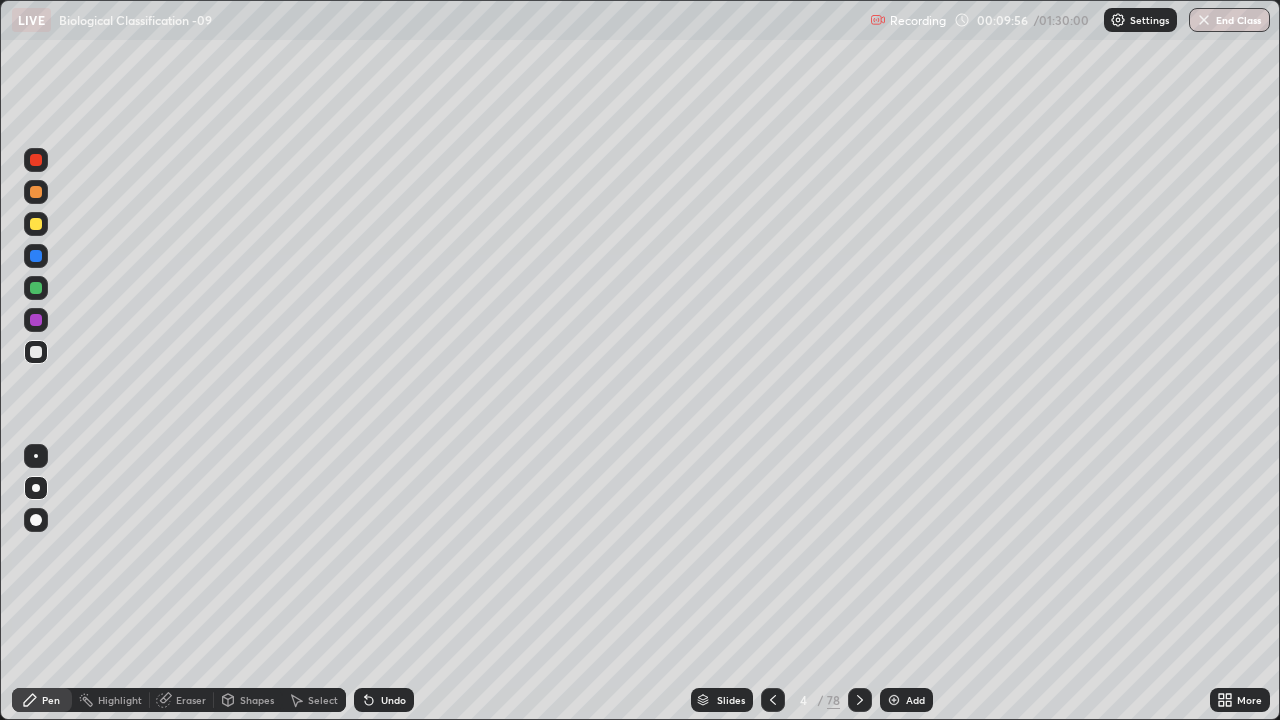 click at bounding box center [36, 160] 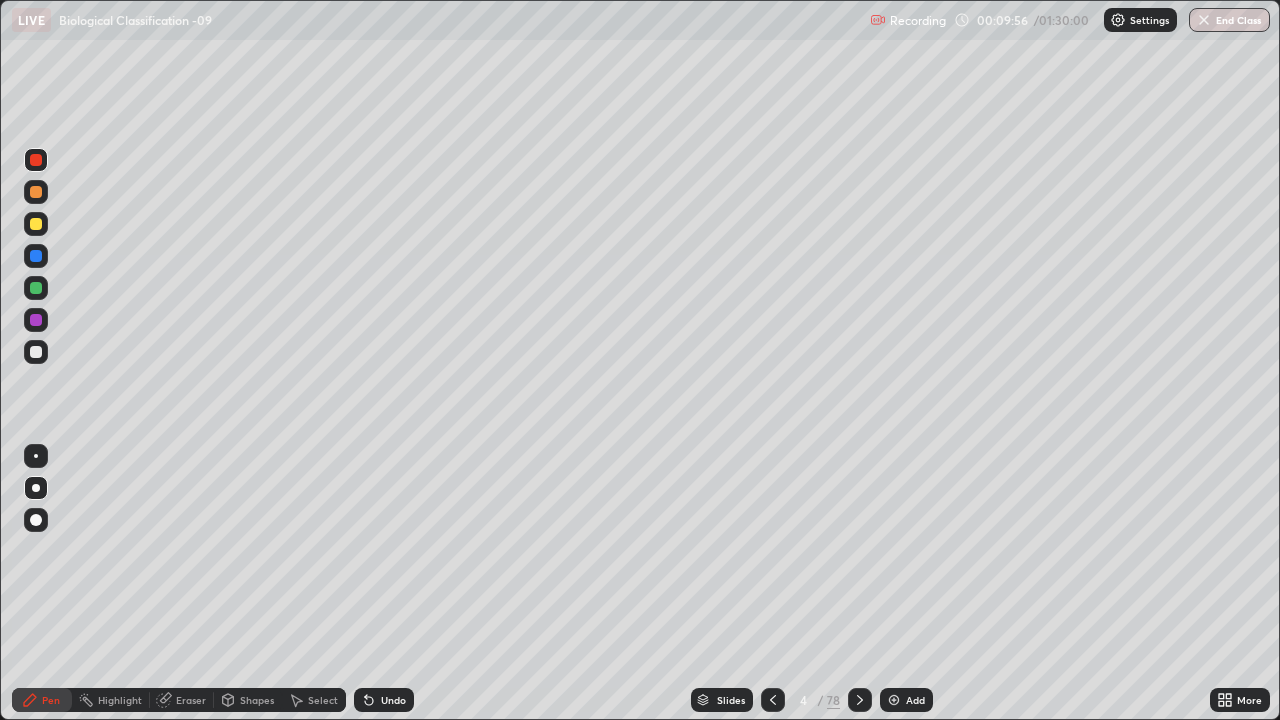 click at bounding box center (36, 160) 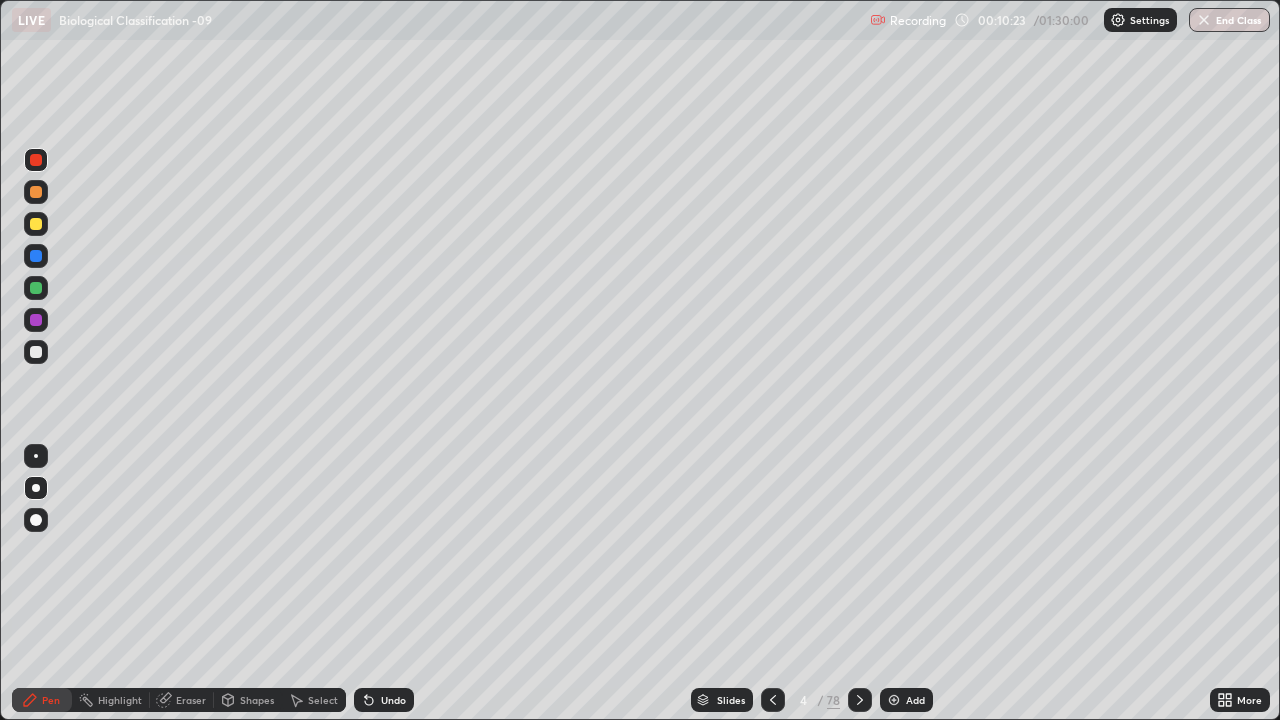 click at bounding box center [36, 352] 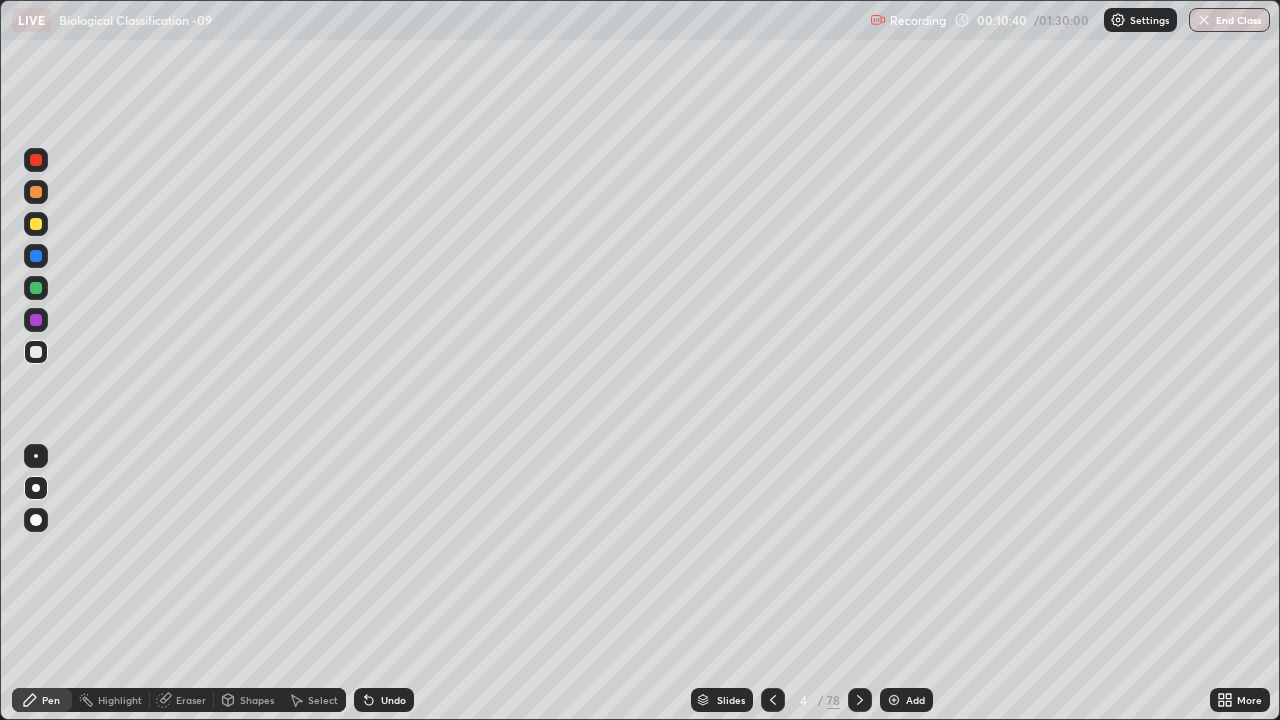 click at bounding box center [36, 352] 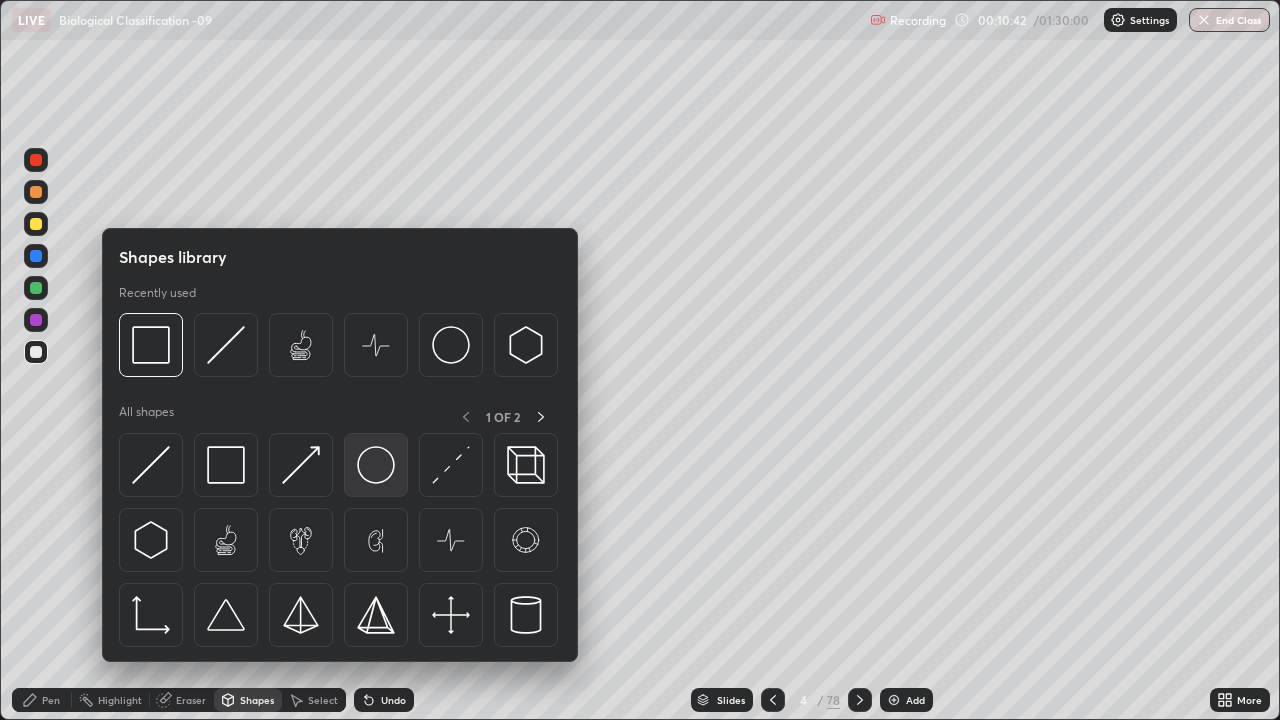 click at bounding box center (376, 465) 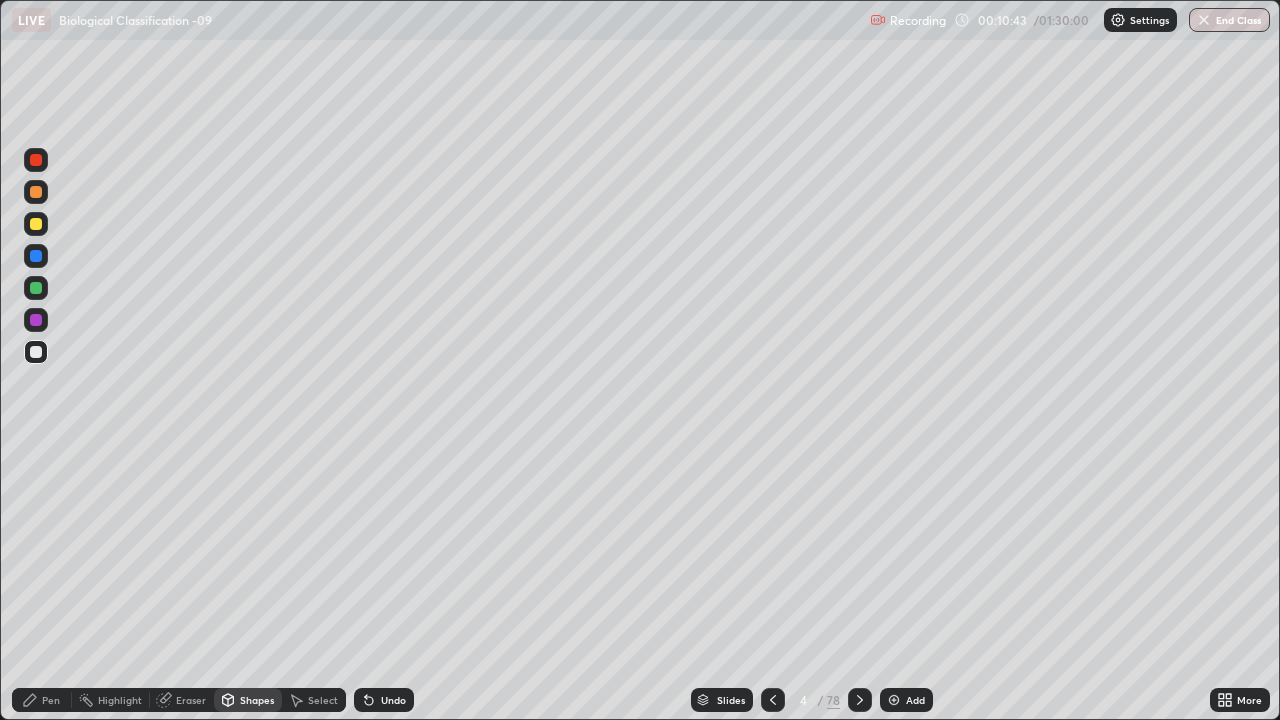 click at bounding box center (36, 192) 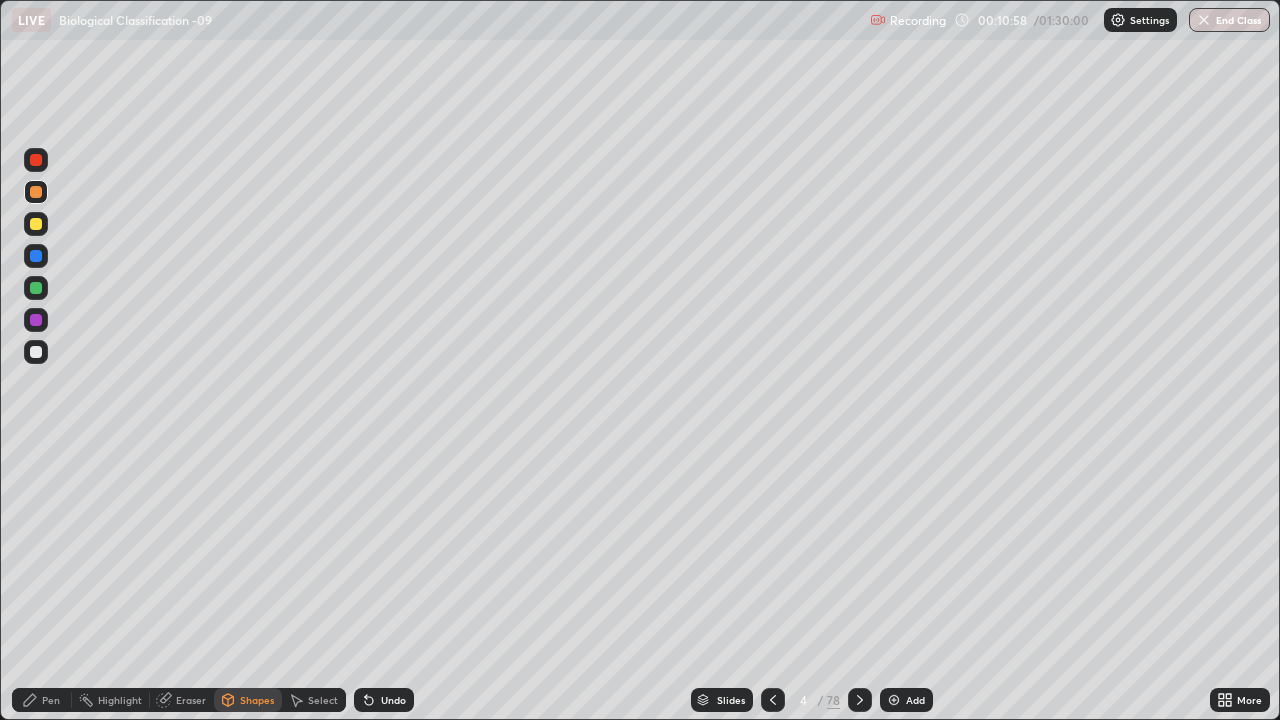 click on "Pen" at bounding box center (51, 700) 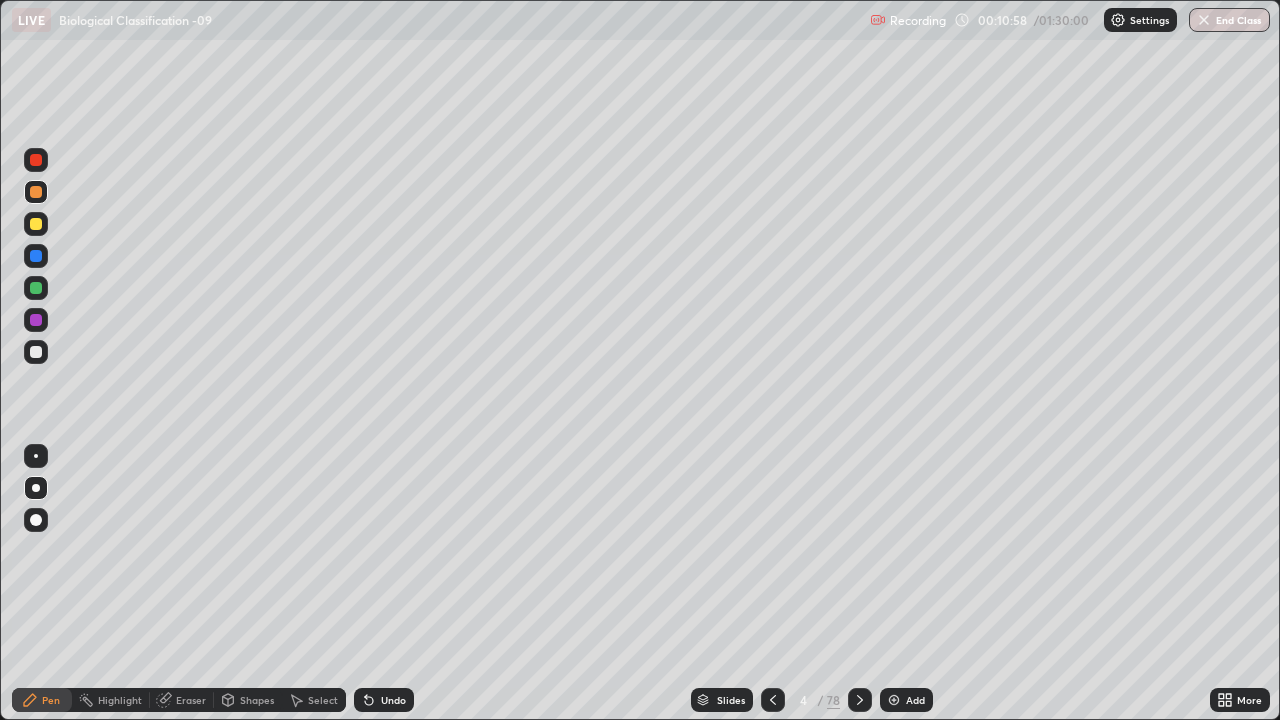 click at bounding box center [36, 488] 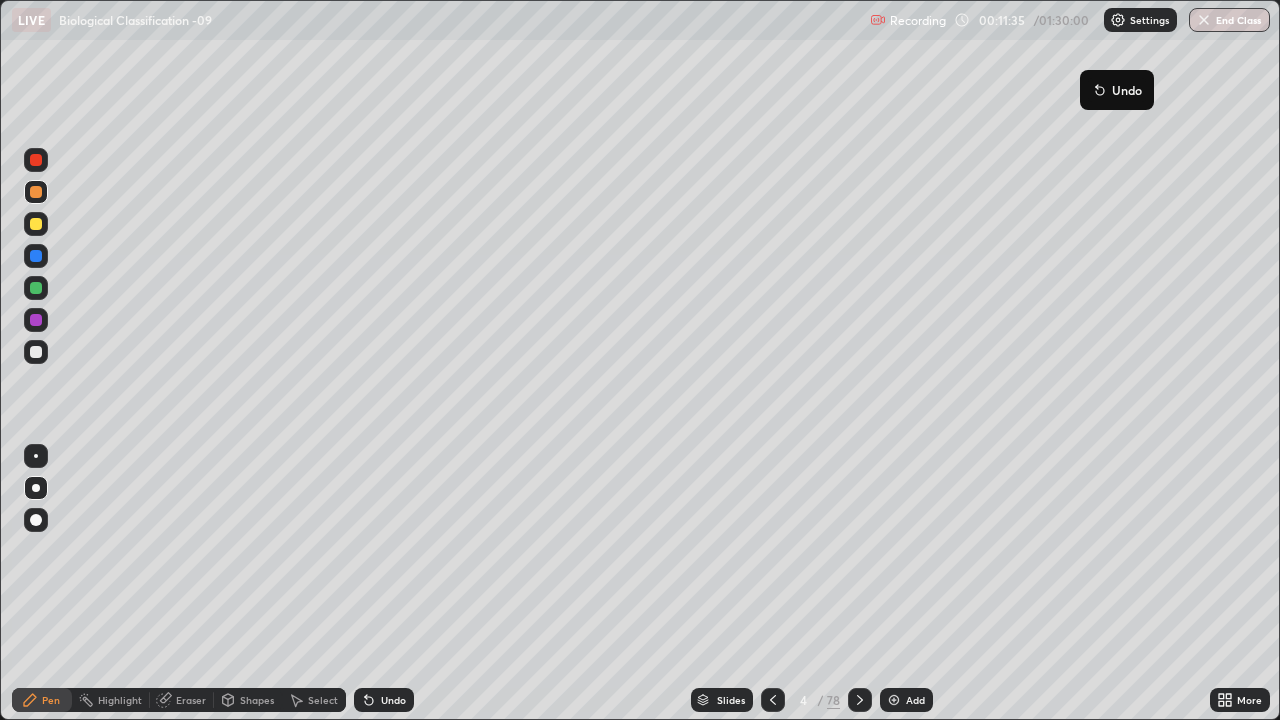 click at bounding box center (36, 352) 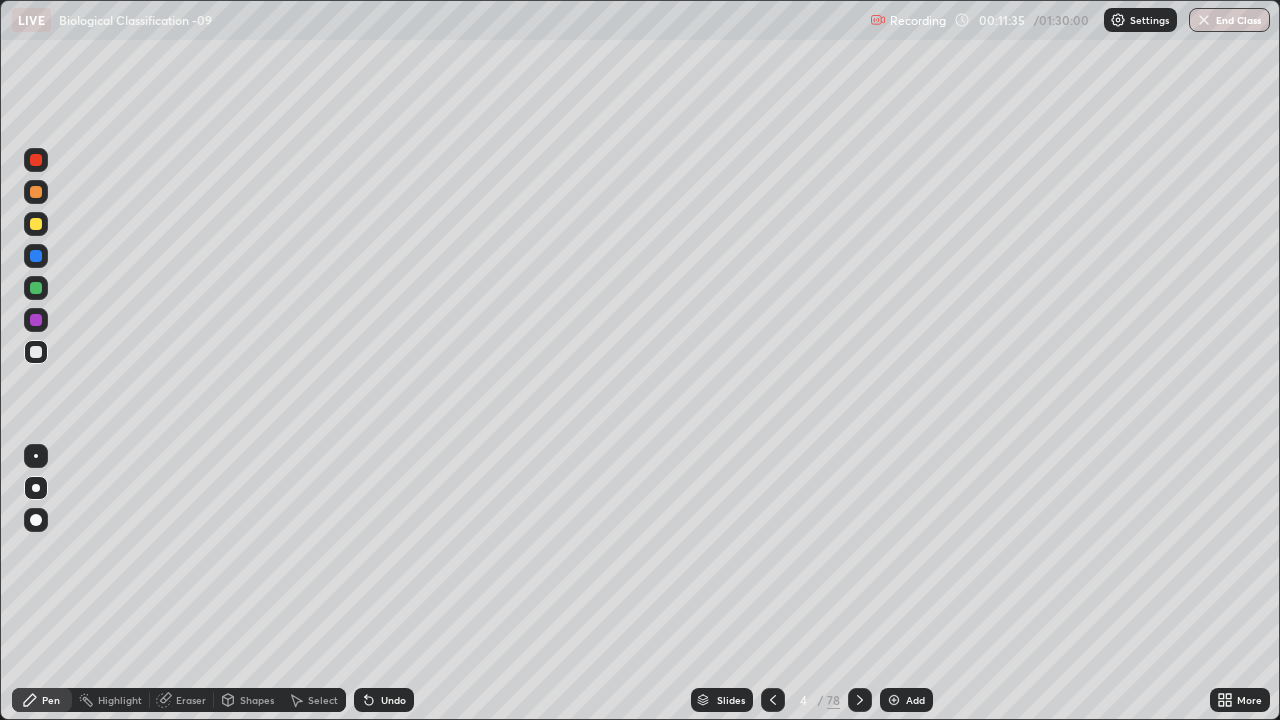 click at bounding box center [36, 352] 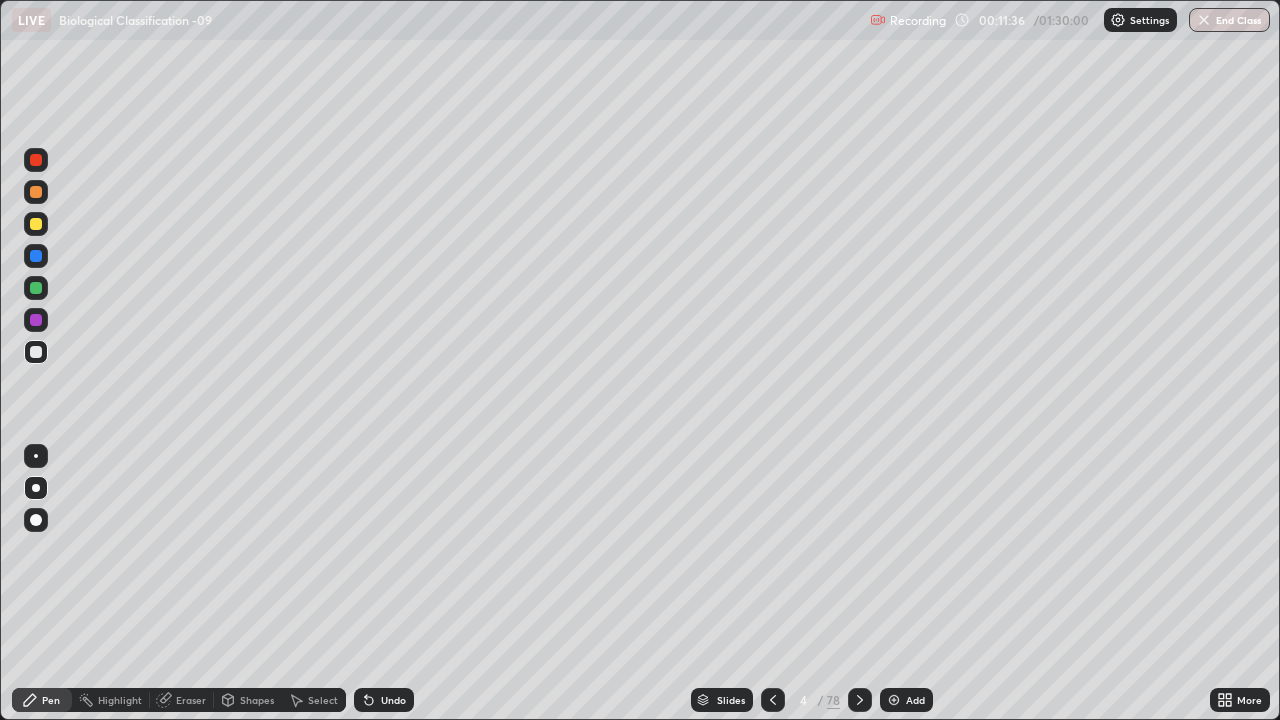 click at bounding box center (36, 488) 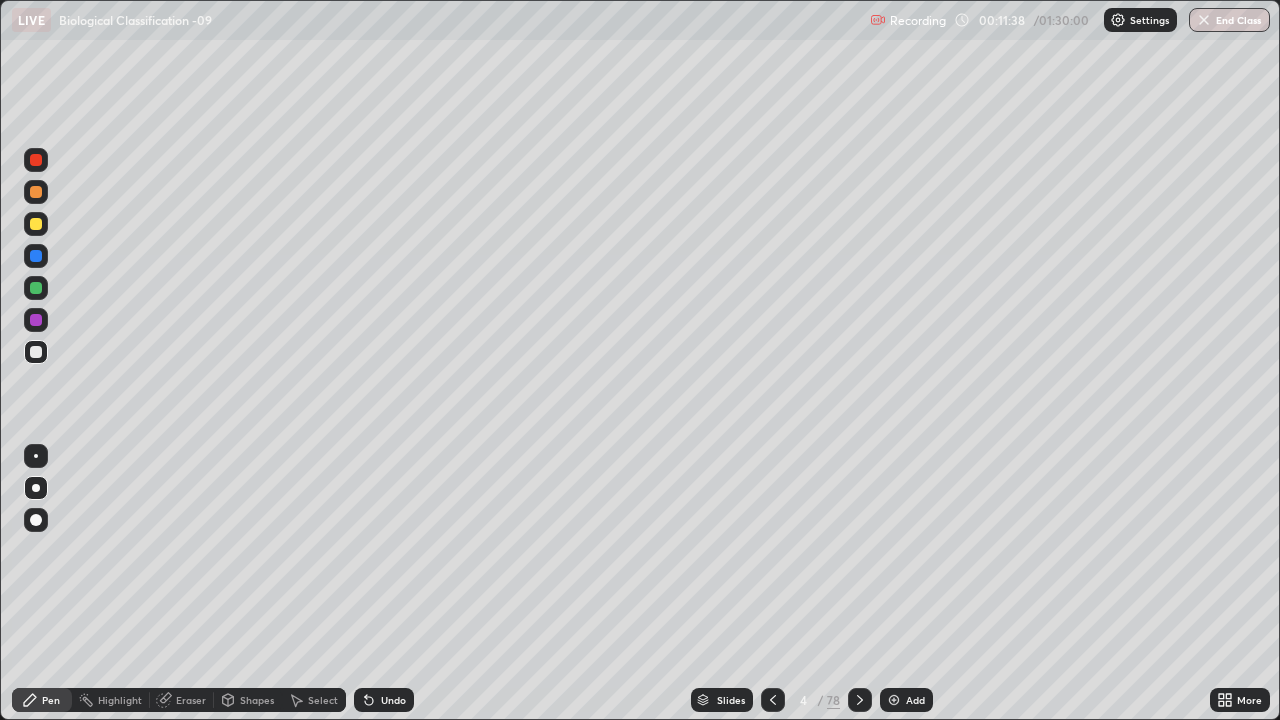 click at bounding box center (36, 488) 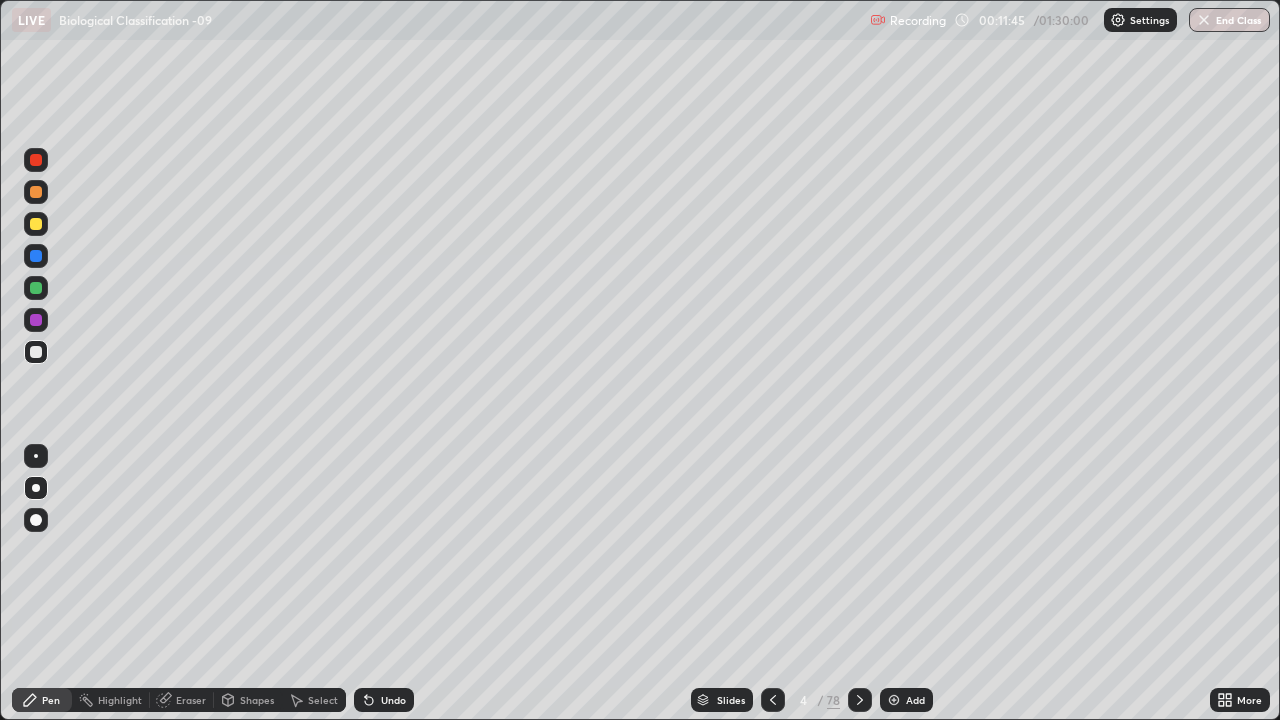 click on "Shapes" at bounding box center [257, 700] 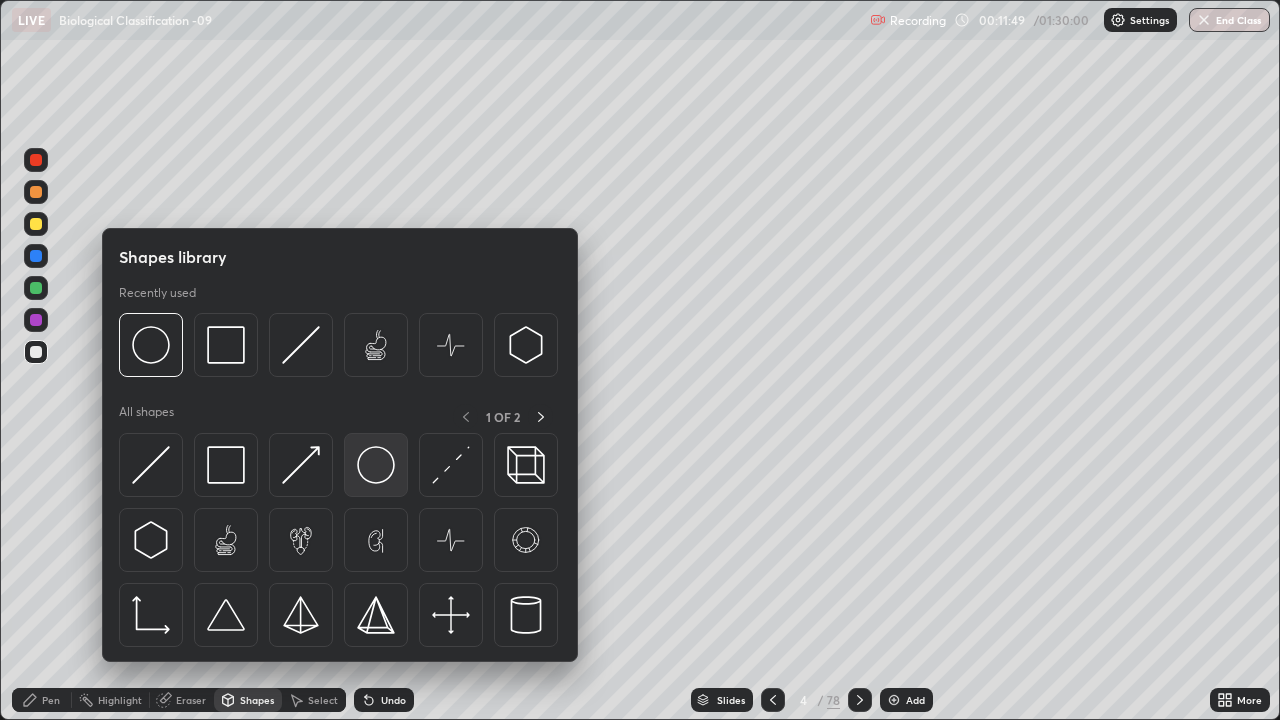 click at bounding box center [376, 465] 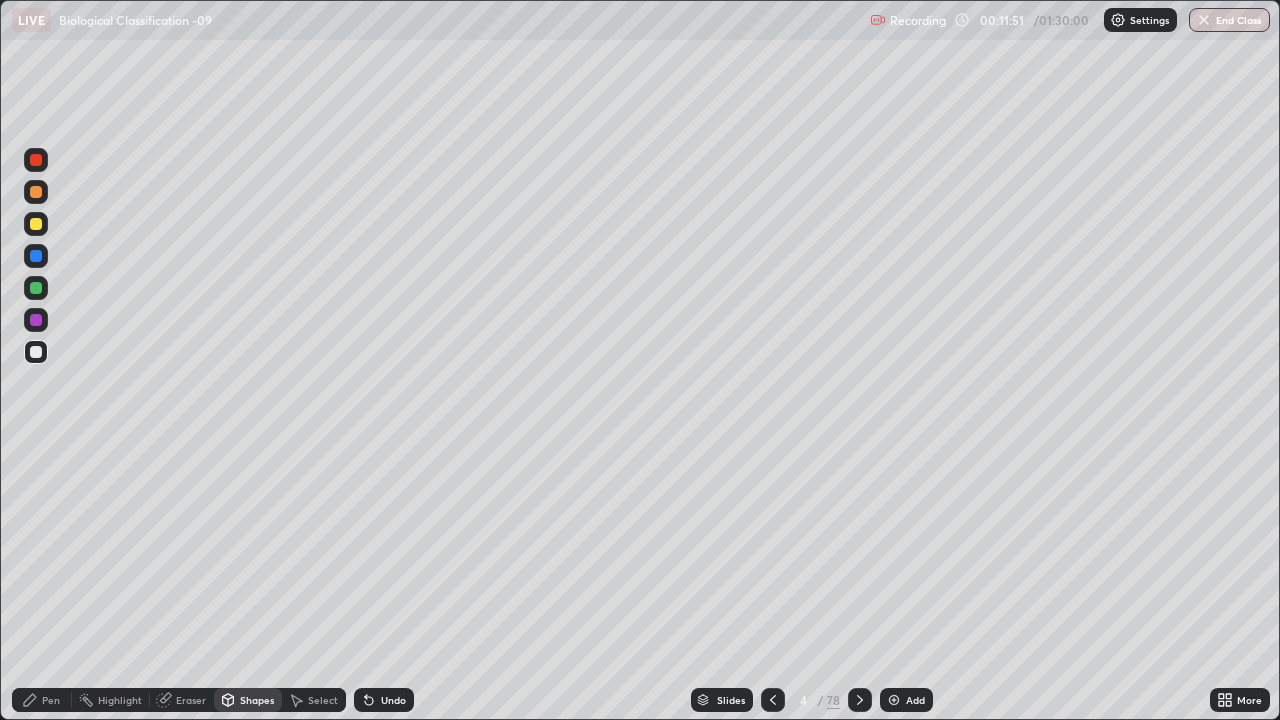 click at bounding box center (36, 192) 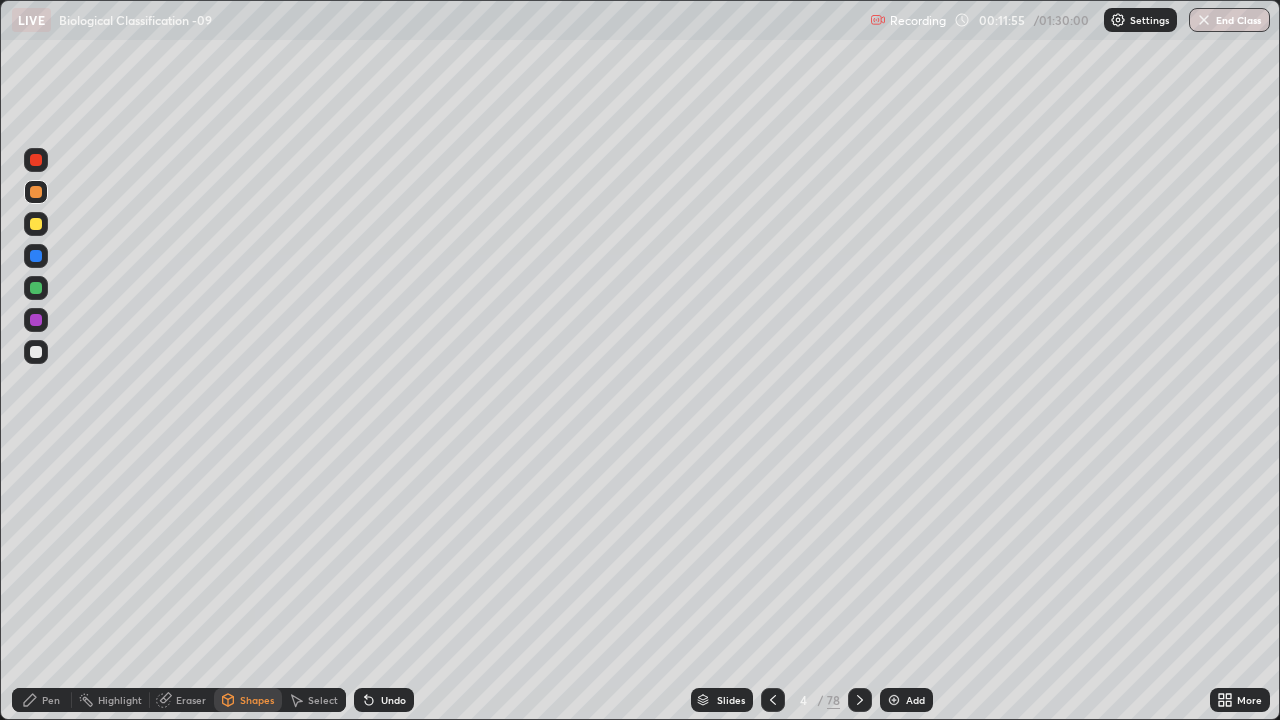 click on "Pen" at bounding box center (51, 700) 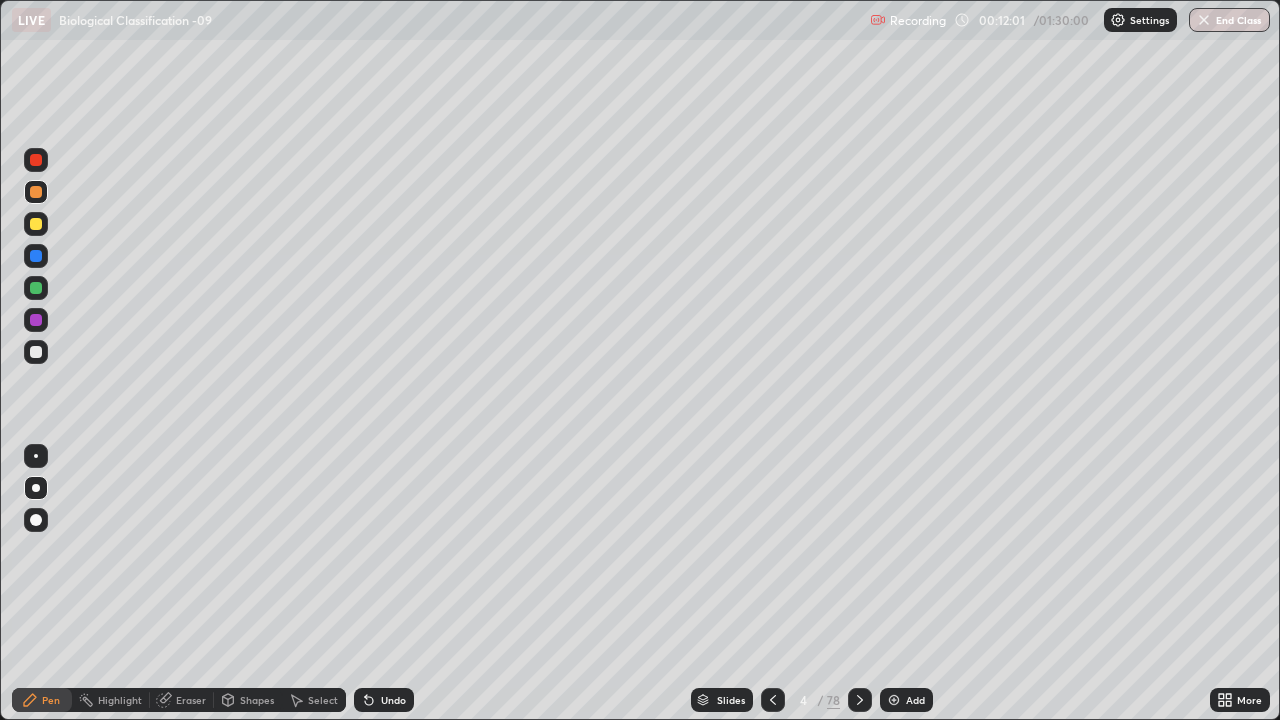 click 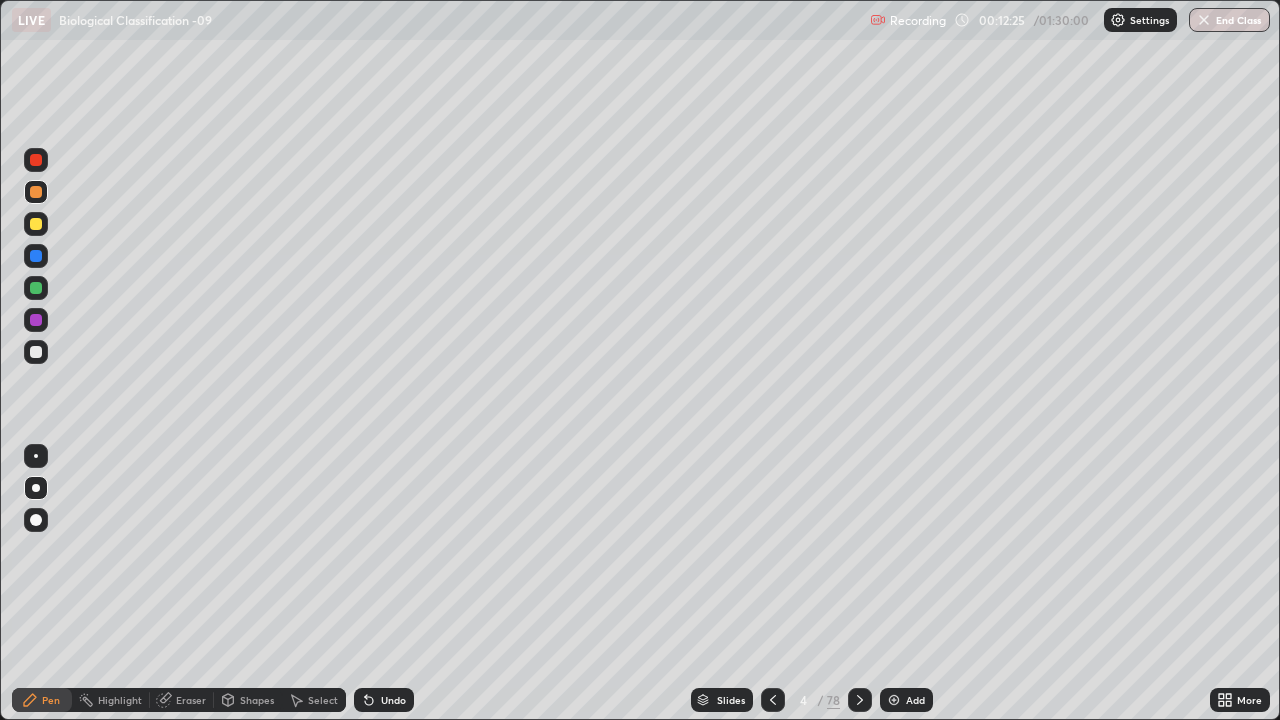 click at bounding box center [36, 352] 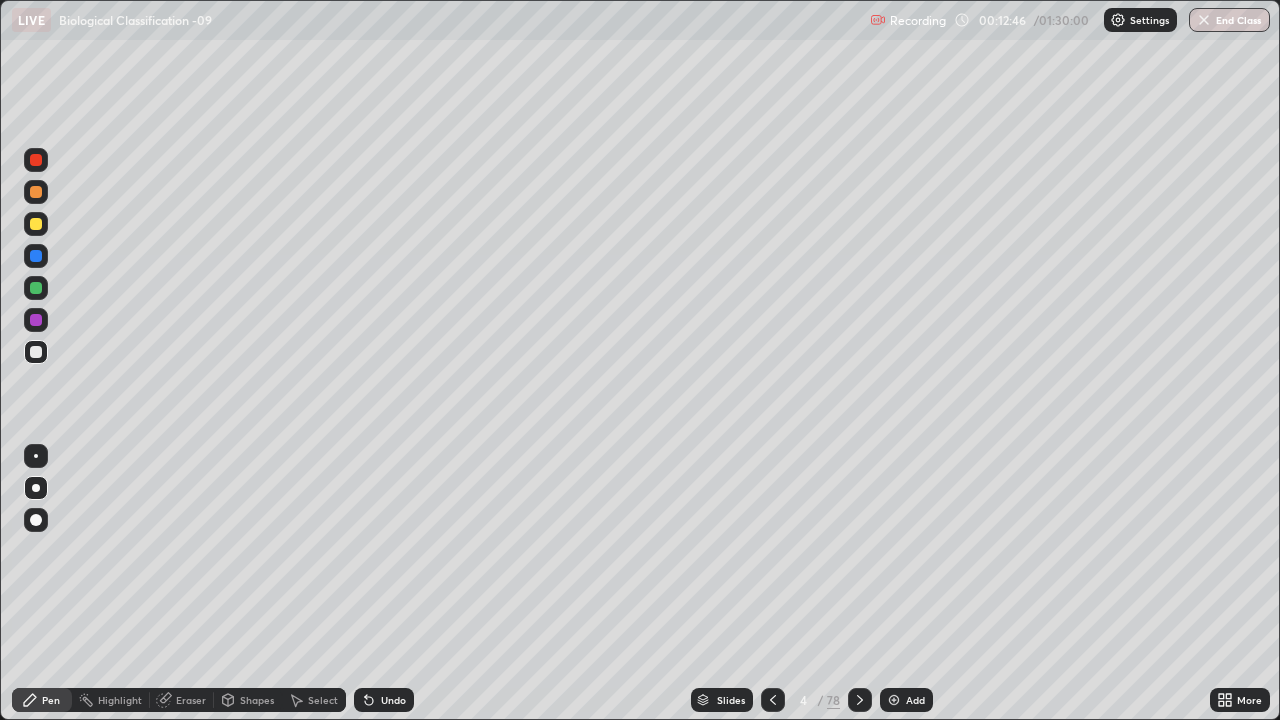 click at bounding box center (36, 192) 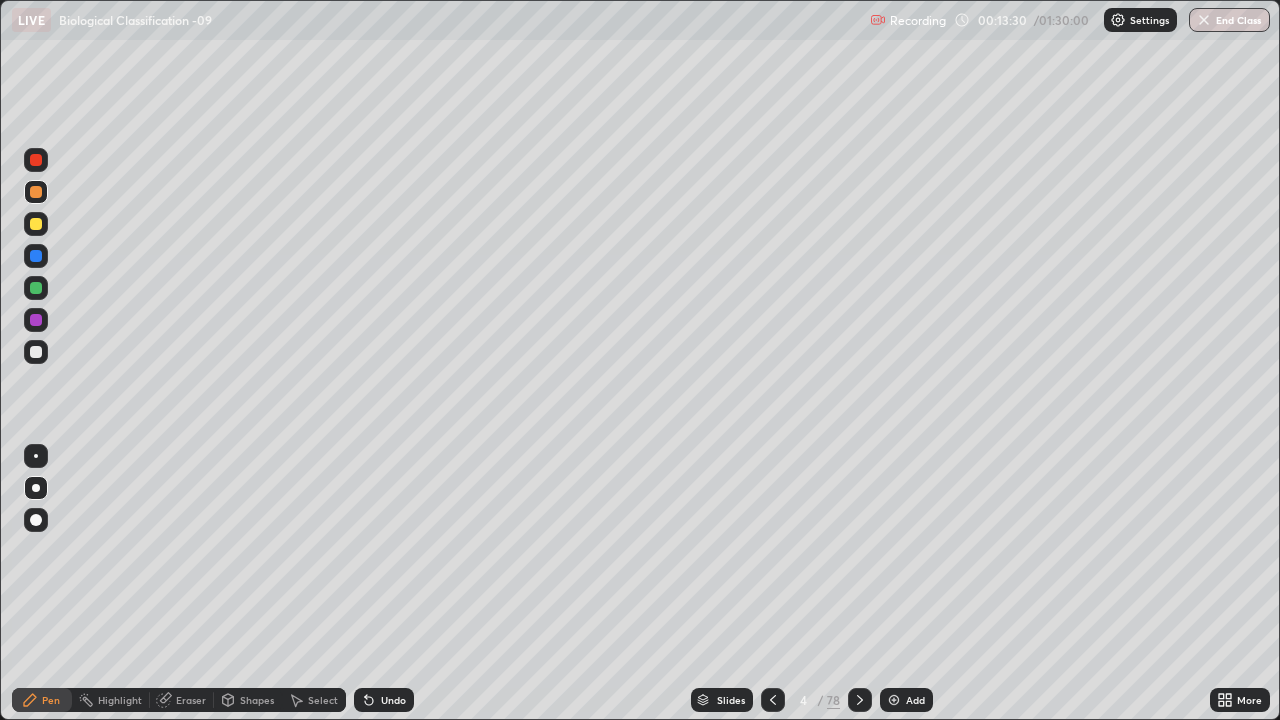 click at bounding box center (36, 256) 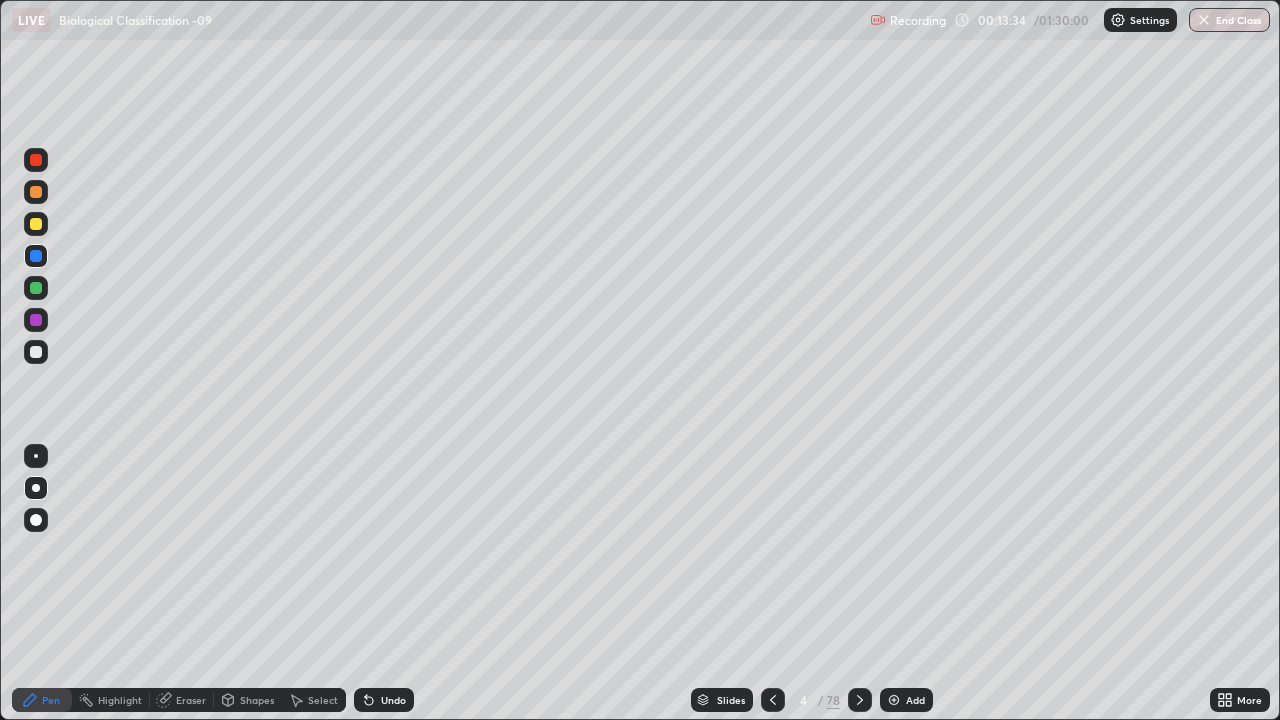 click at bounding box center [36, 192] 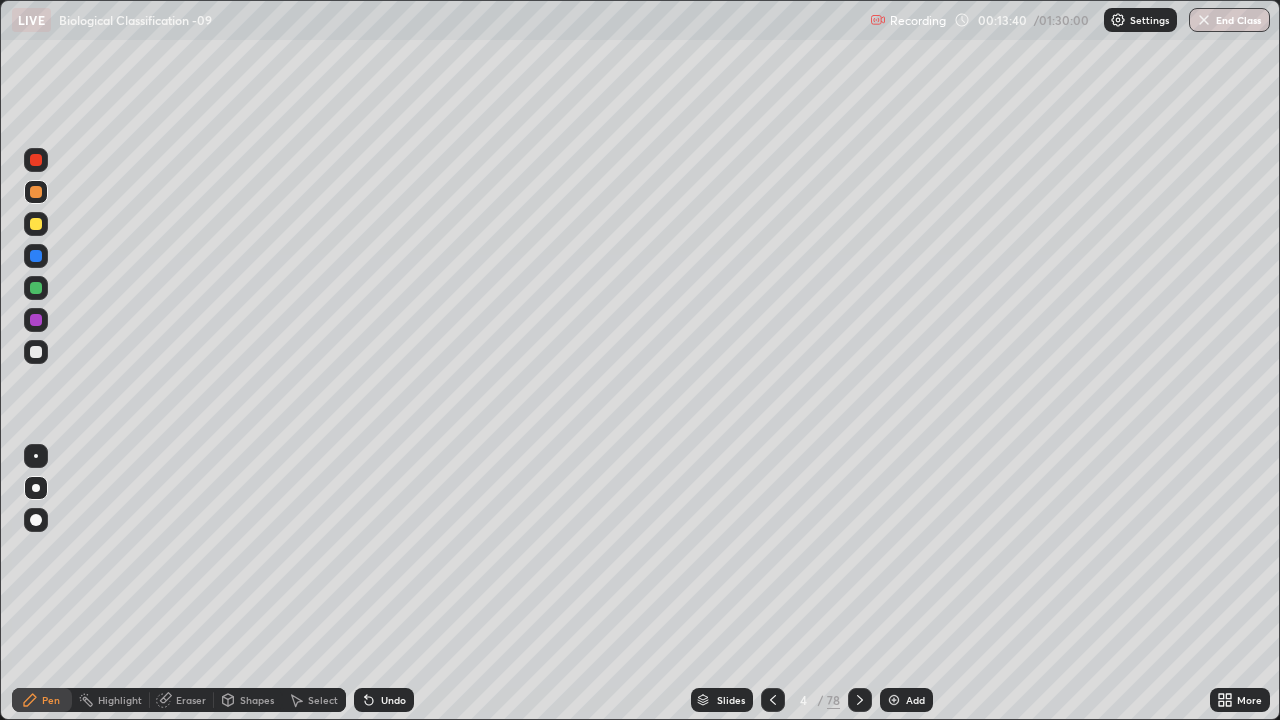 click on "Undo" at bounding box center (393, 700) 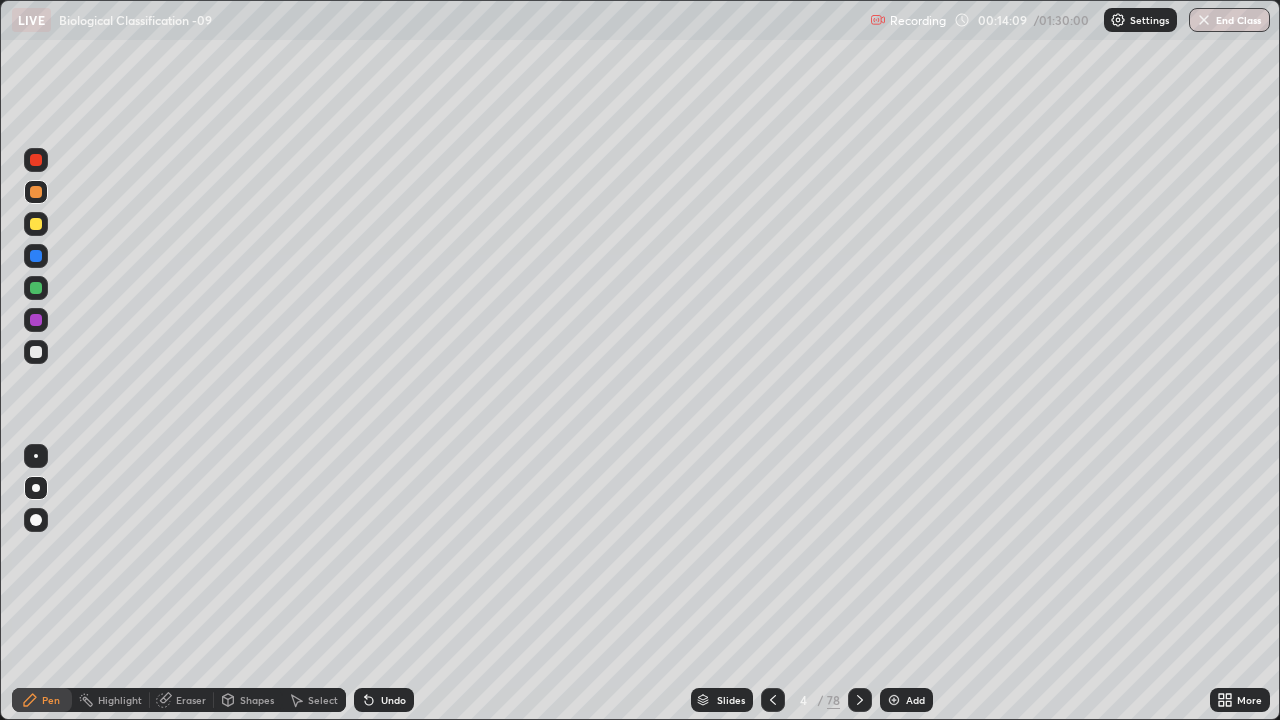 click at bounding box center [36, 224] 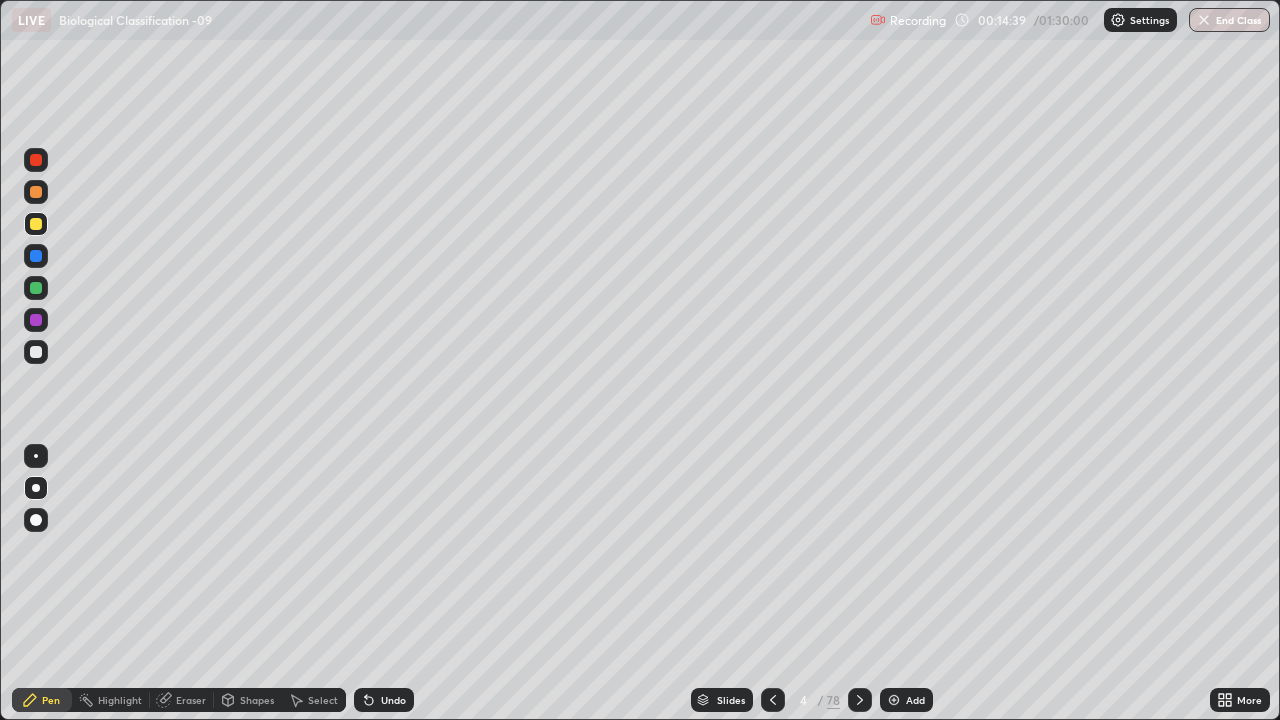 click at bounding box center (36, 192) 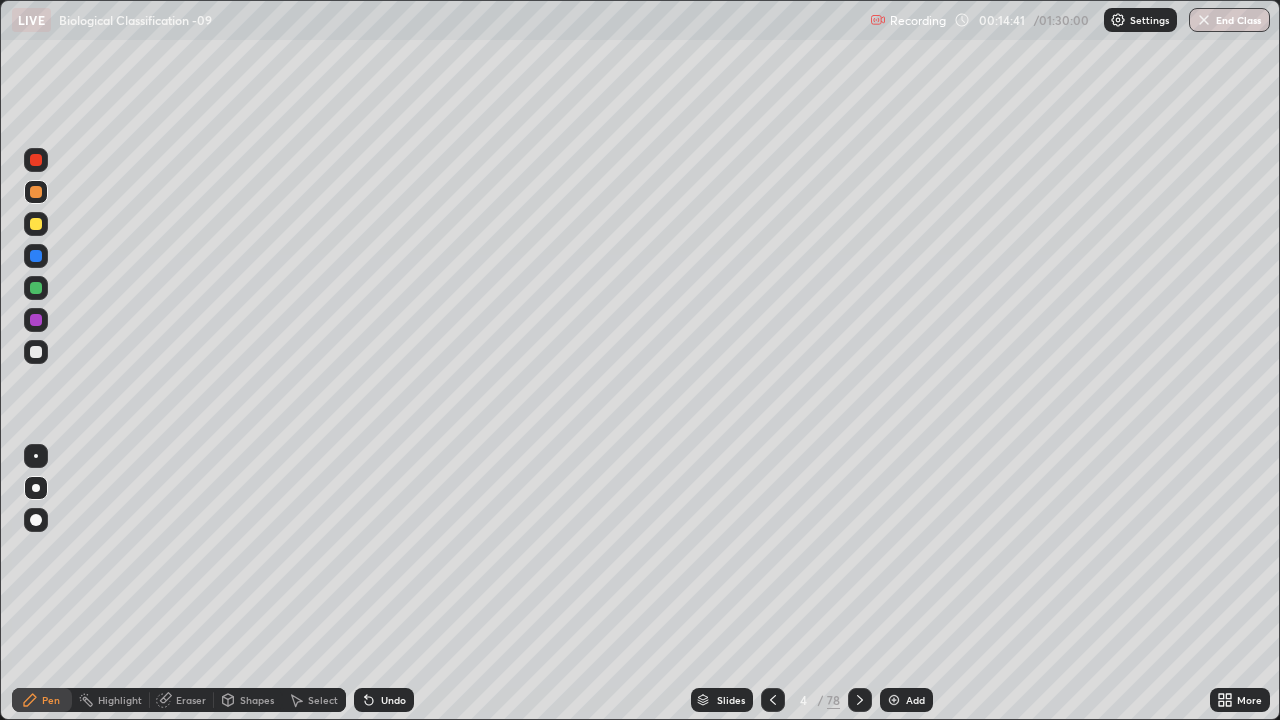 click at bounding box center [36, 160] 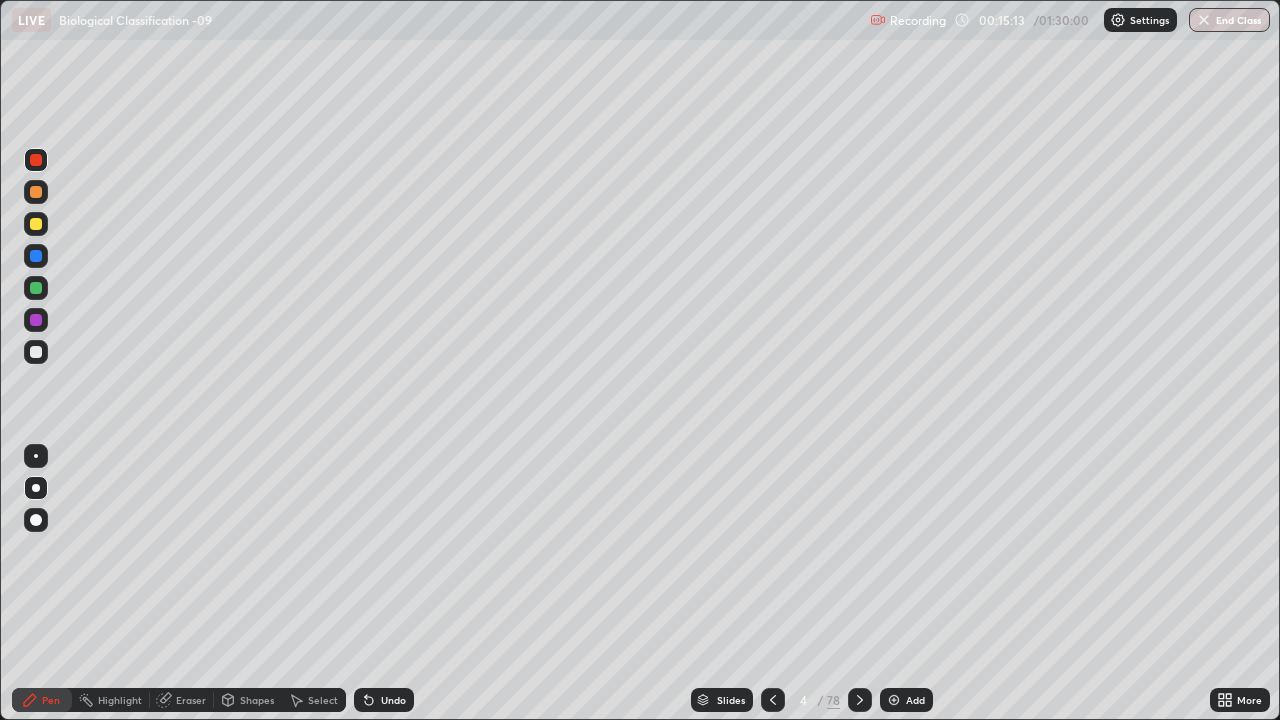 click at bounding box center [36, 288] 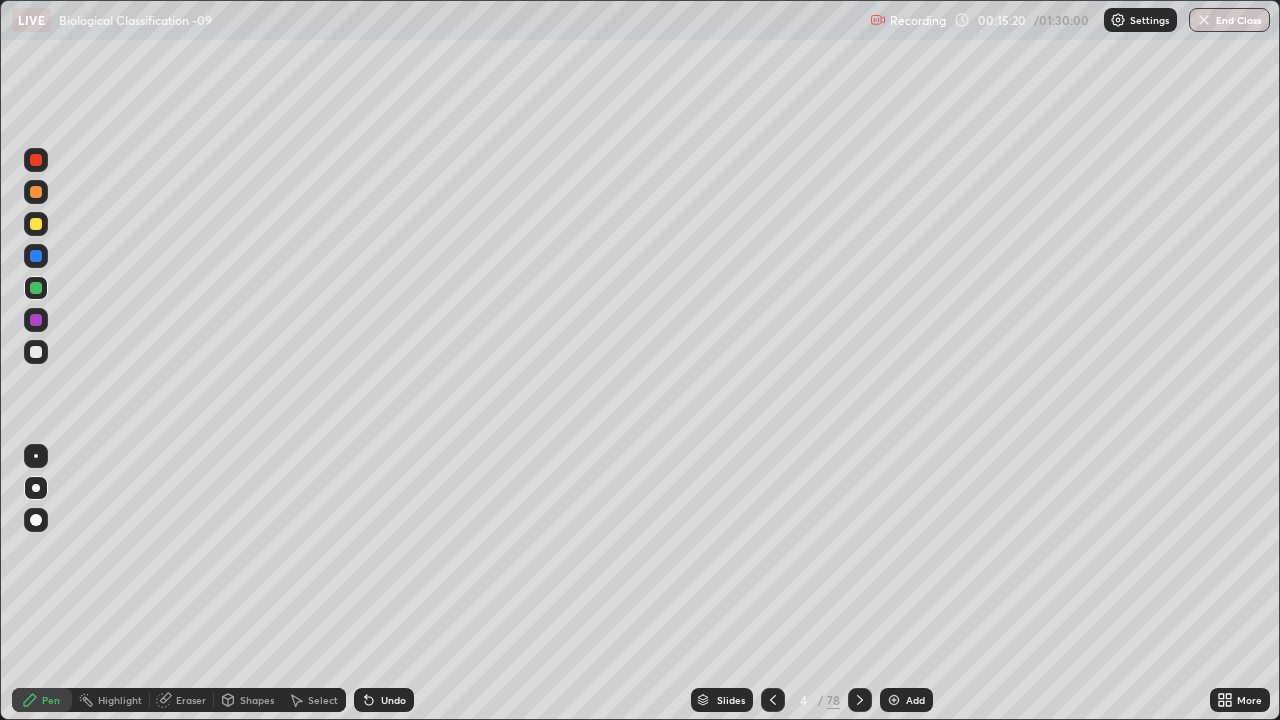 click at bounding box center [36, 352] 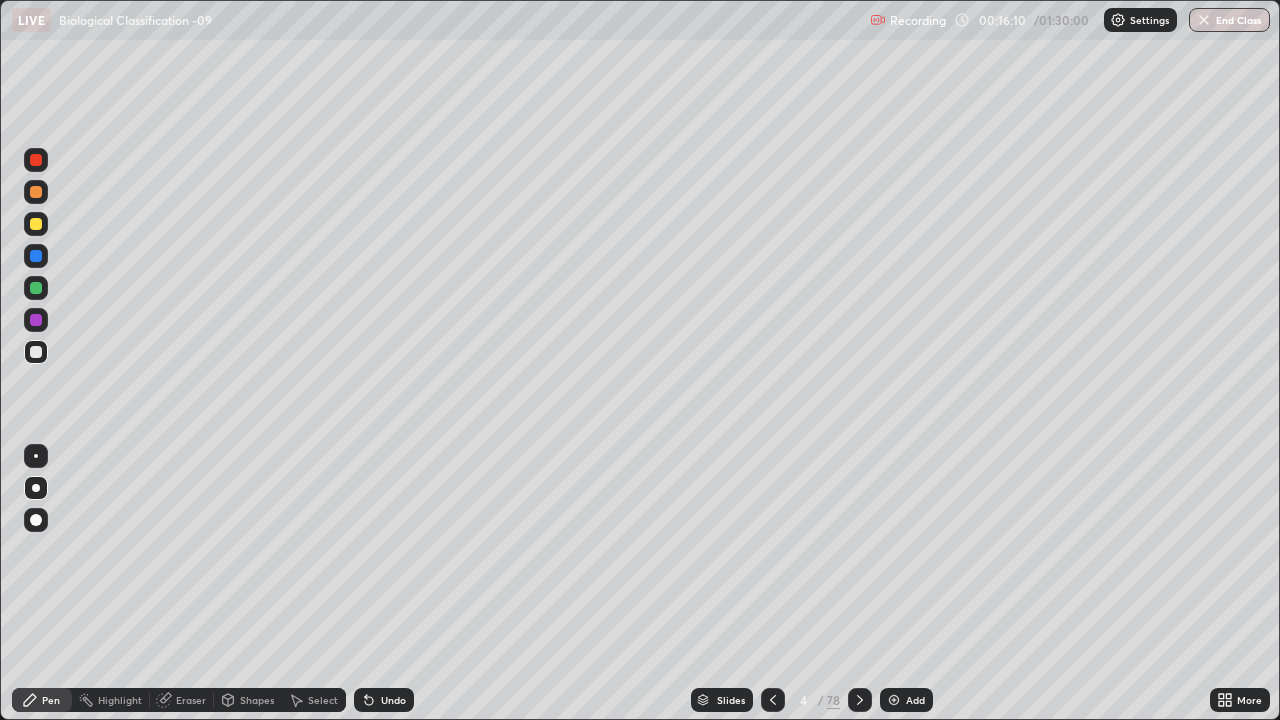 click at bounding box center (36, 160) 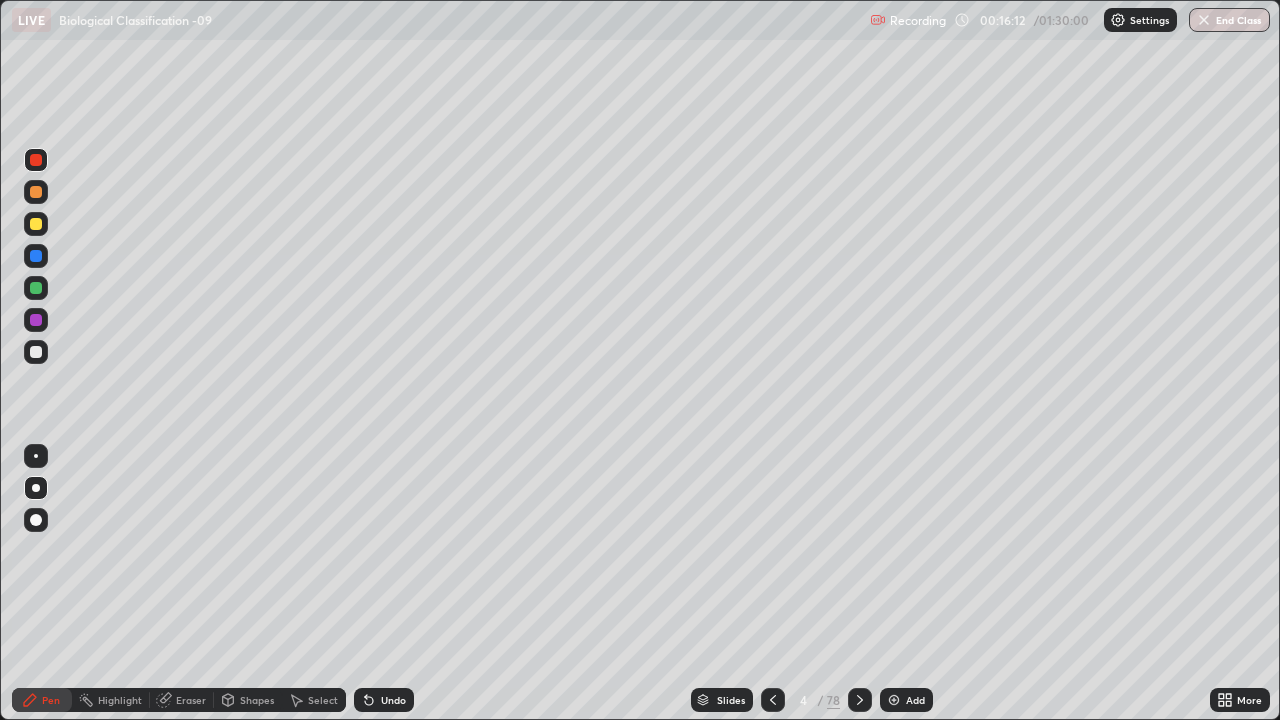 click on "Slides 4 / 78 Add" at bounding box center (812, 700) 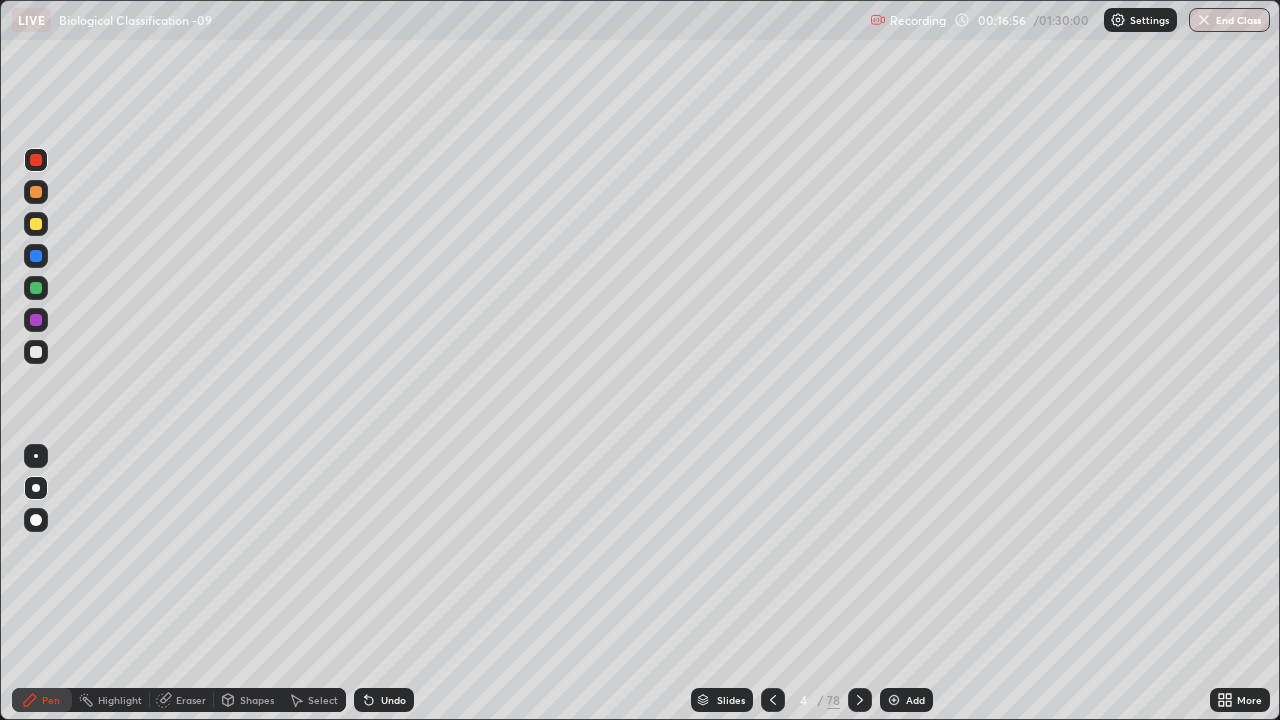 click at bounding box center (36, 352) 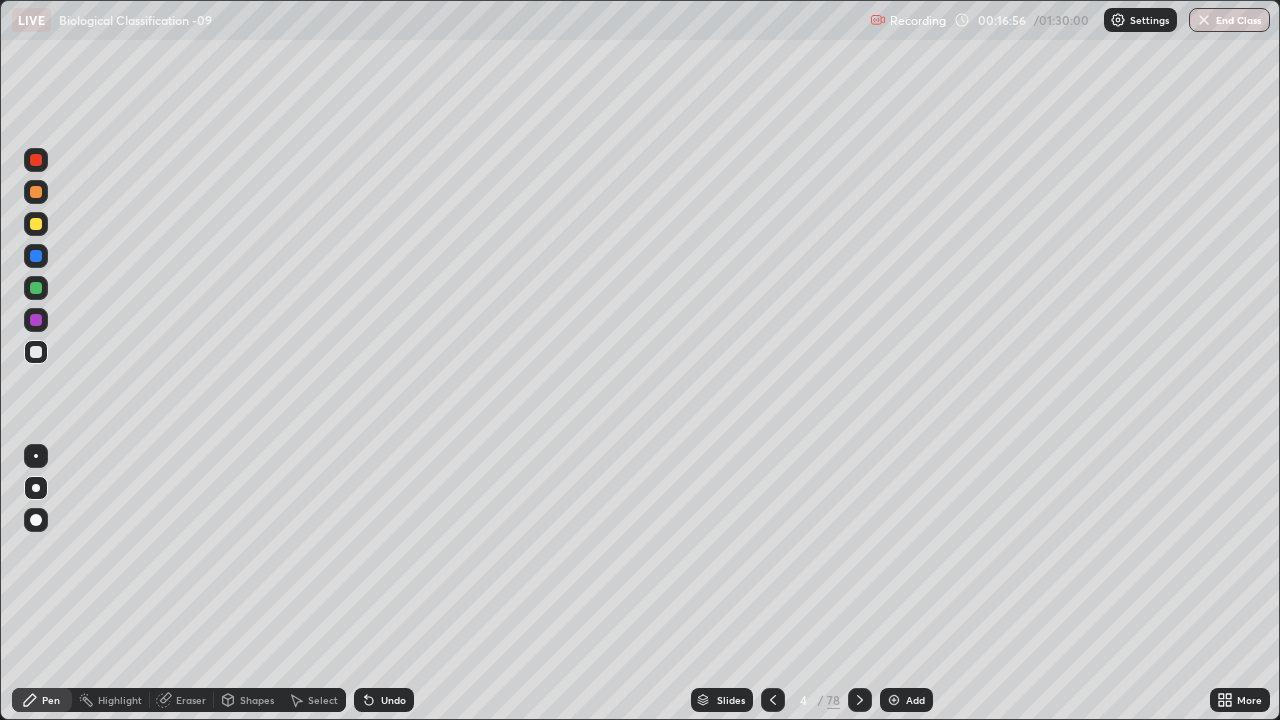 click at bounding box center (36, 488) 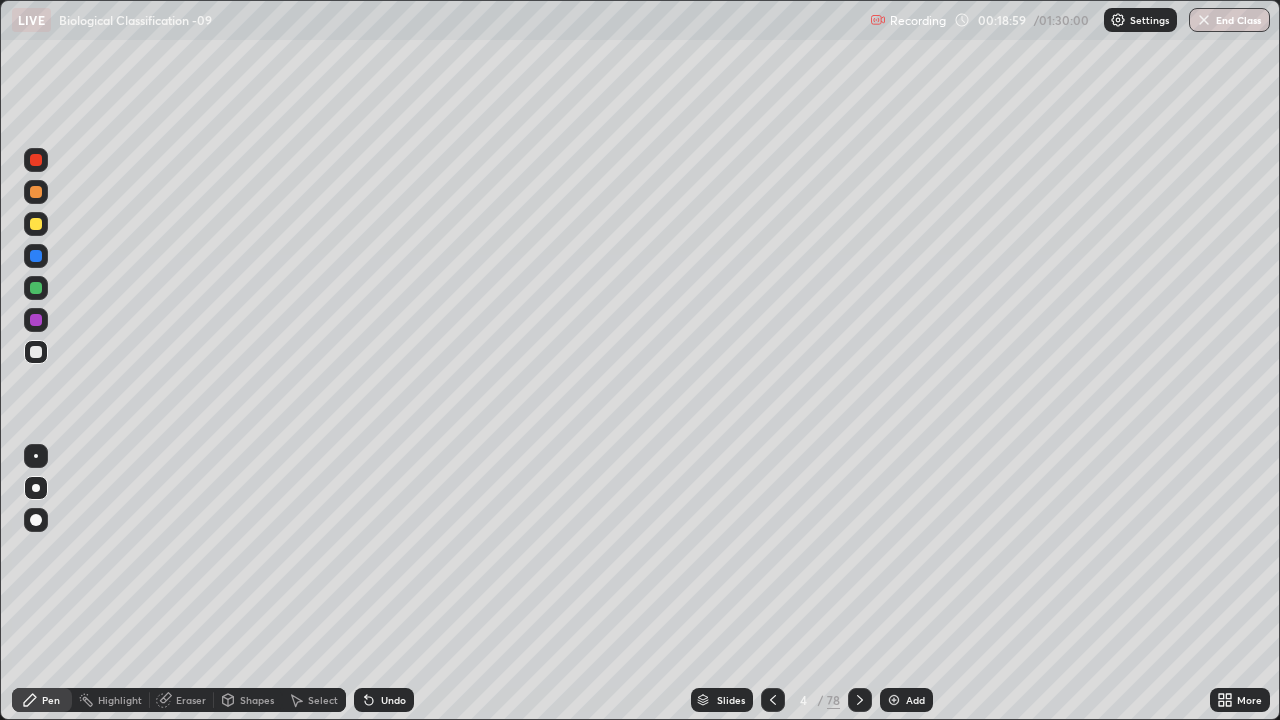 click at bounding box center (36, 160) 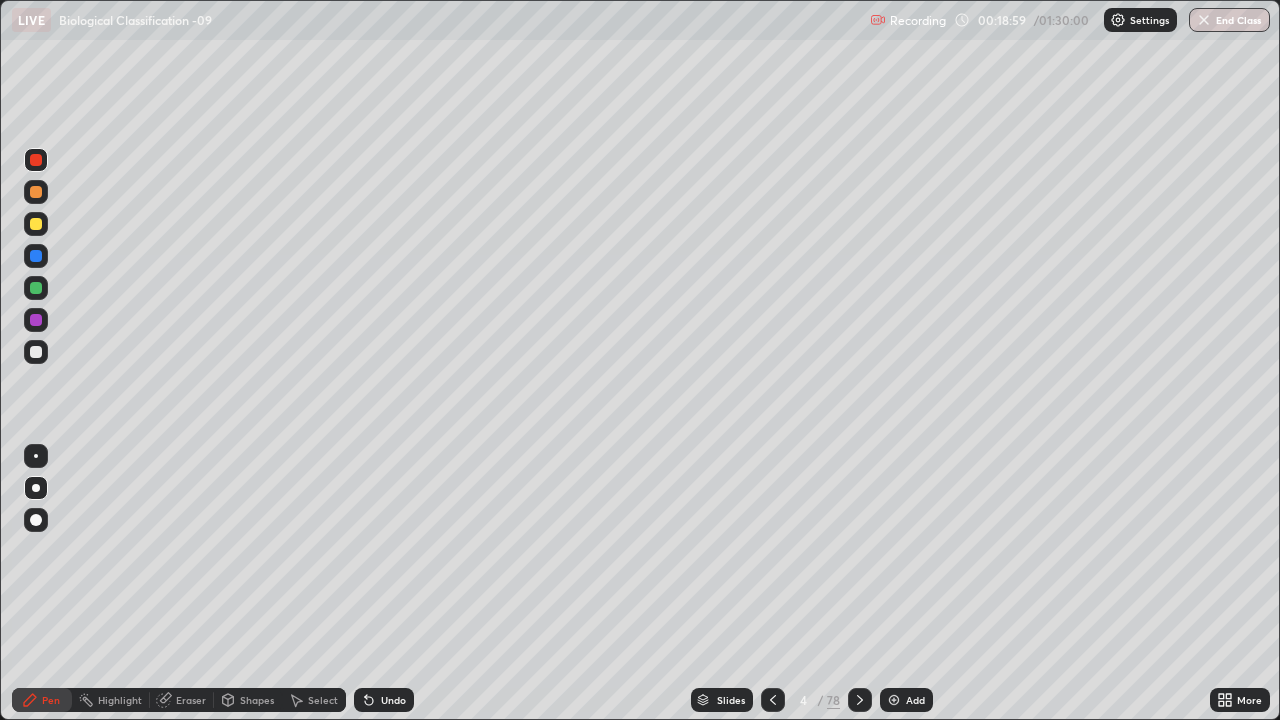click at bounding box center (36, 488) 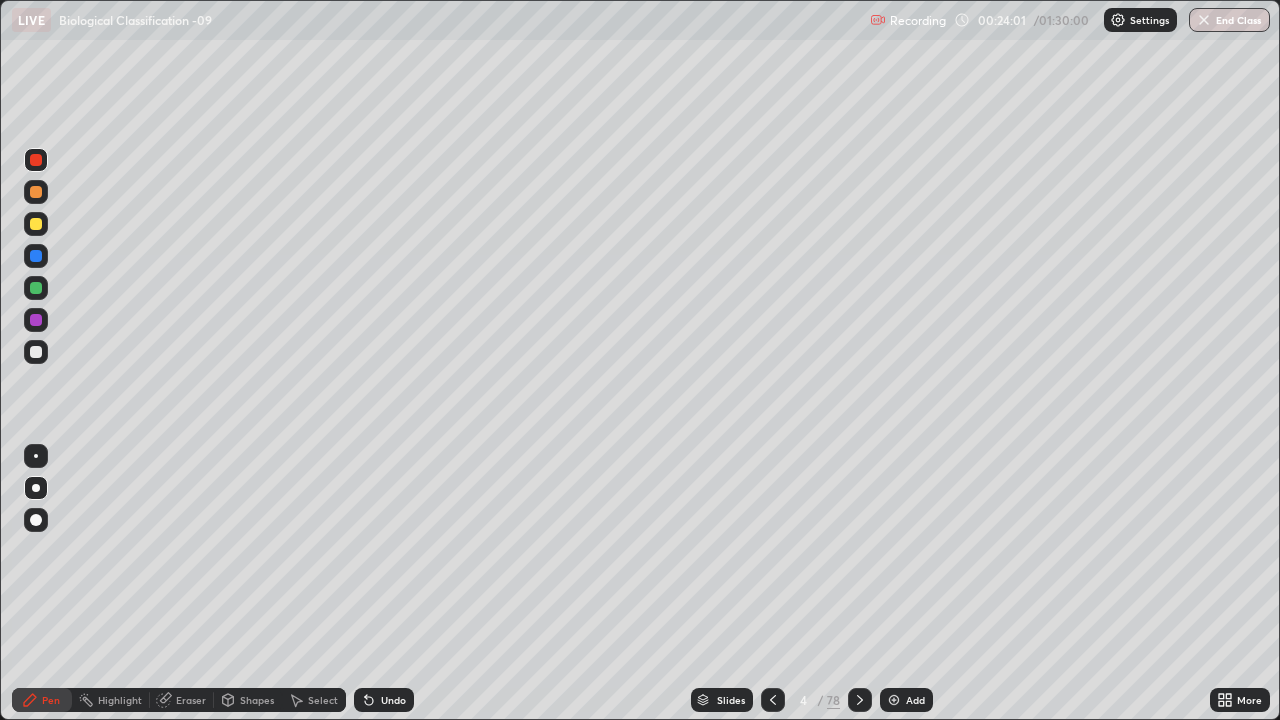 click on "Eraser" at bounding box center [182, 700] 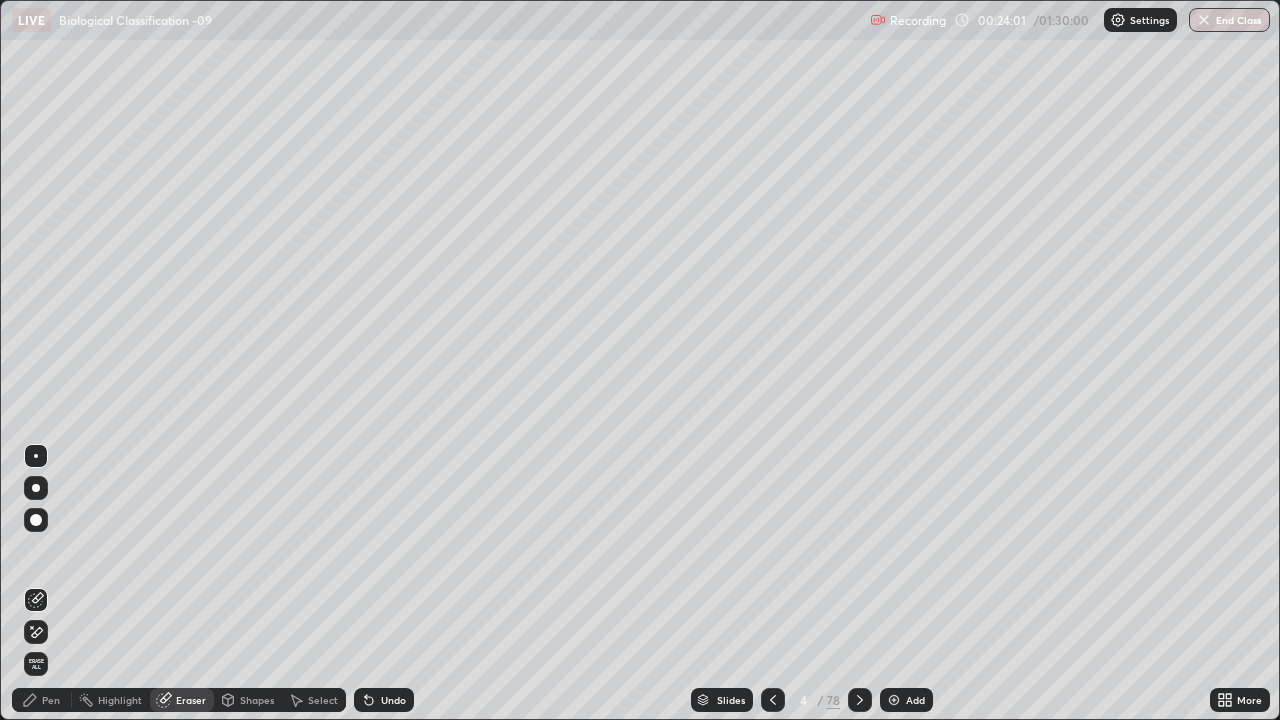 click 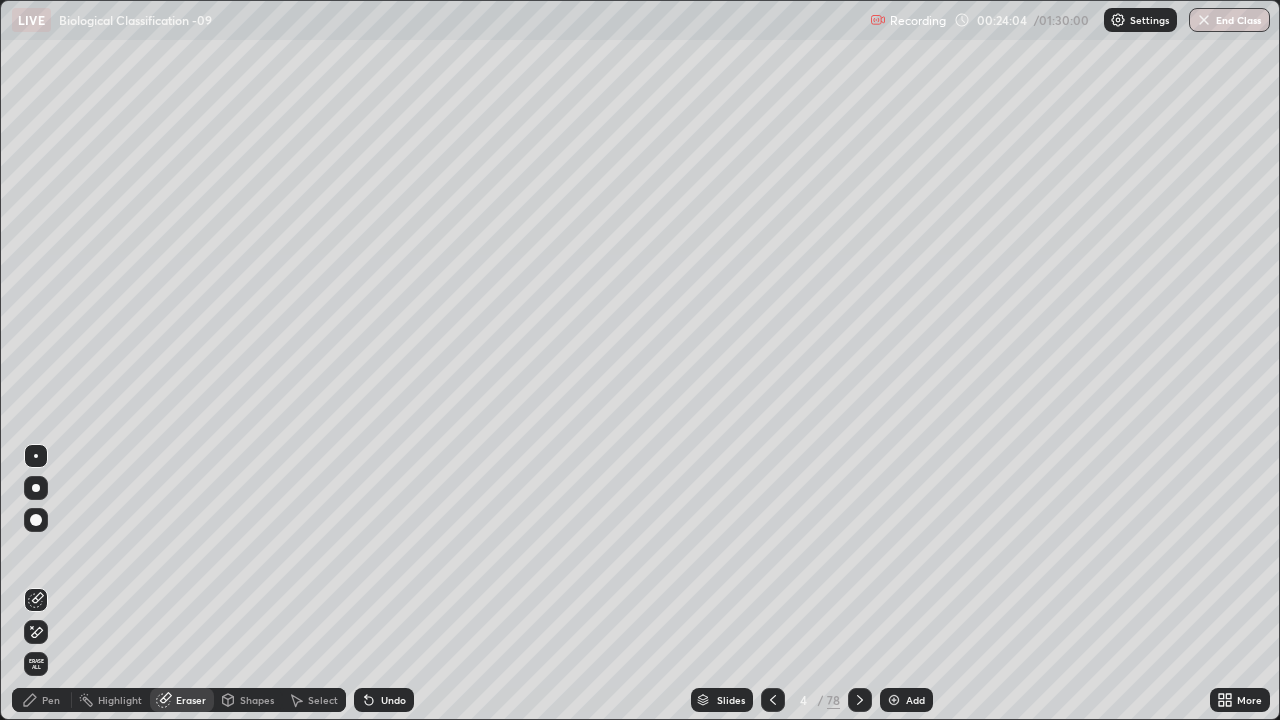 click on "Pen" at bounding box center (51, 700) 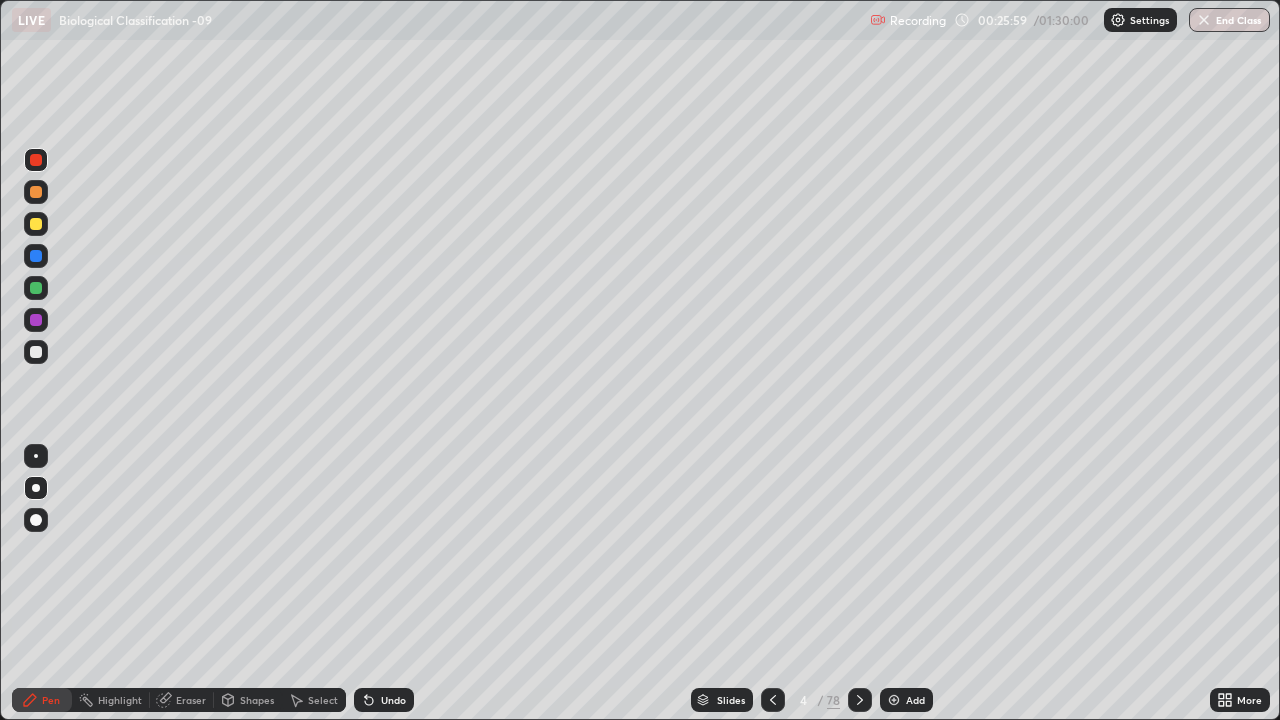click 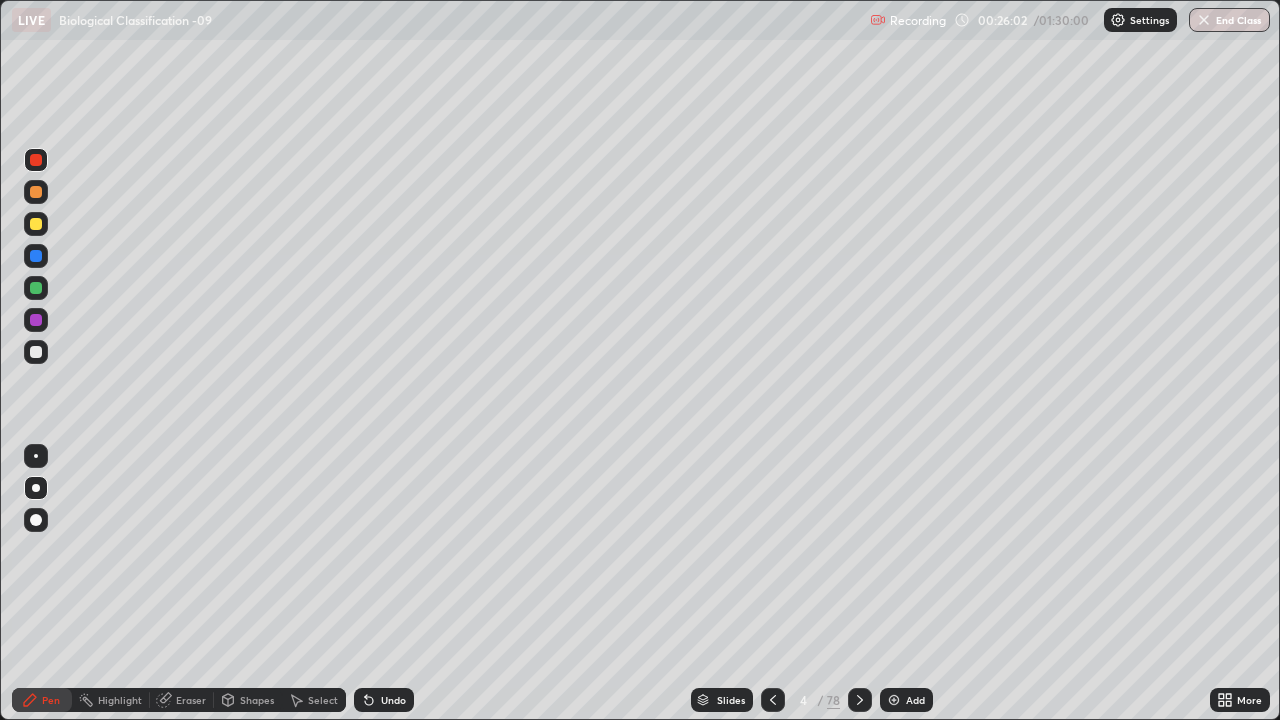 click 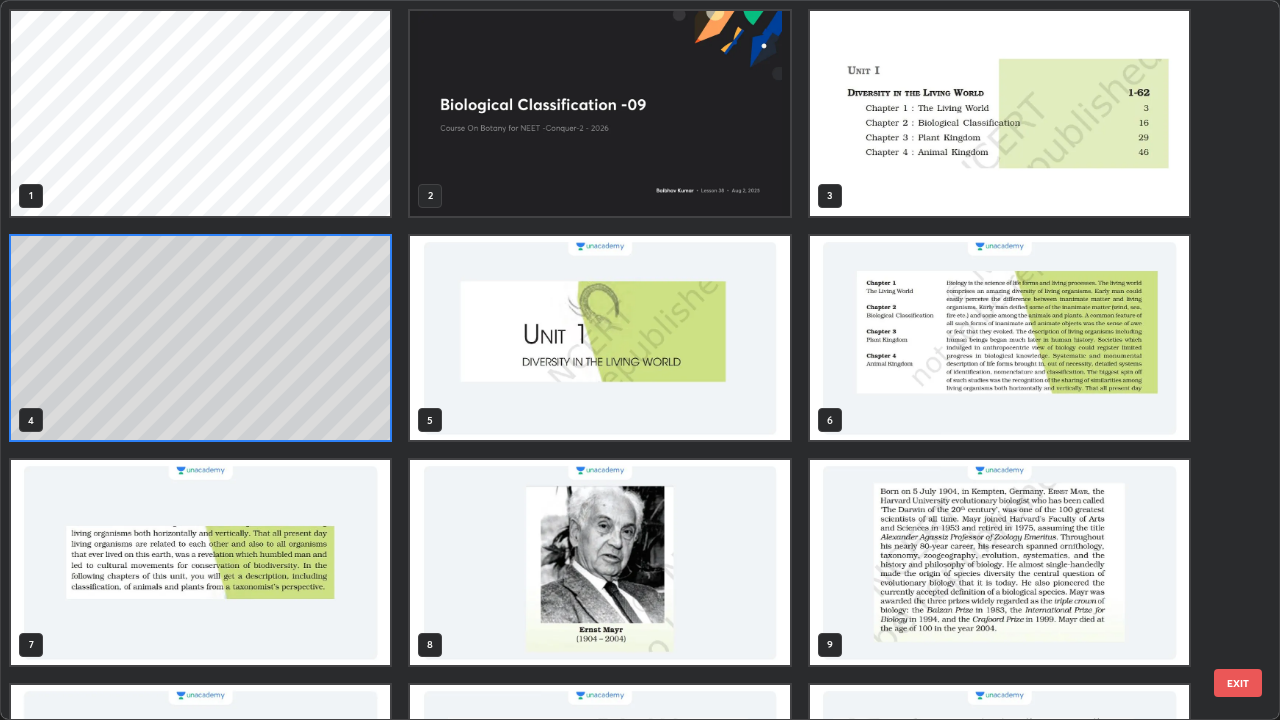 scroll, scrollTop: 7, scrollLeft: 11, axis: both 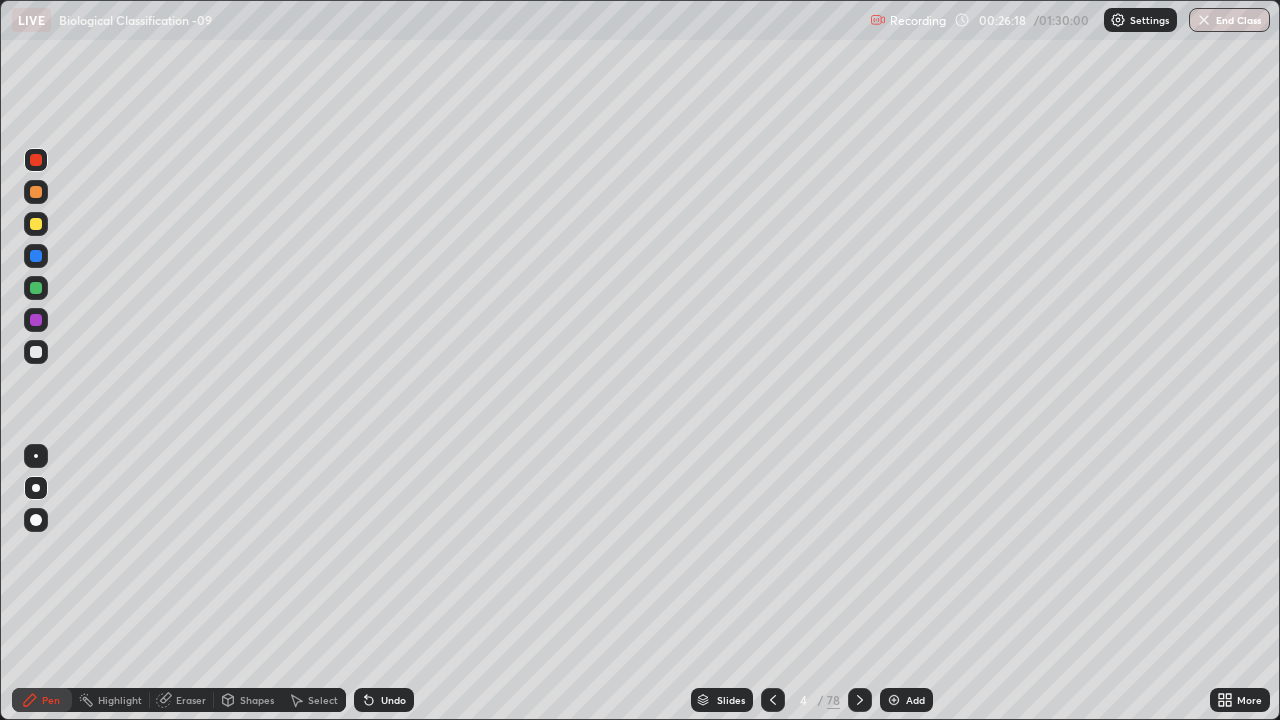 click 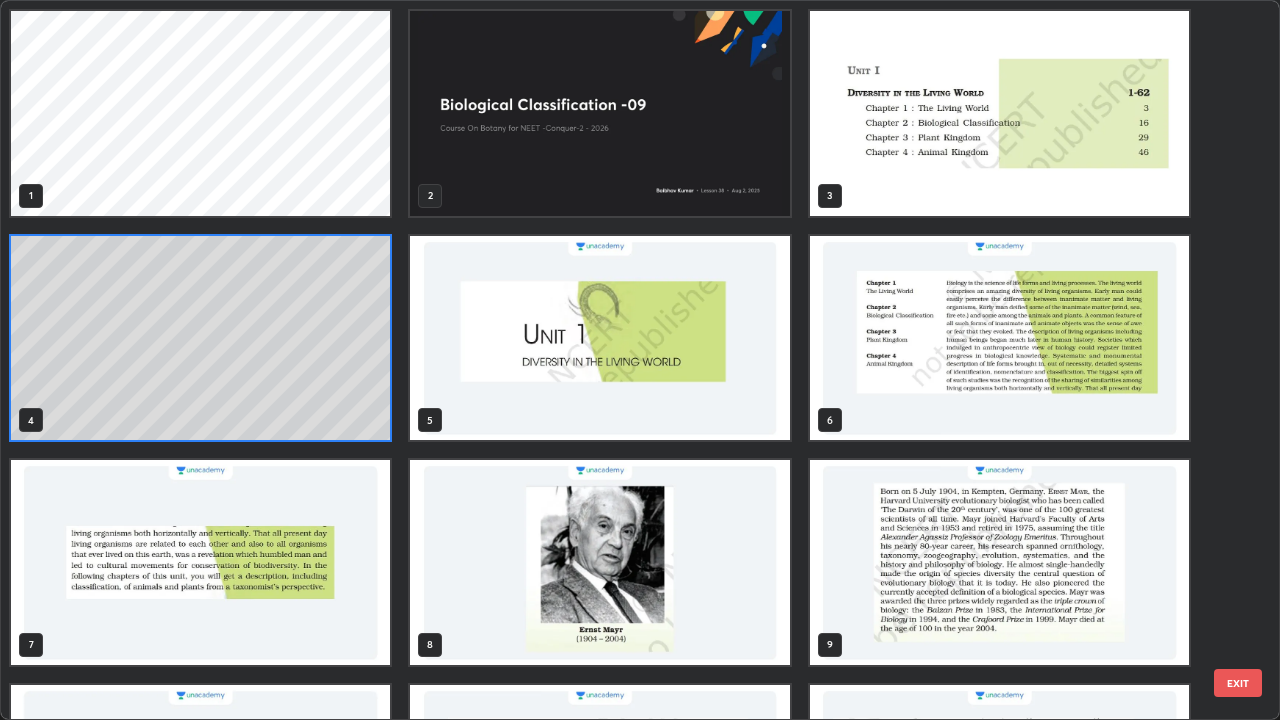 scroll, scrollTop: 7, scrollLeft: 11, axis: both 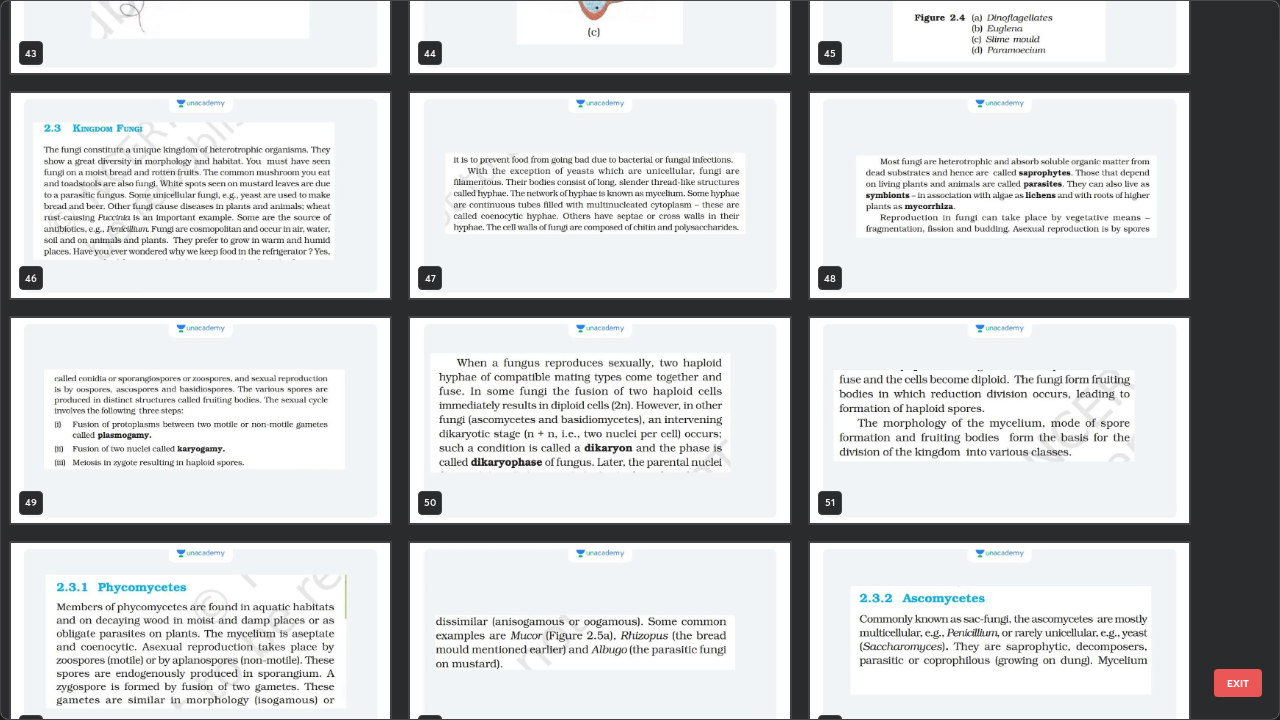 click at bounding box center (200, 420) 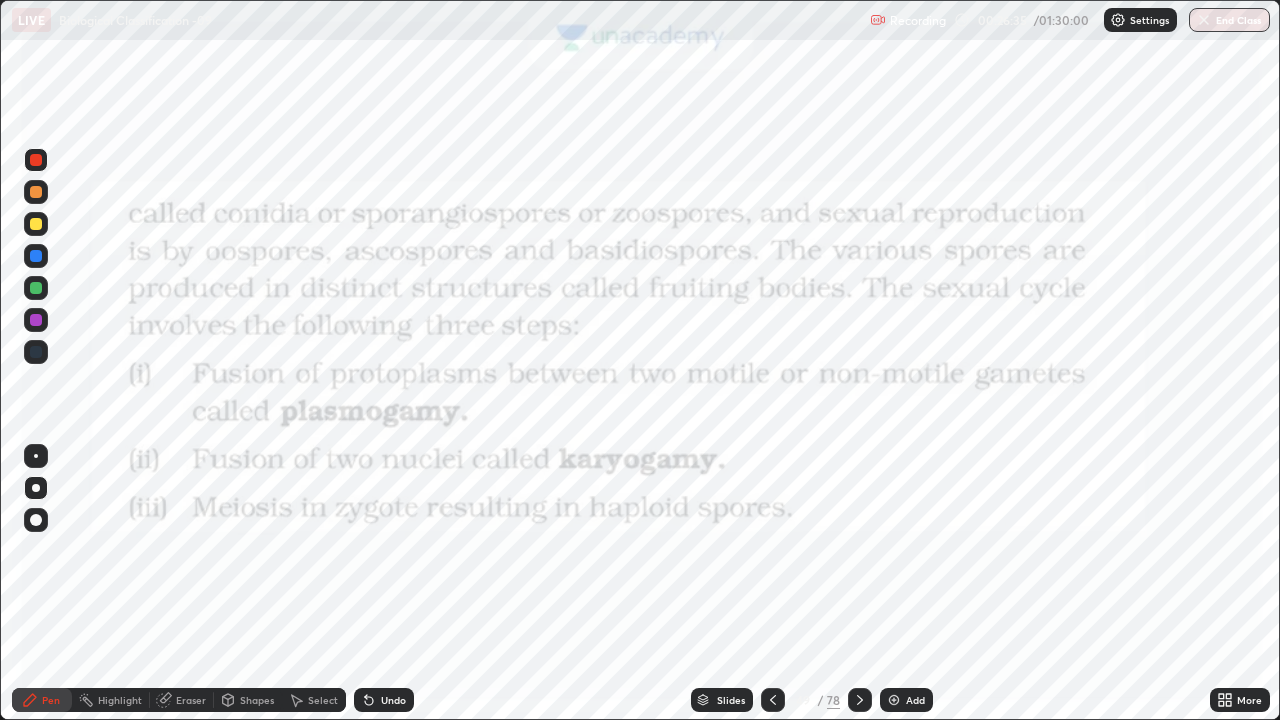 click at bounding box center (200, 420) 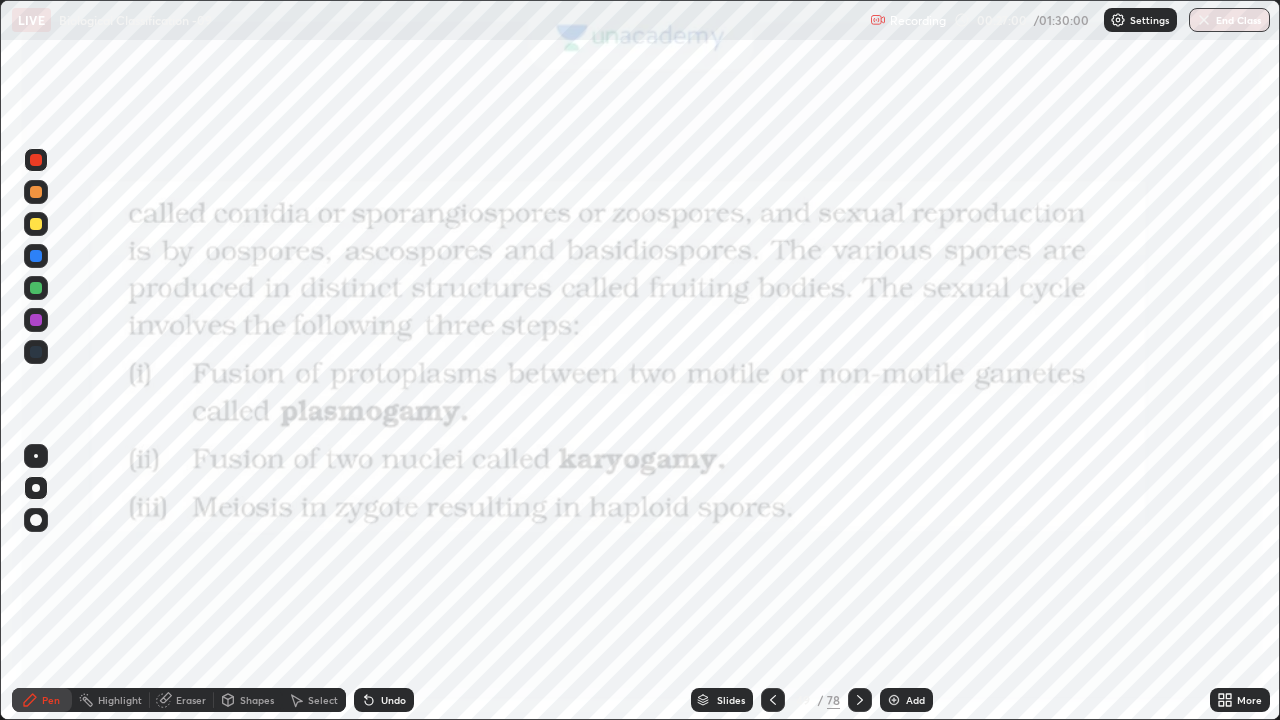 click on "Pen" at bounding box center [42, 700] 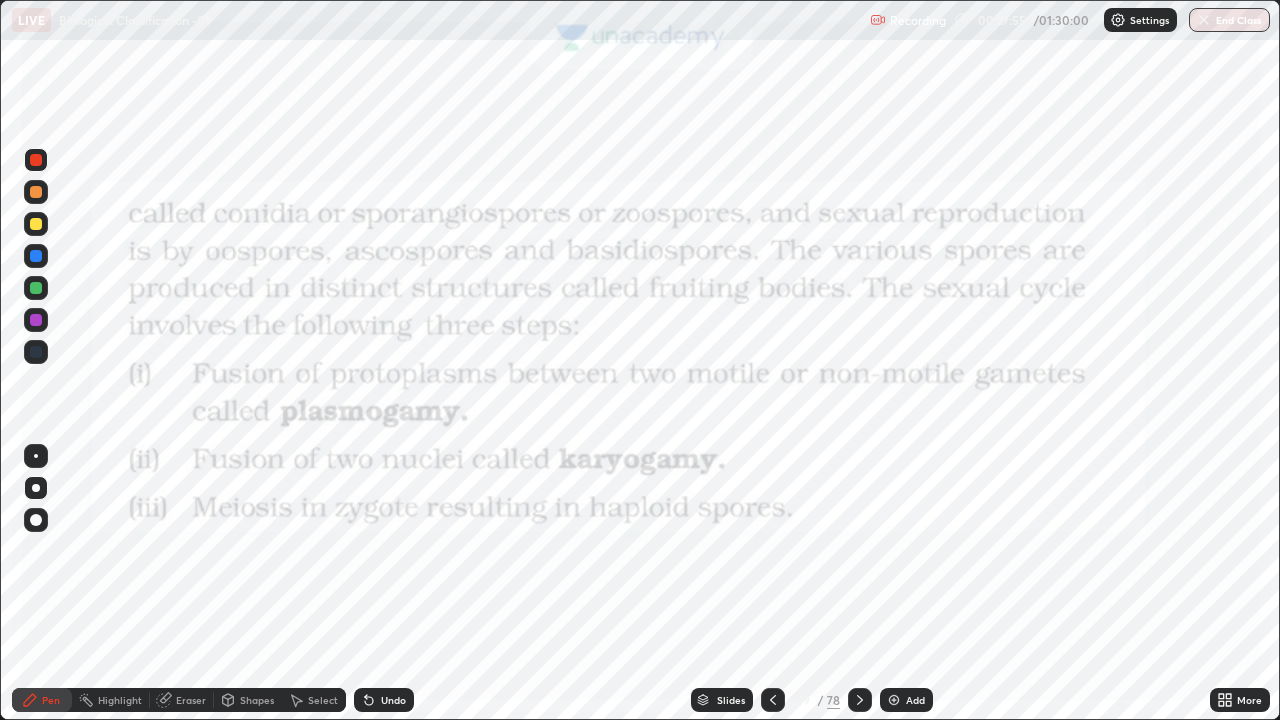 click 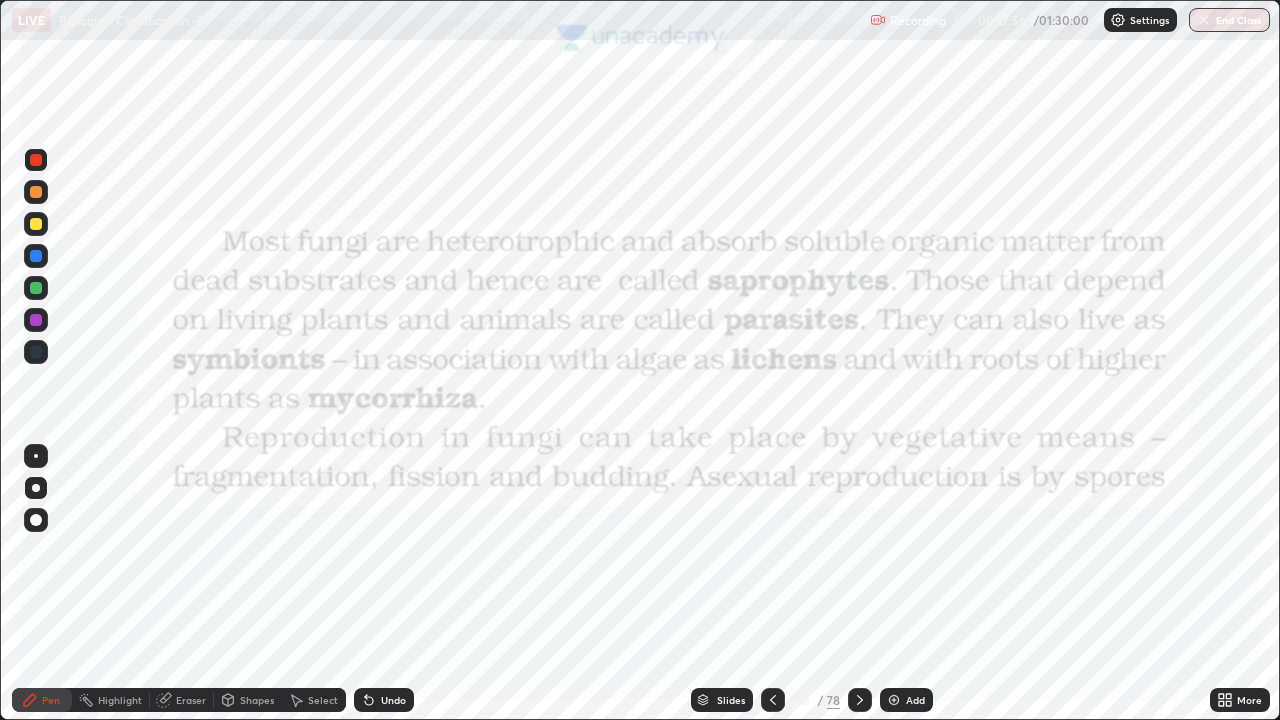 click on "Add" at bounding box center (906, 700) 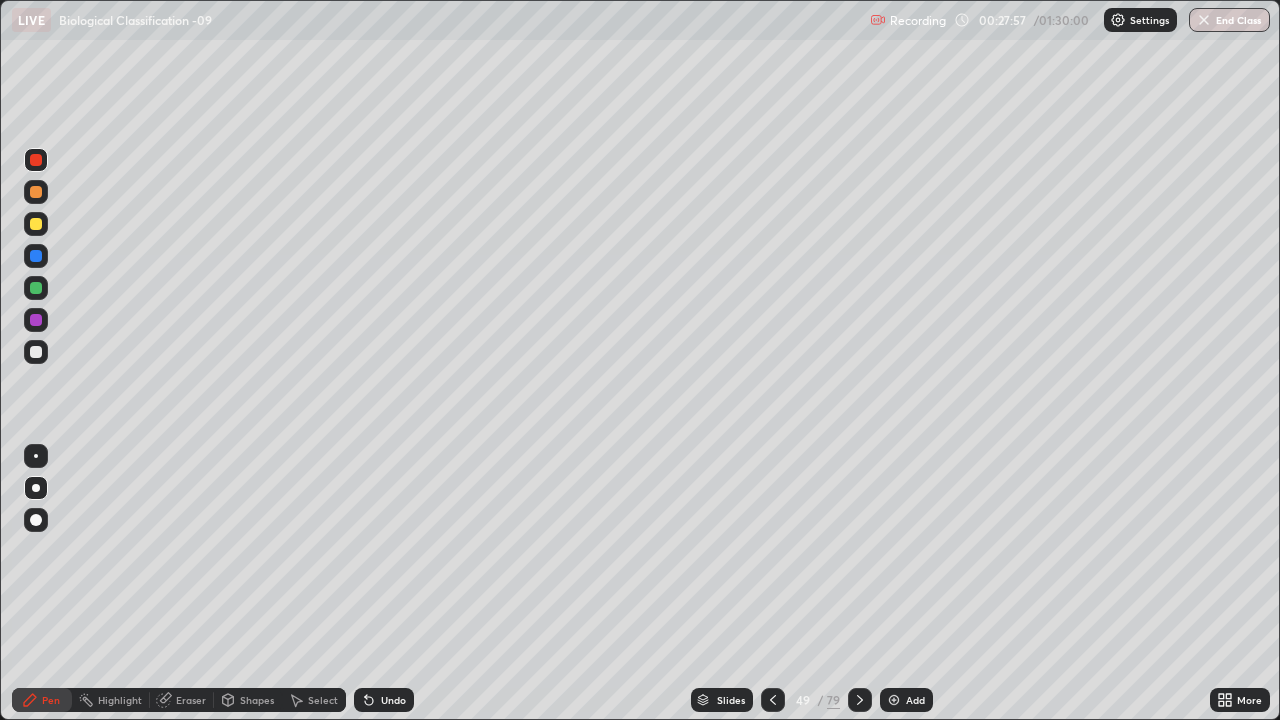 click on "Pen" at bounding box center [51, 700] 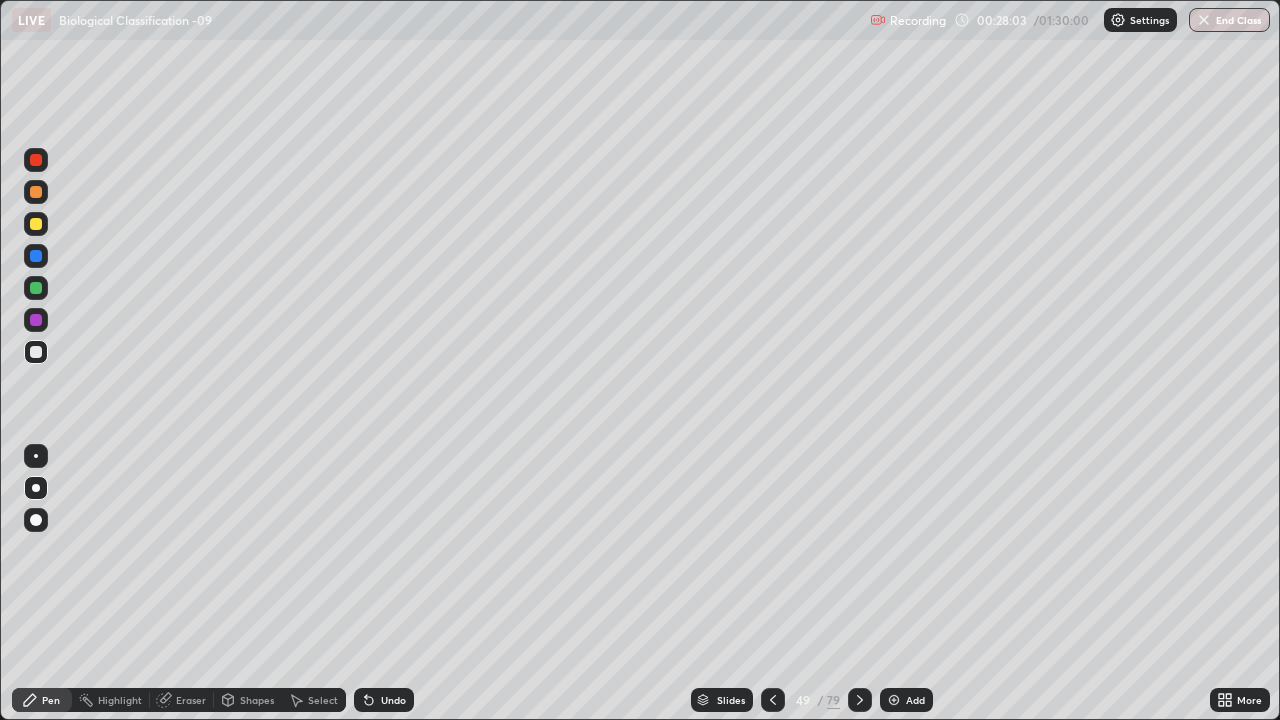 click on "Undo" at bounding box center [393, 700] 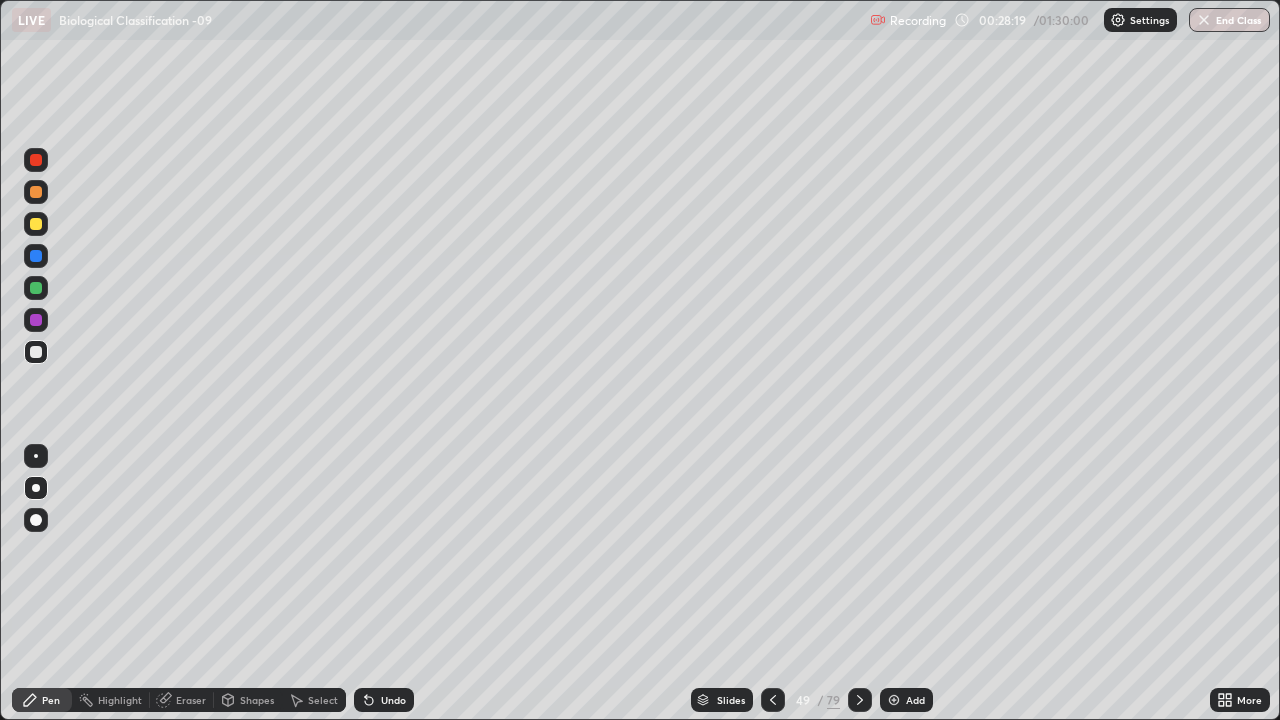 click at bounding box center (36, 320) 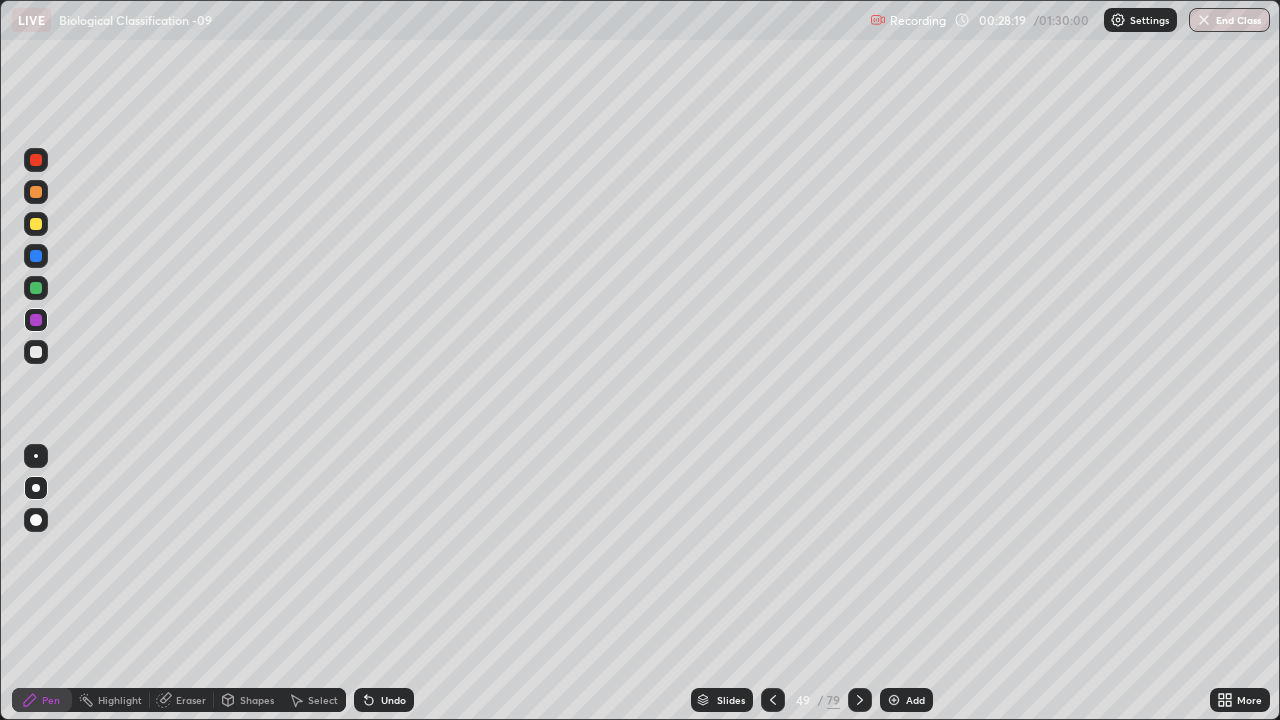click at bounding box center [36, 488] 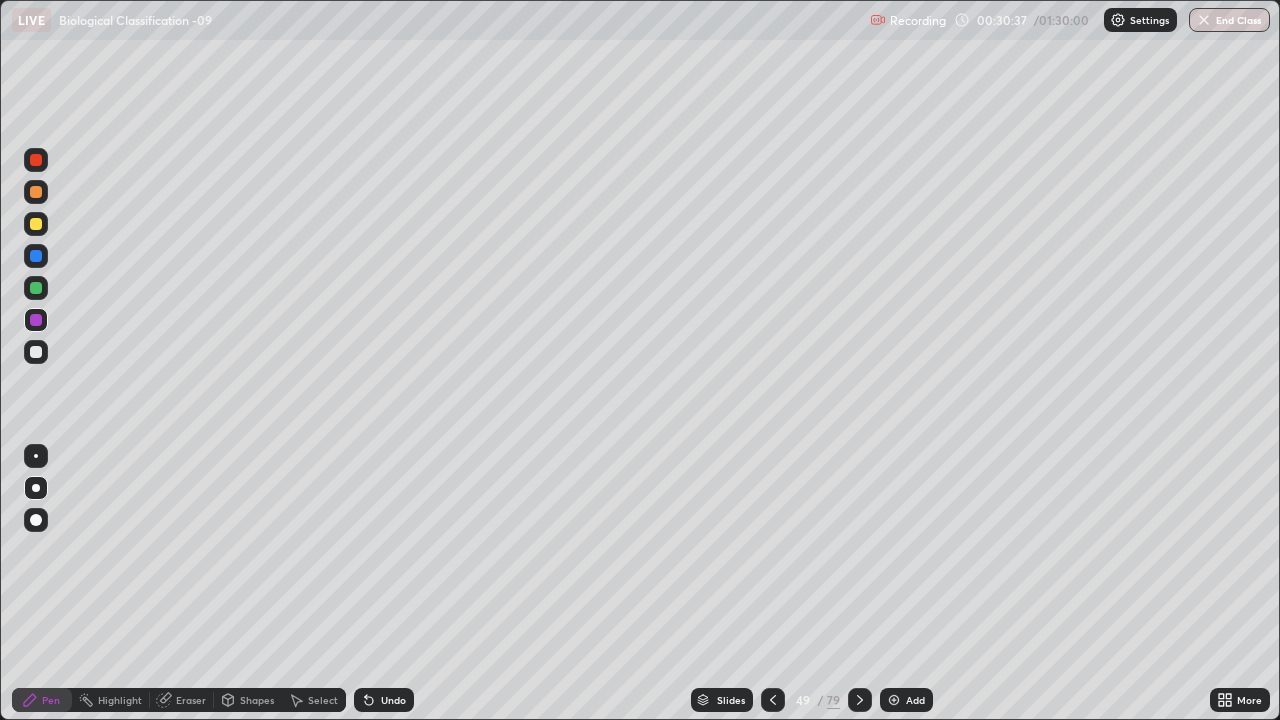 click on "Slides" at bounding box center [722, 700] 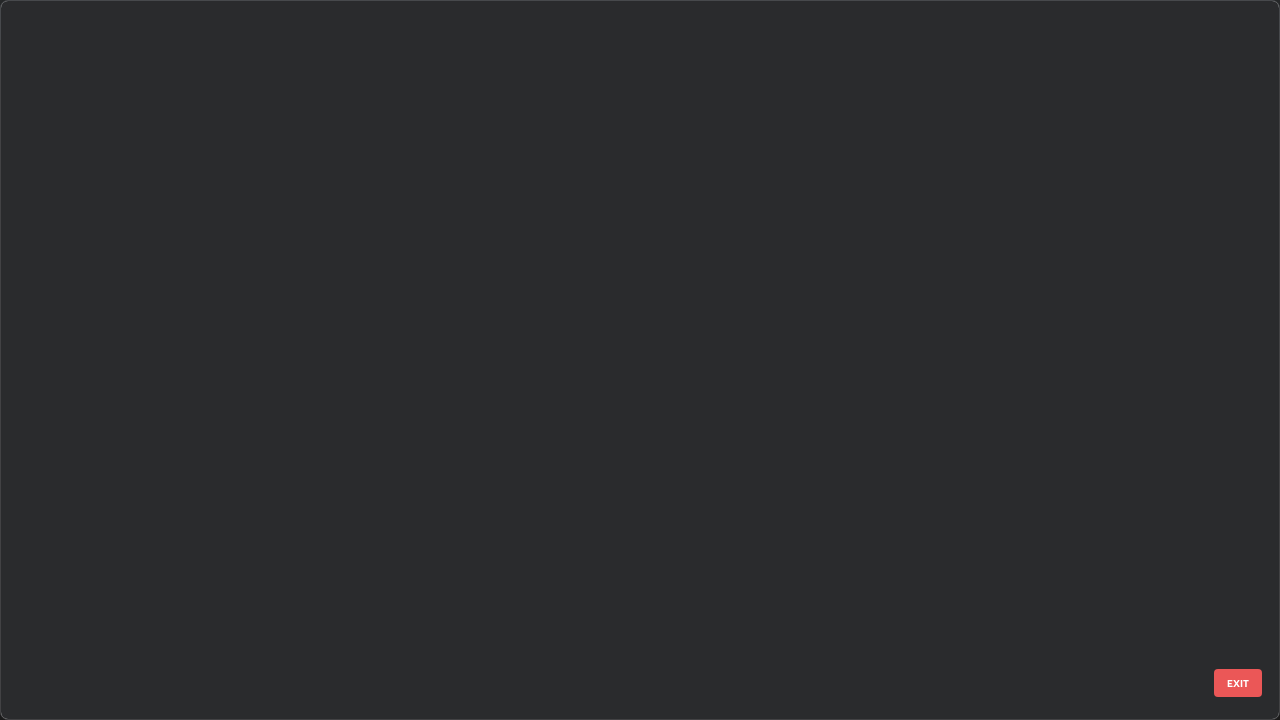 scroll, scrollTop: 3100, scrollLeft: 0, axis: vertical 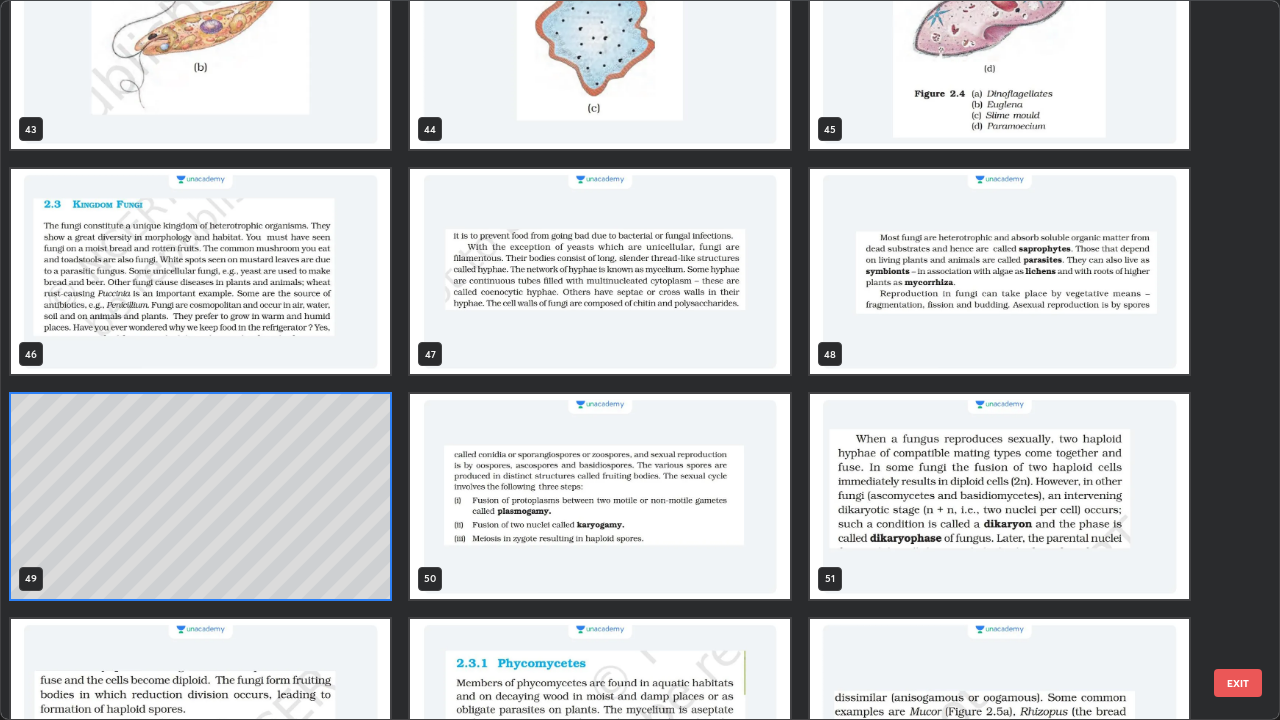 click at bounding box center (599, 496) 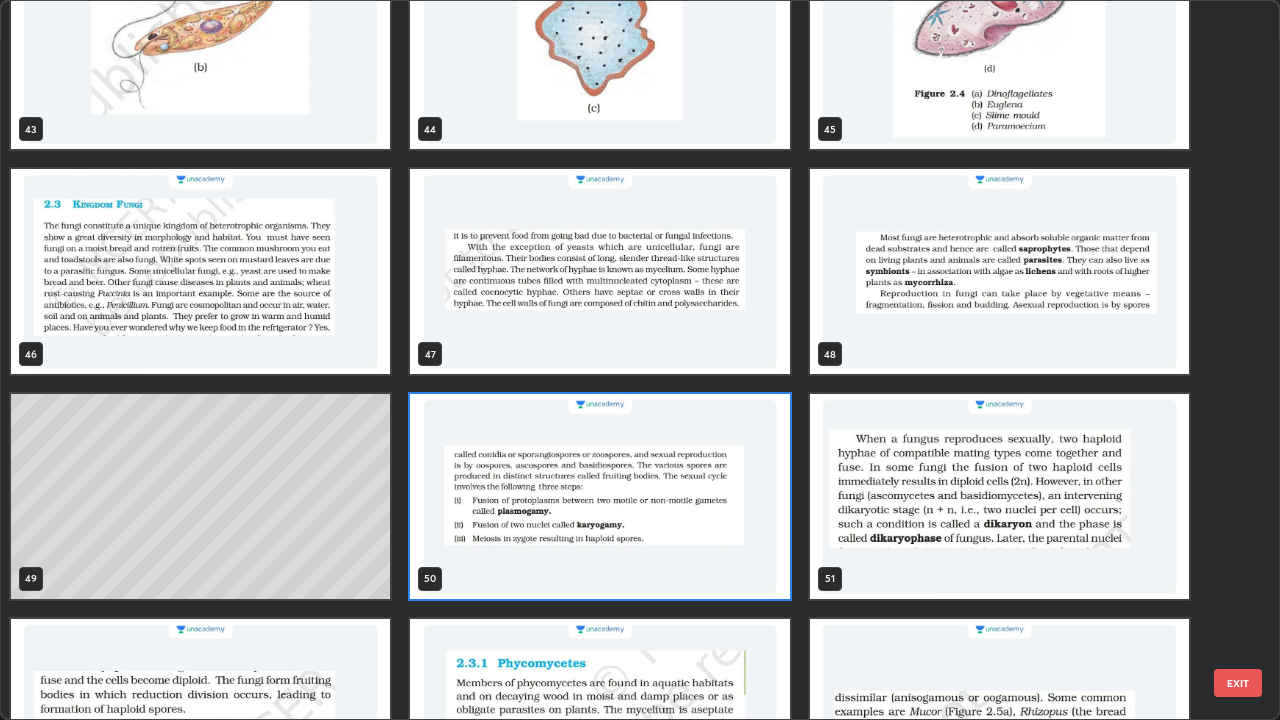 click at bounding box center (599, 496) 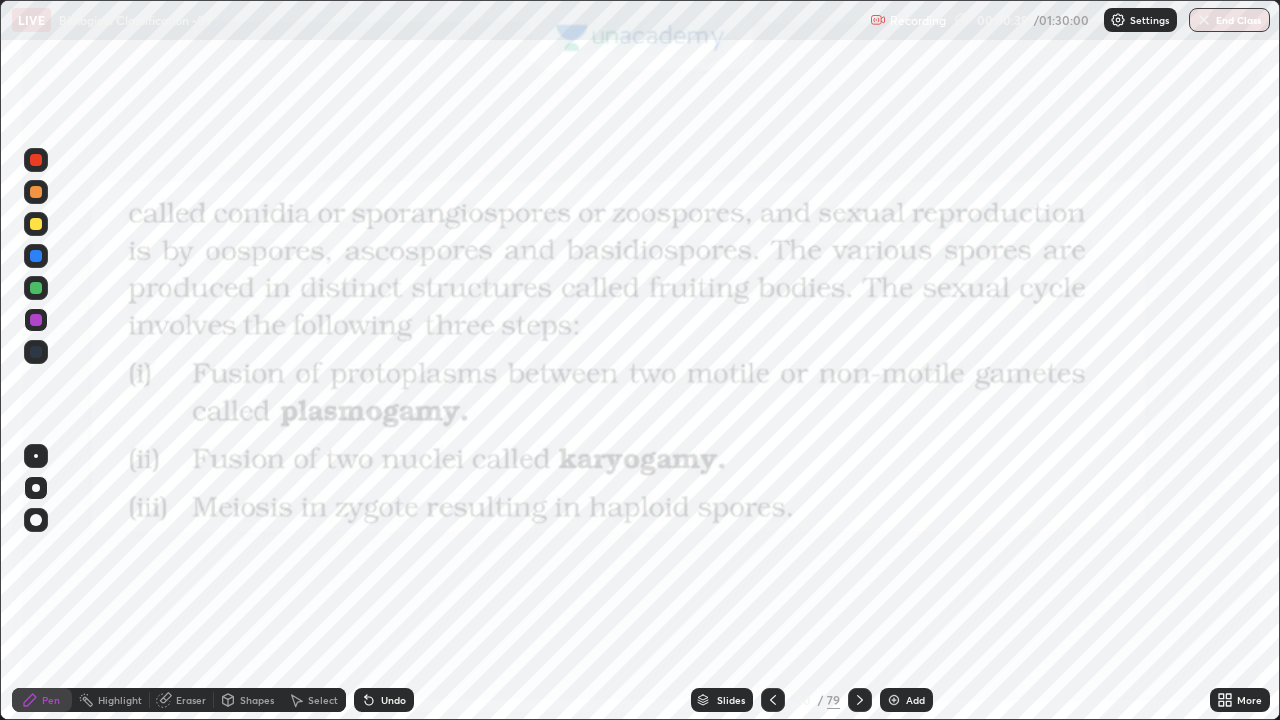 click at bounding box center [599, 496] 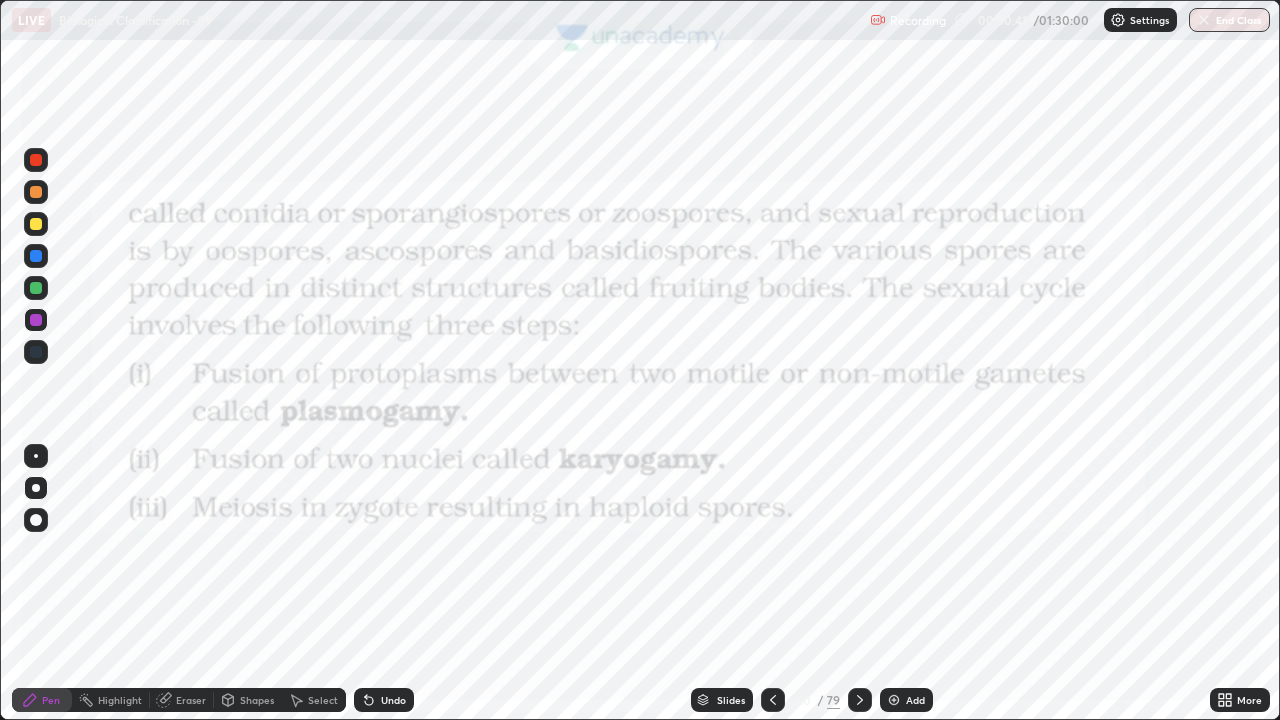 click on "Shapes" at bounding box center [257, 700] 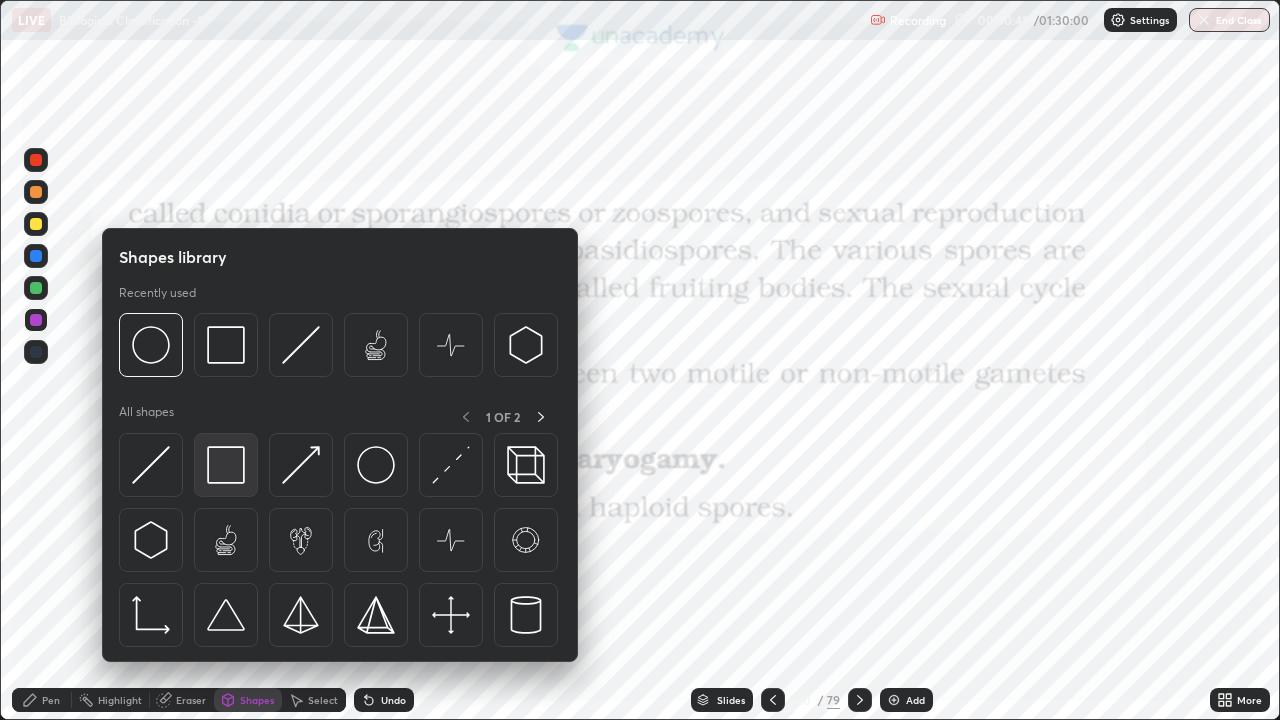 click at bounding box center [226, 465] 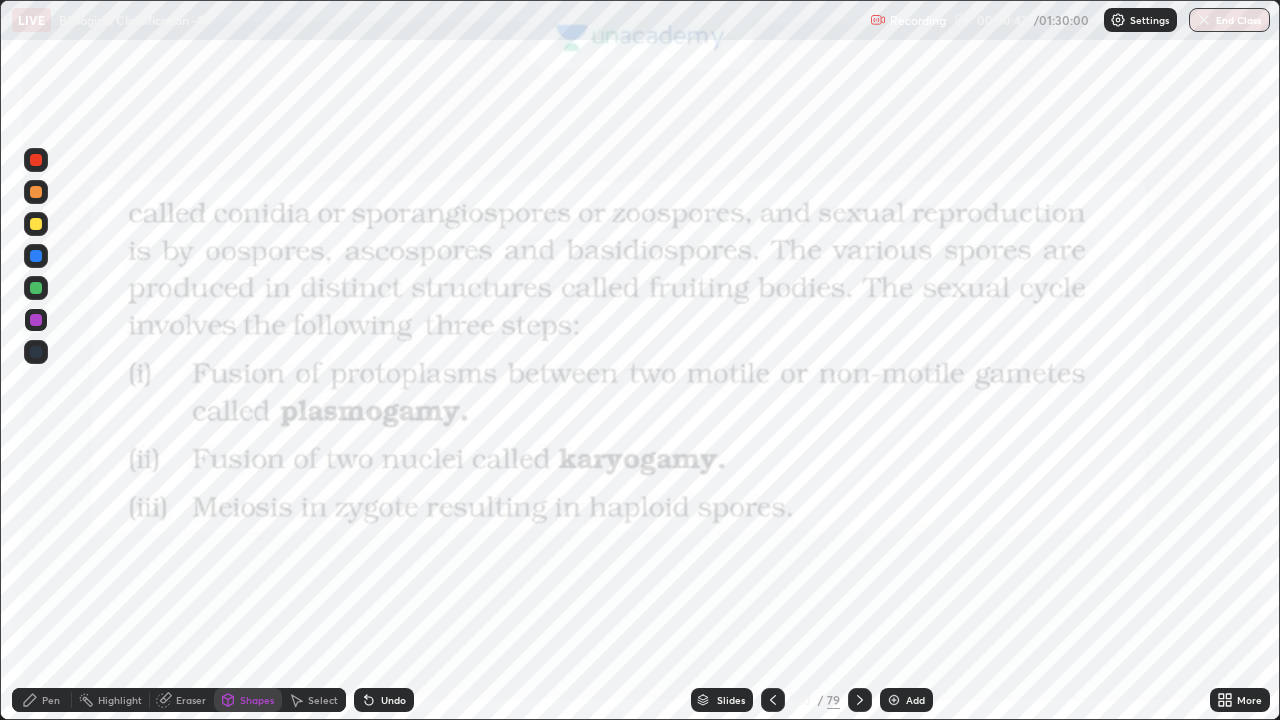 click at bounding box center [36, 160] 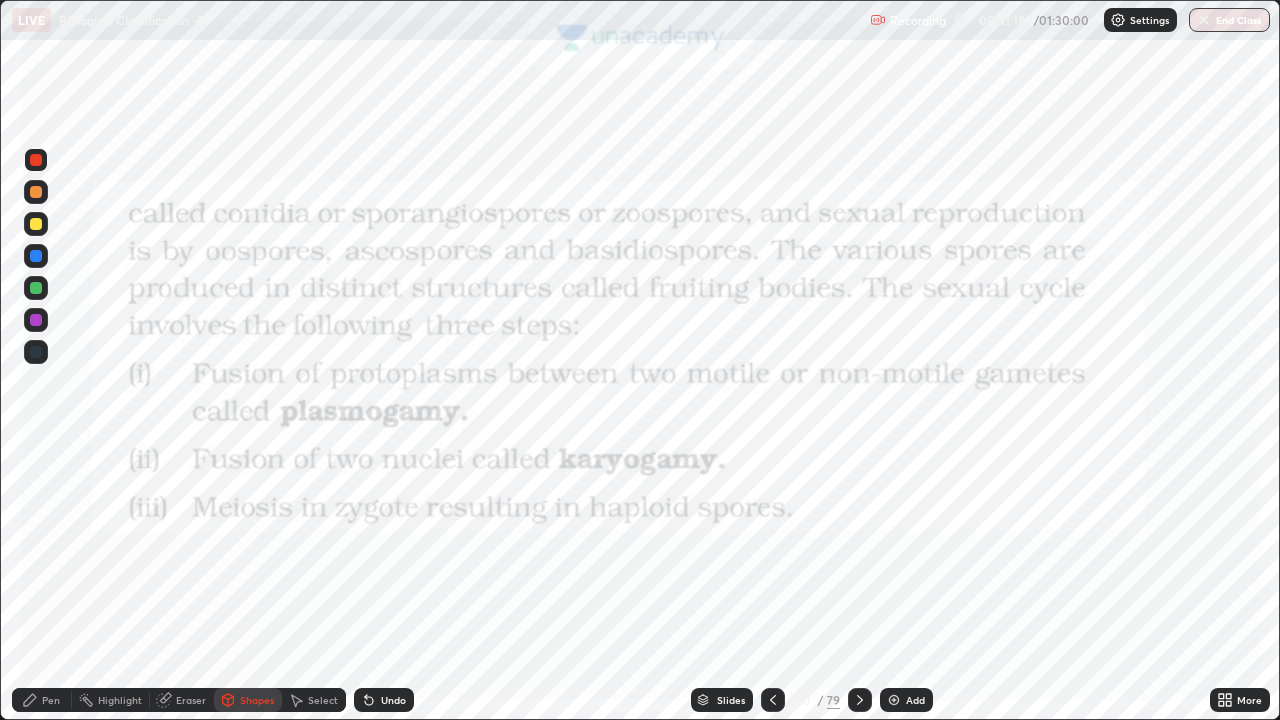 click on "Pen" at bounding box center (51, 700) 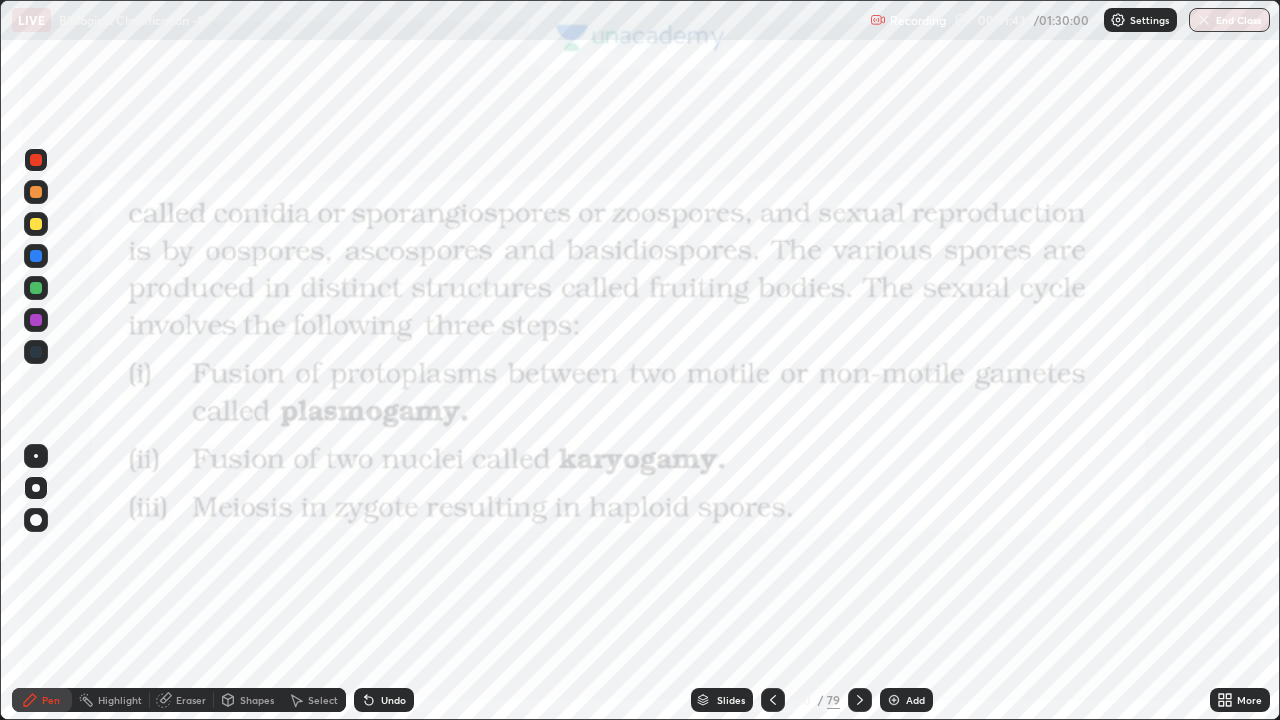 click 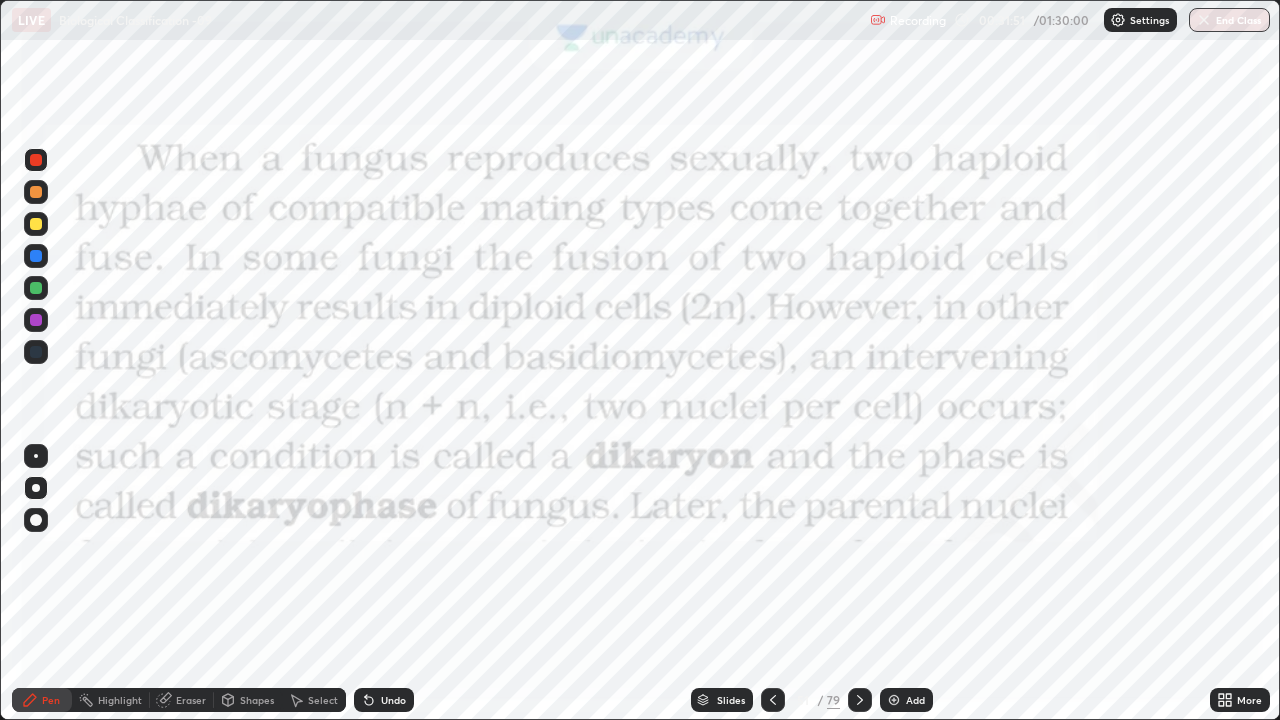 click on "Shapes" at bounding box center [248, 700] 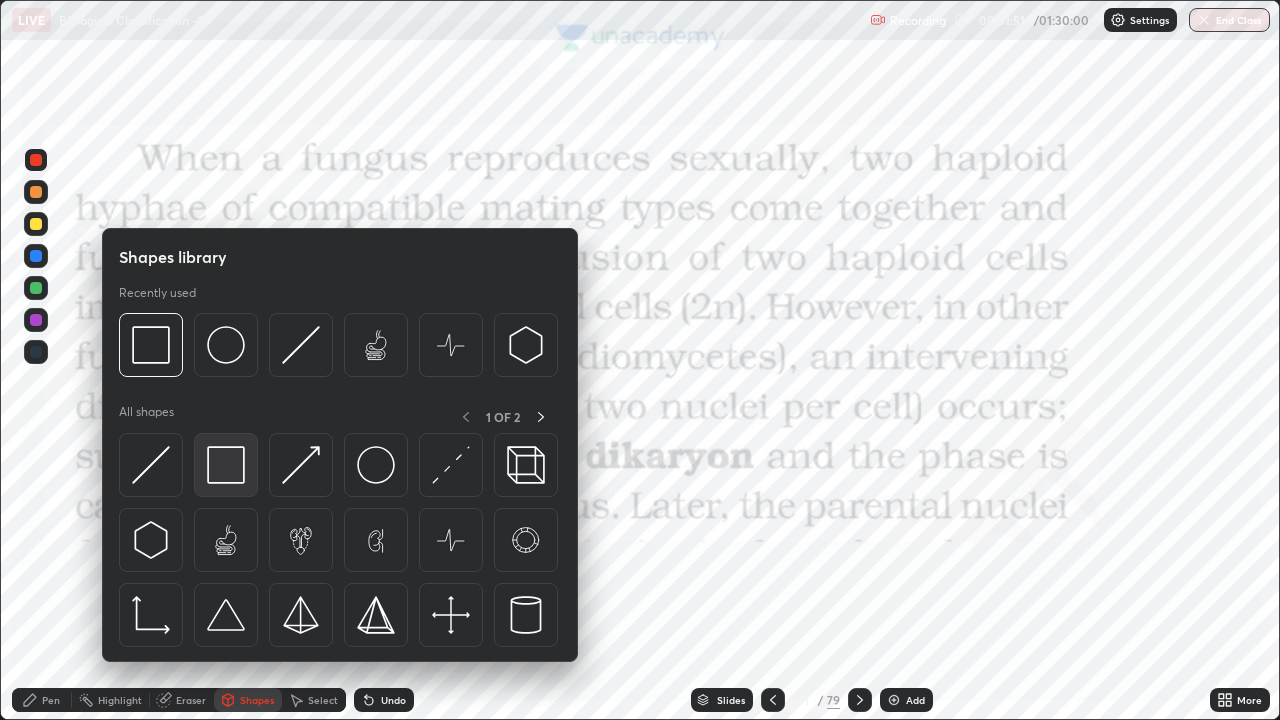 click at bounding box center (226, 465) 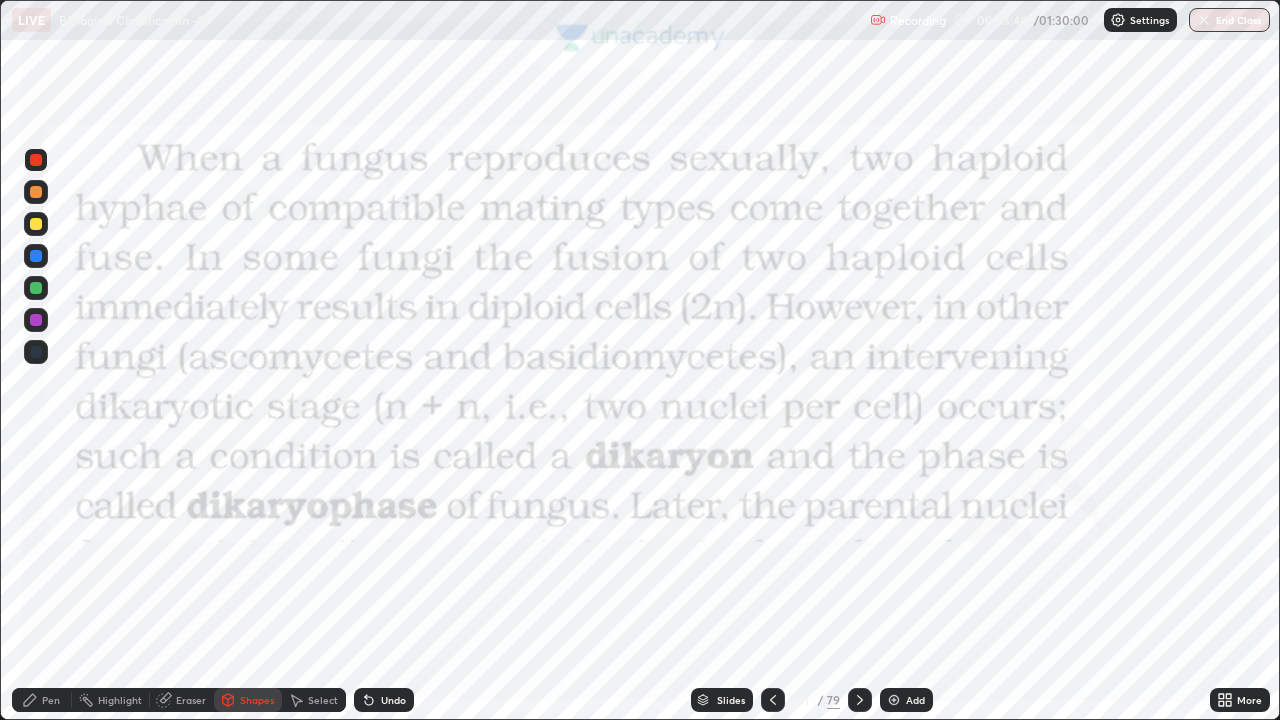 click 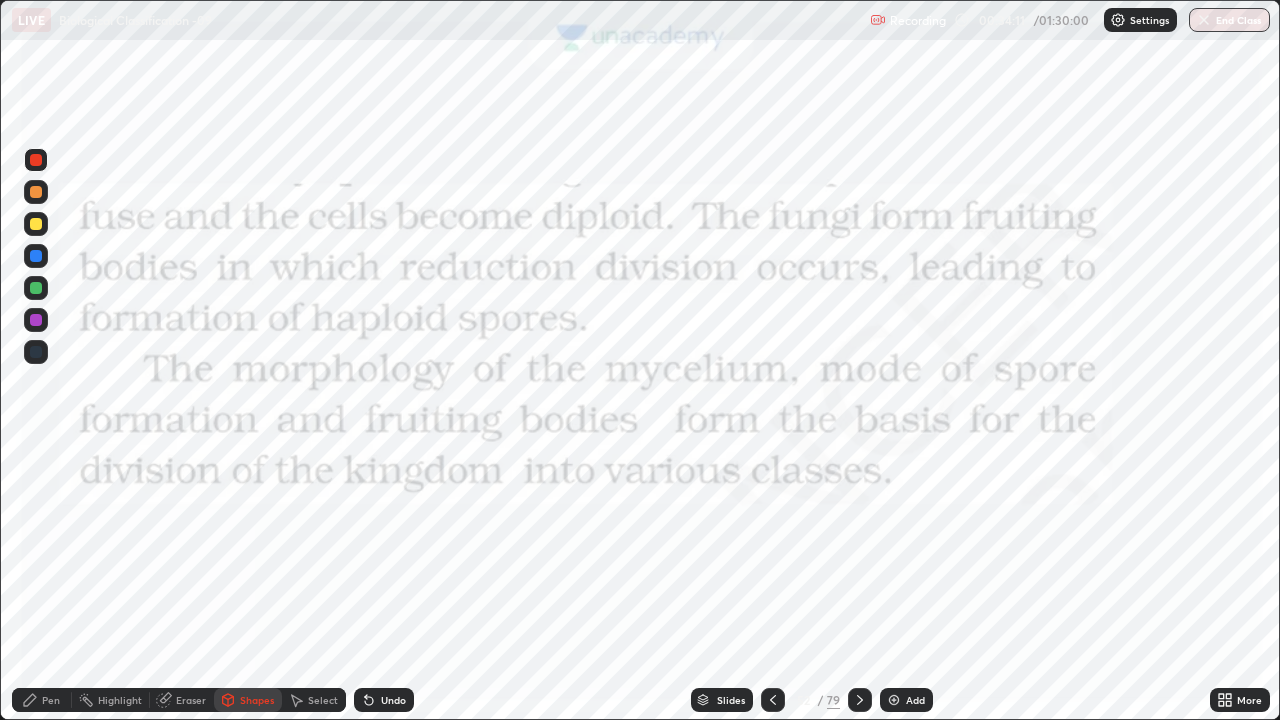 click on "Pen" at bounding box center (42, 700) 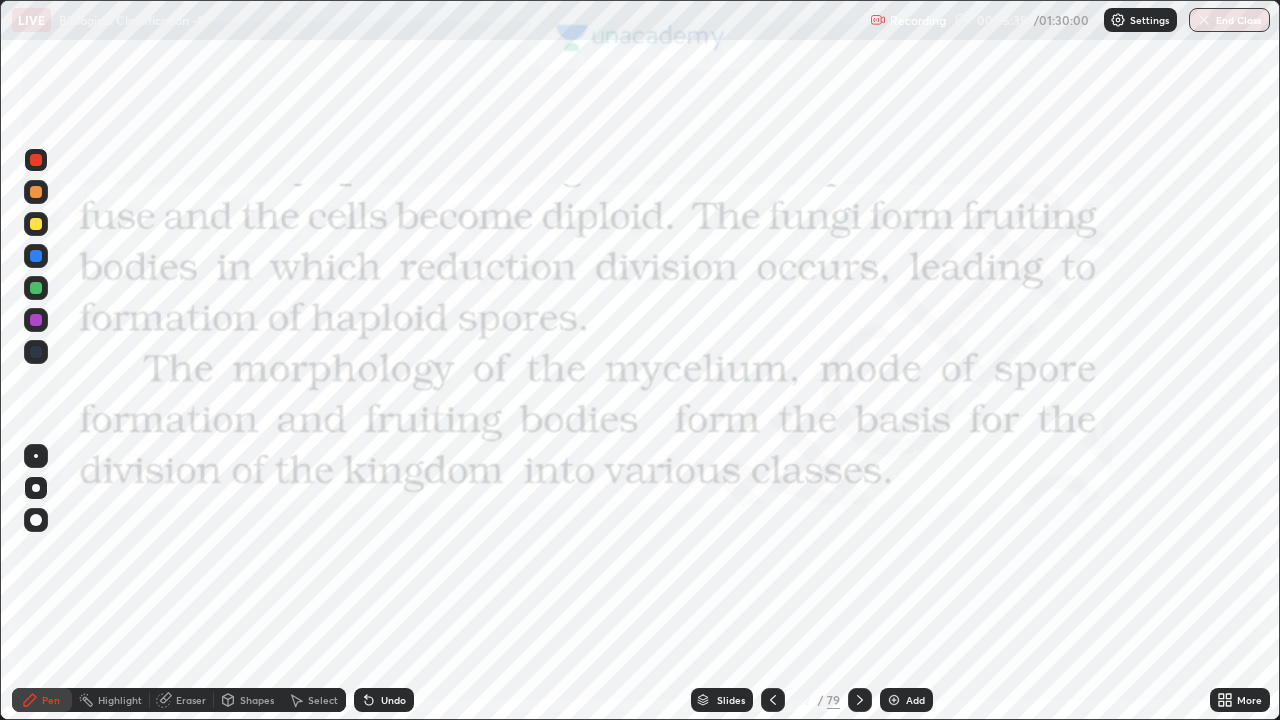 click on "Shapes" at bounding box center [257, 700] 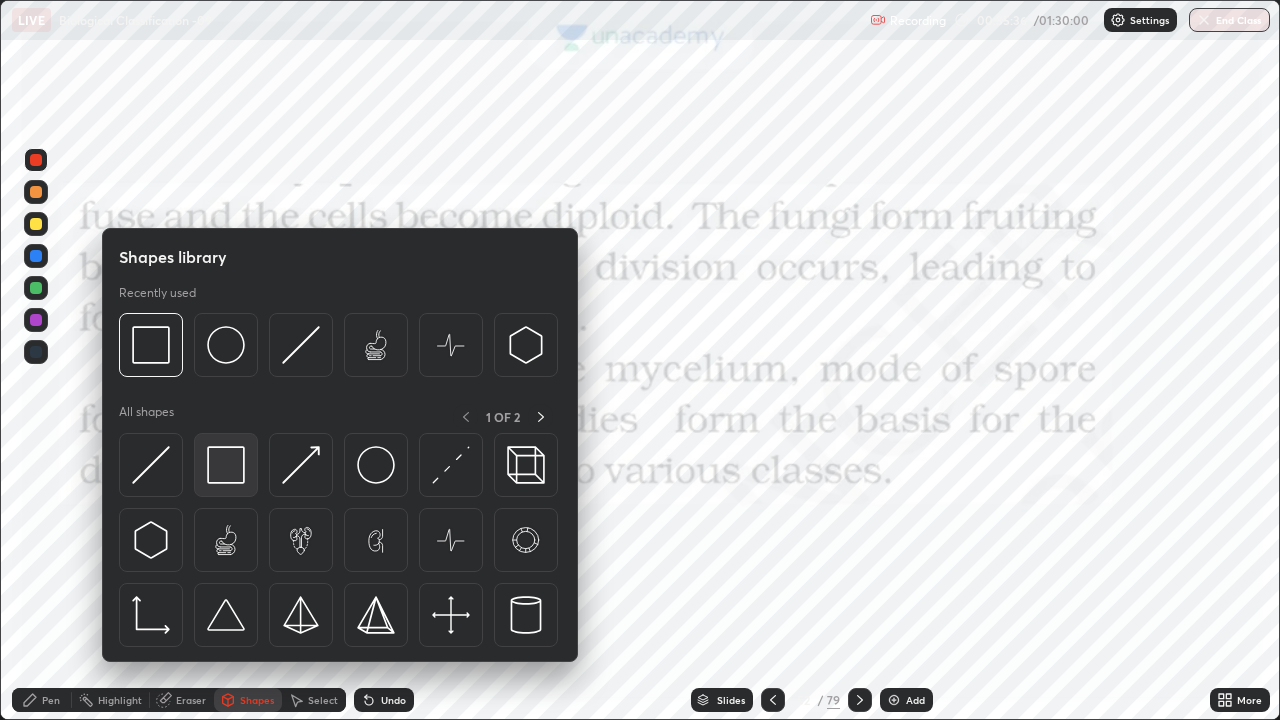 click at bounding box center [226, 465] 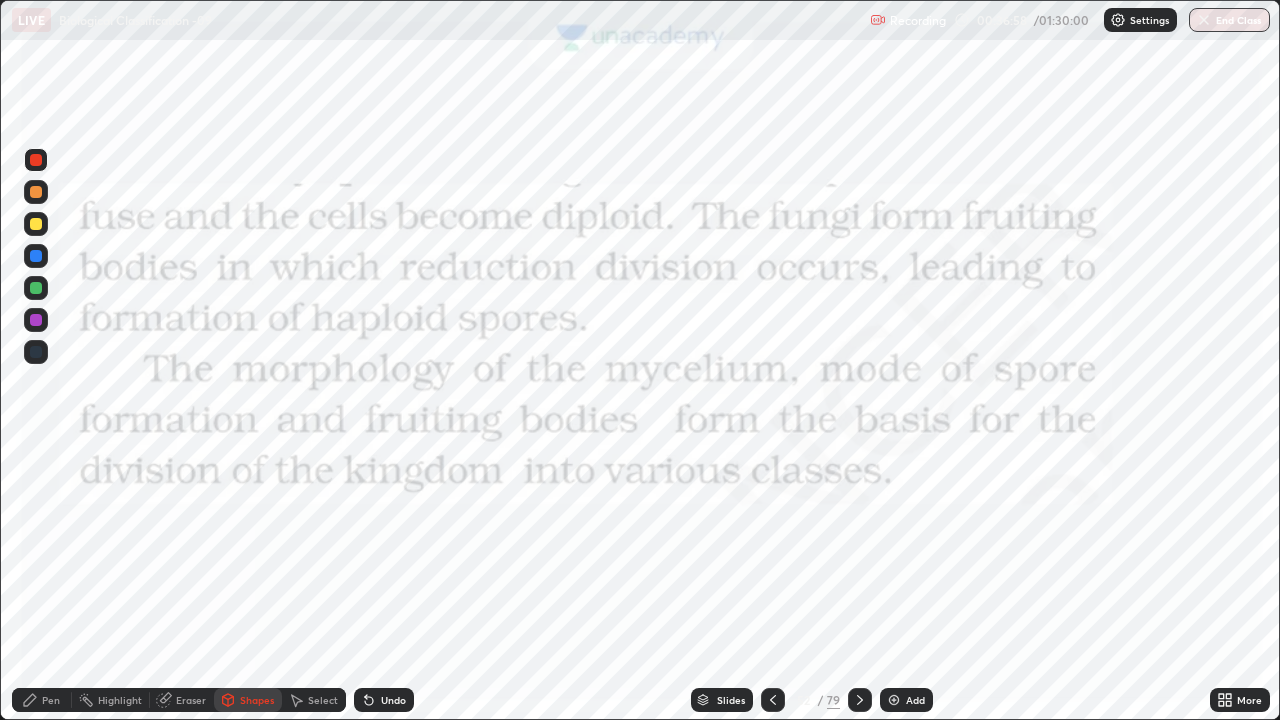 click on "Pen" at bounding box center [42, 700] 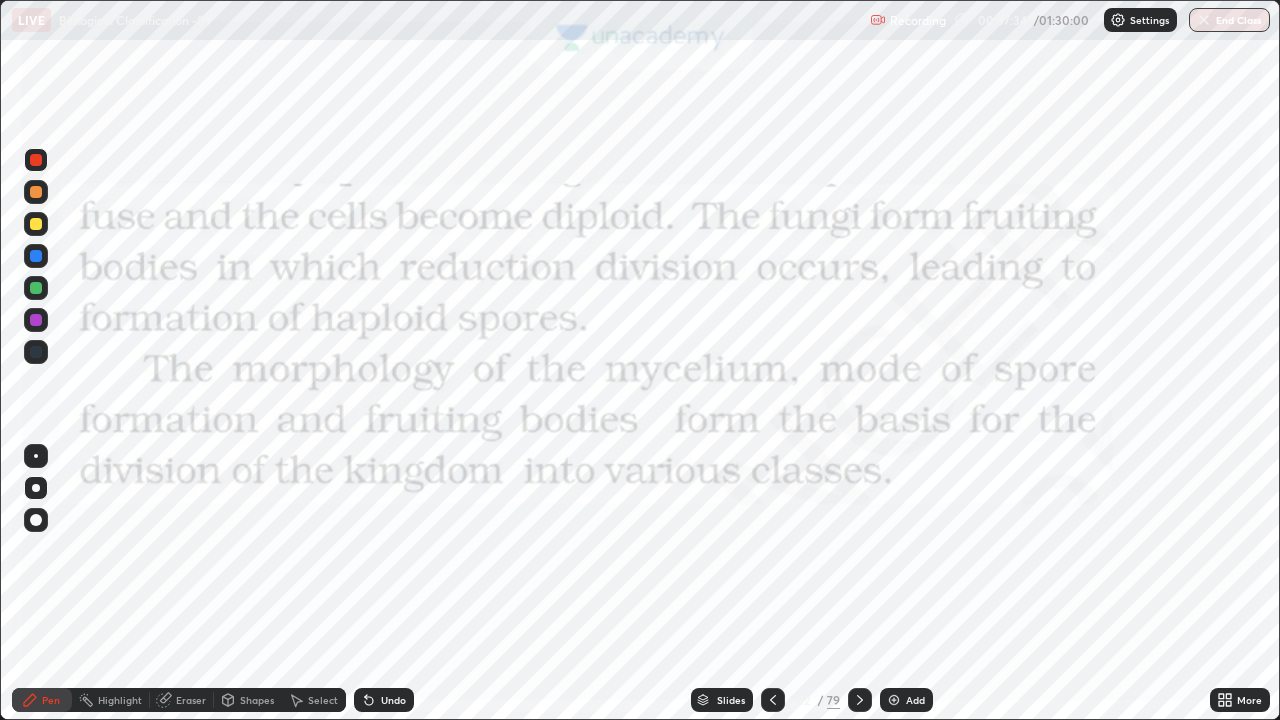 click 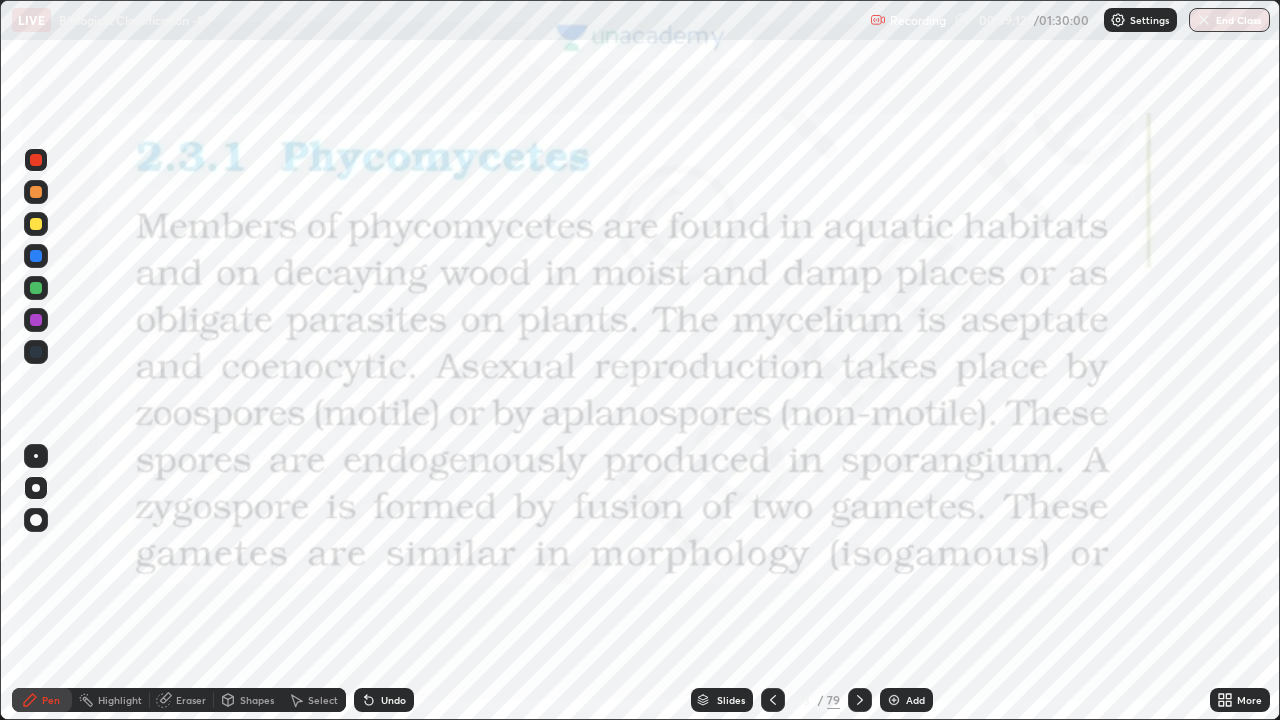 click at bounding box center (36, 488) 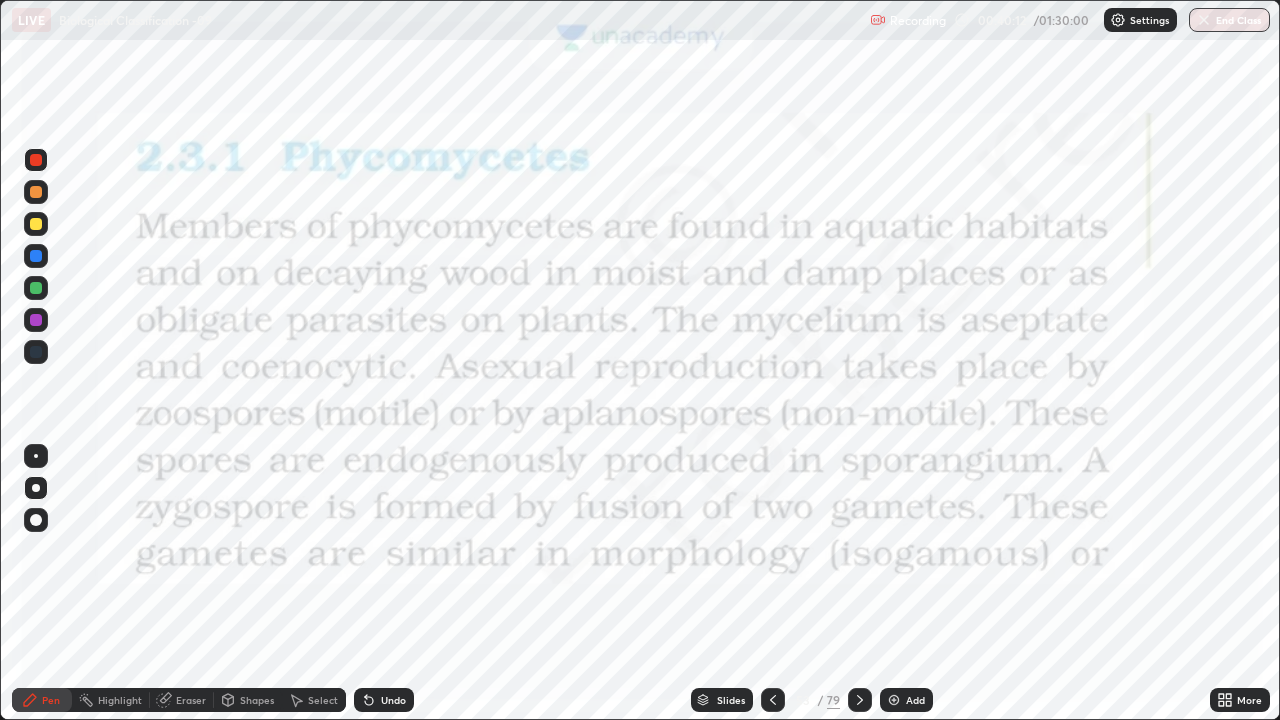 click on "Shapes" at bounding box center [257, 700] 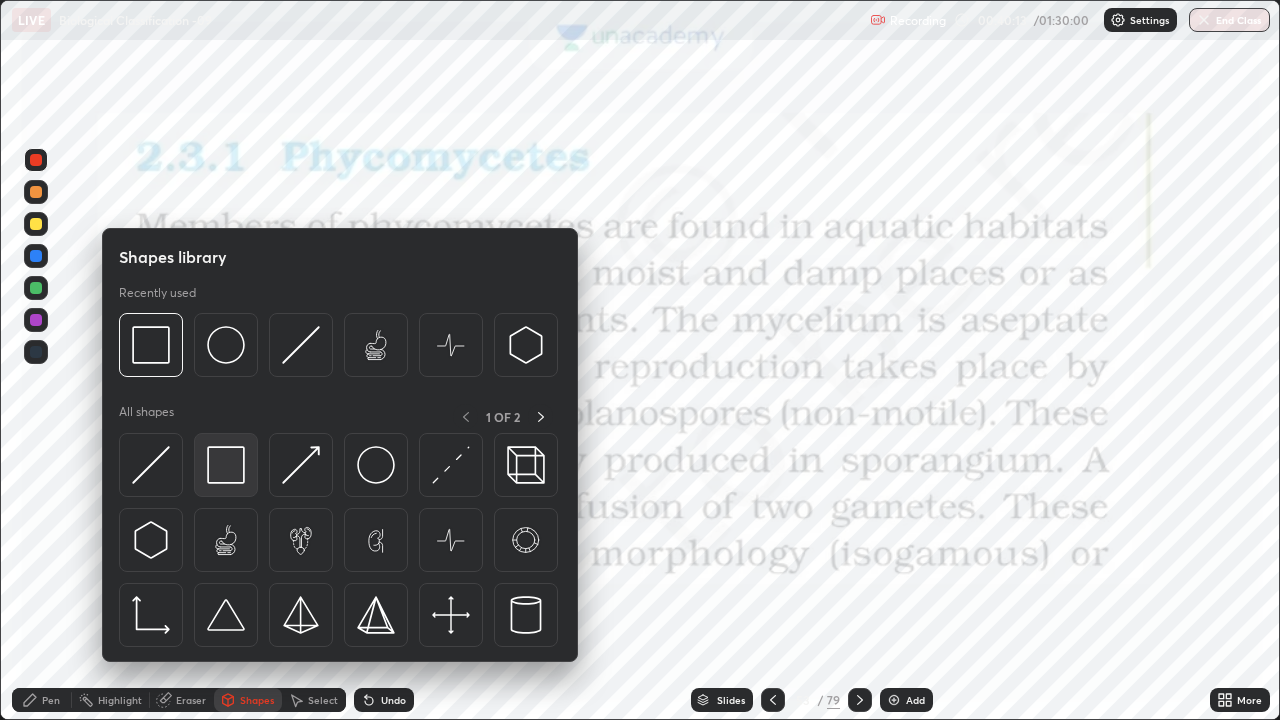click at bounding box center (226, 465) 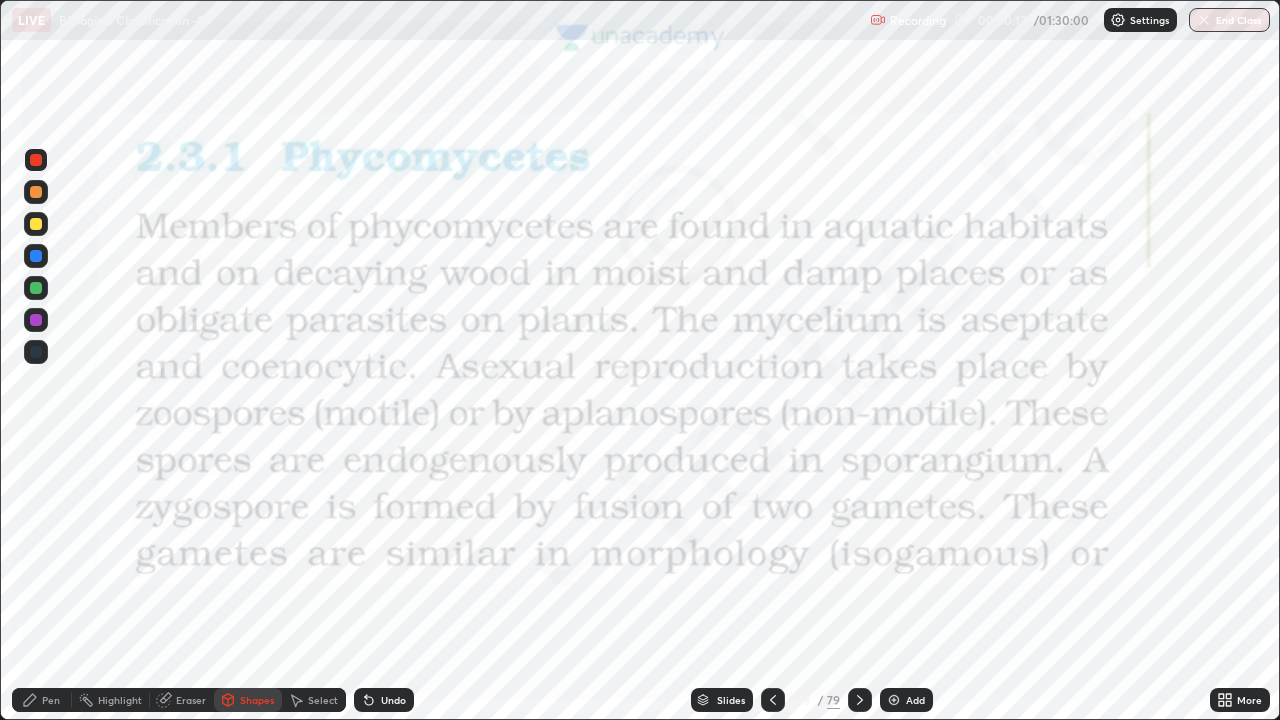 click at bounding box center (36, 160) 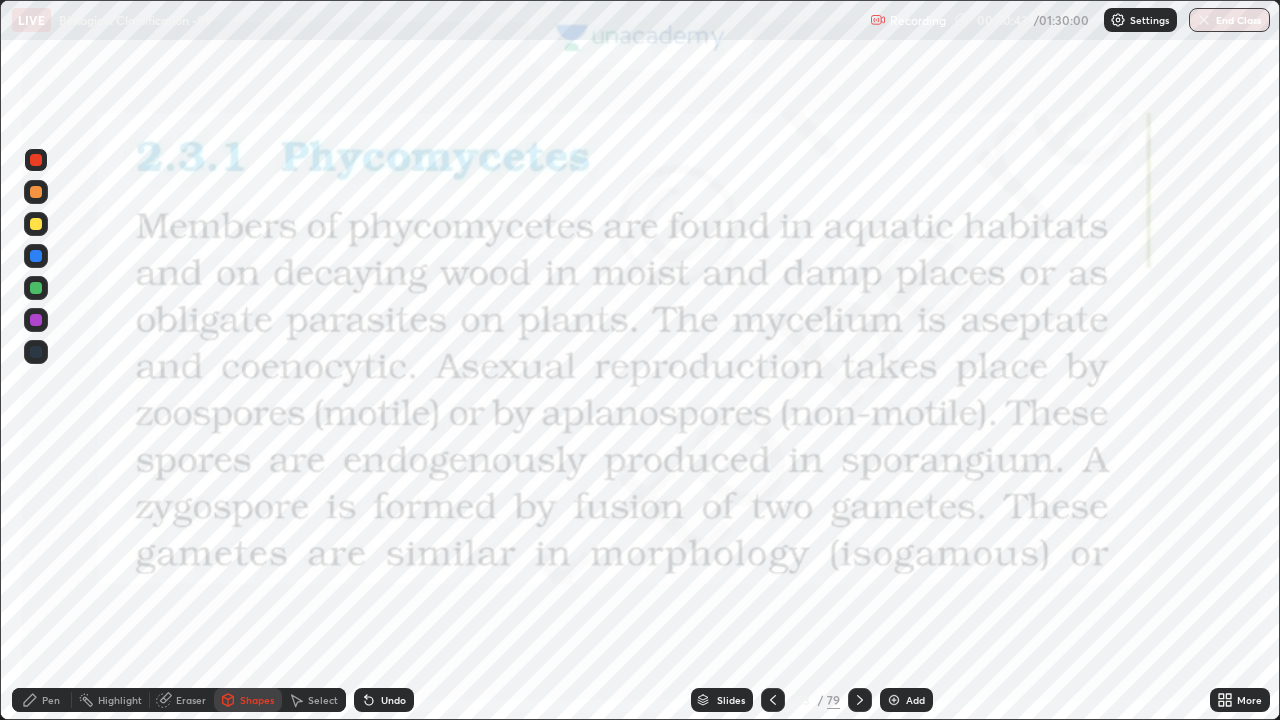 click on "Pen" at bounding box center [51, 700] 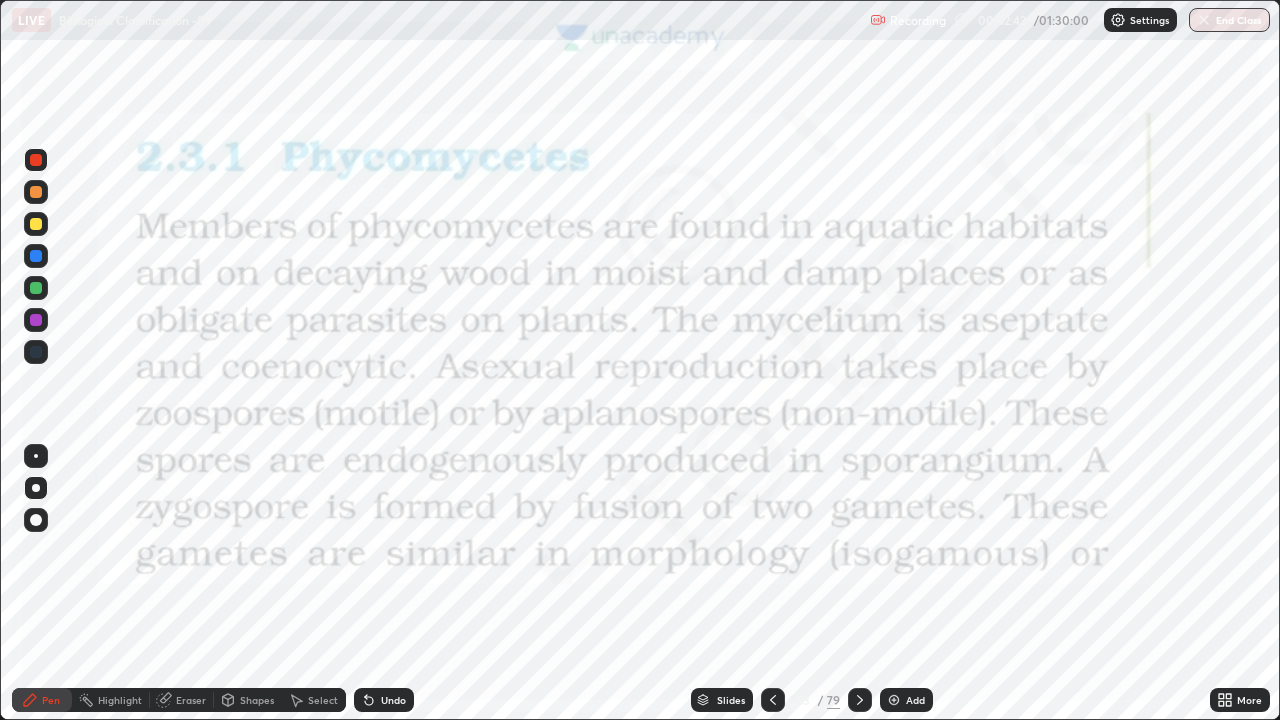 click on "Pen" at bounding box center (51, 700) 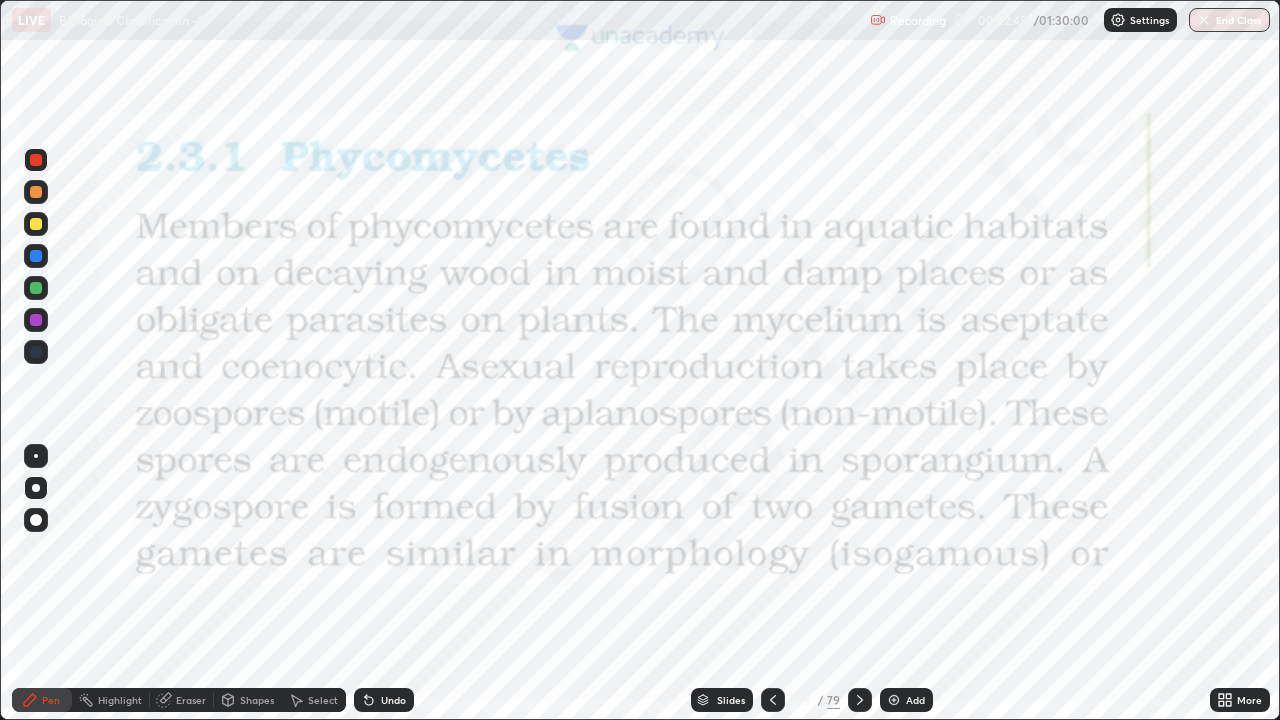 click at bounding box center (36, 488) 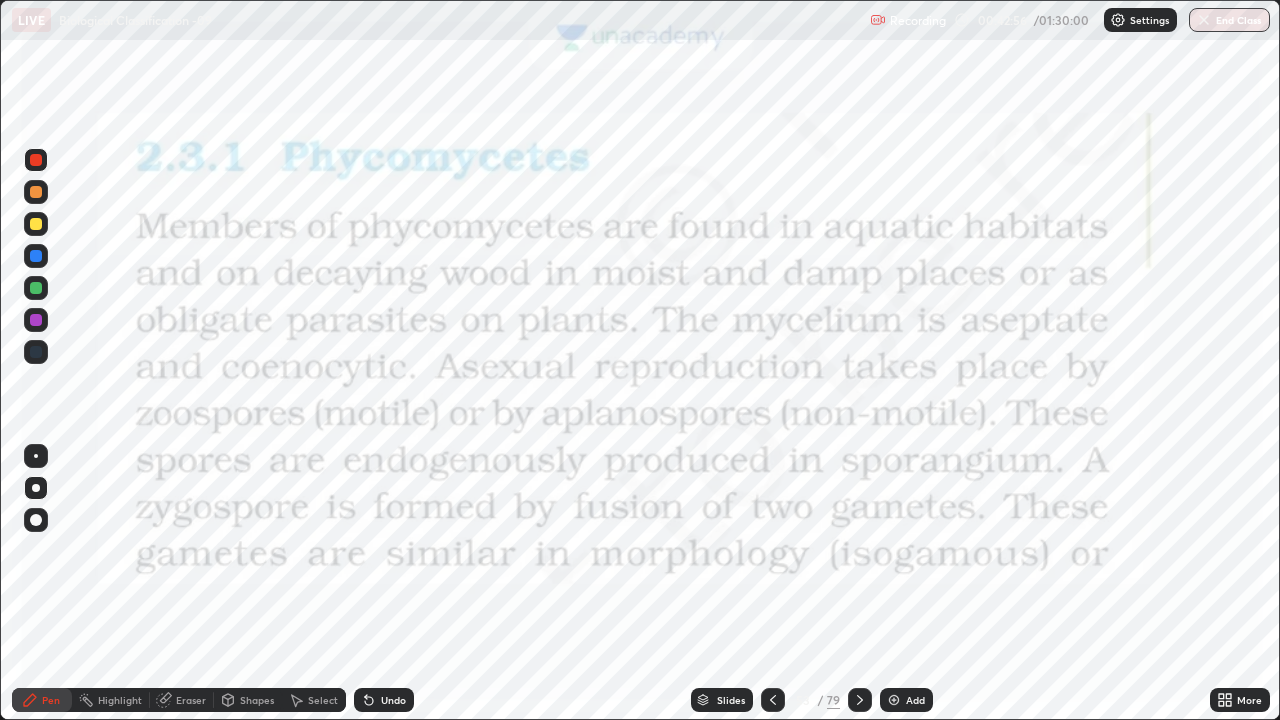 click on "Pen" at bounding box center [42, 700] 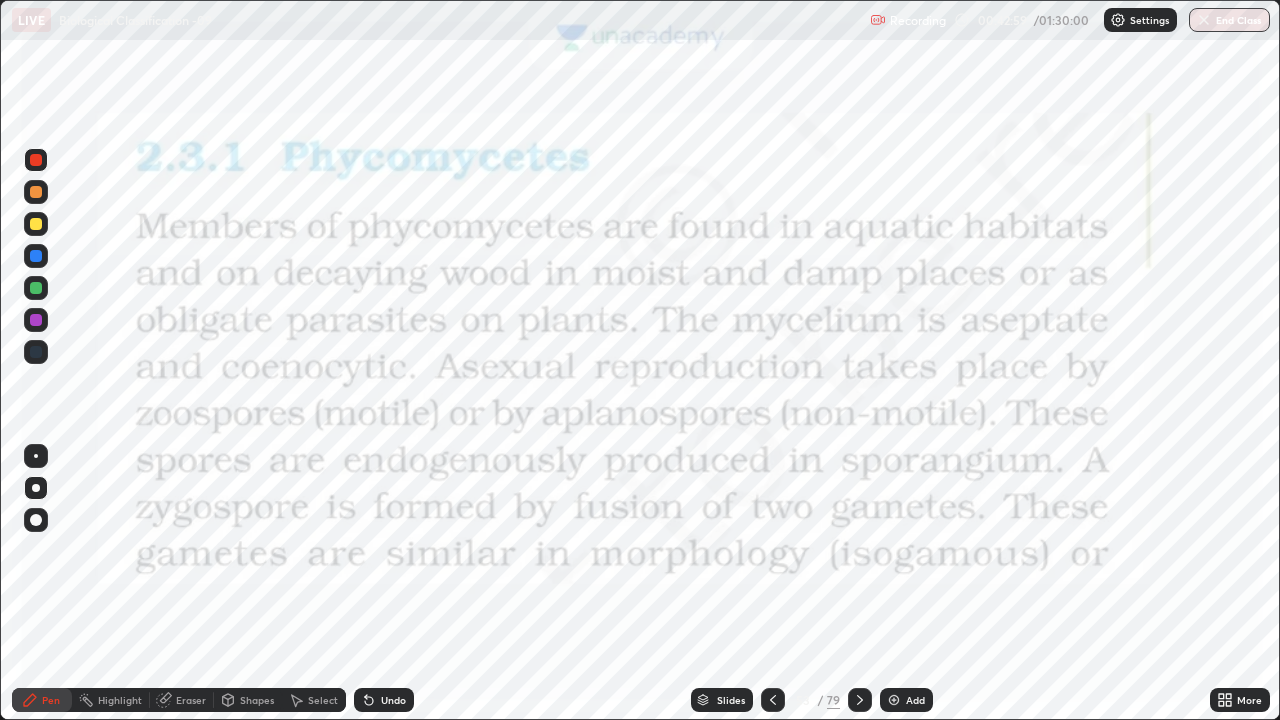 click 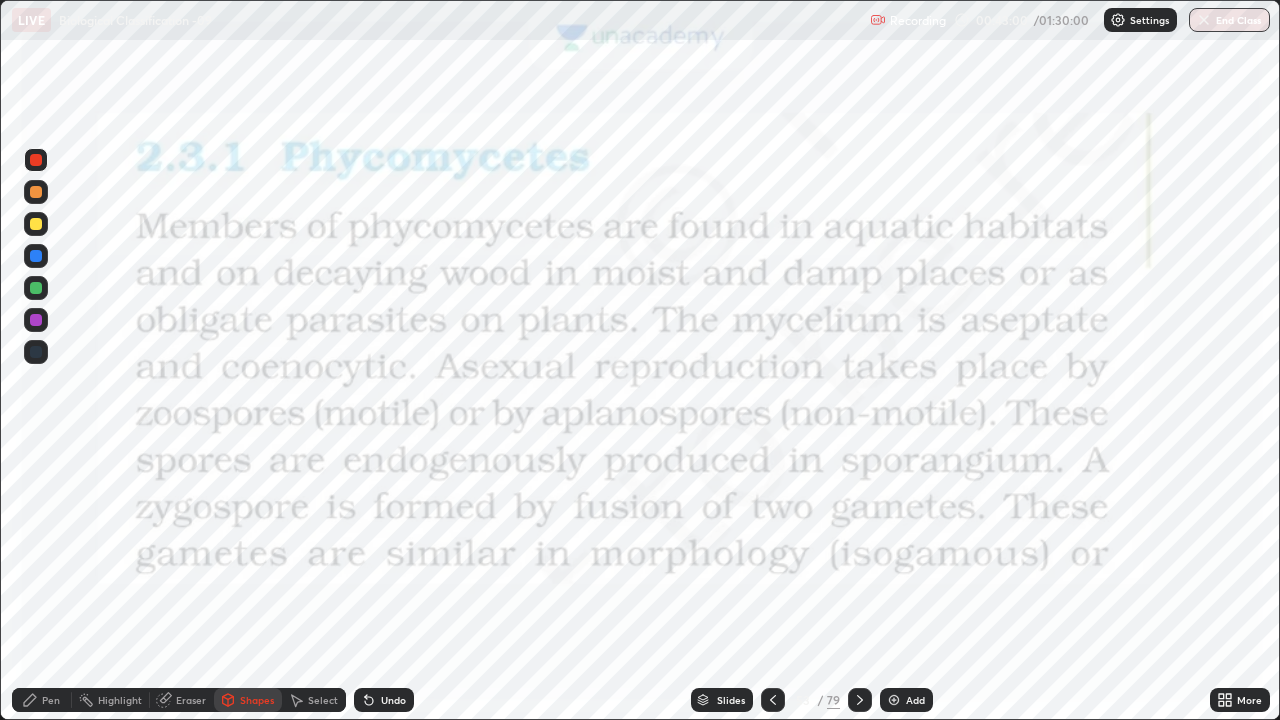 click 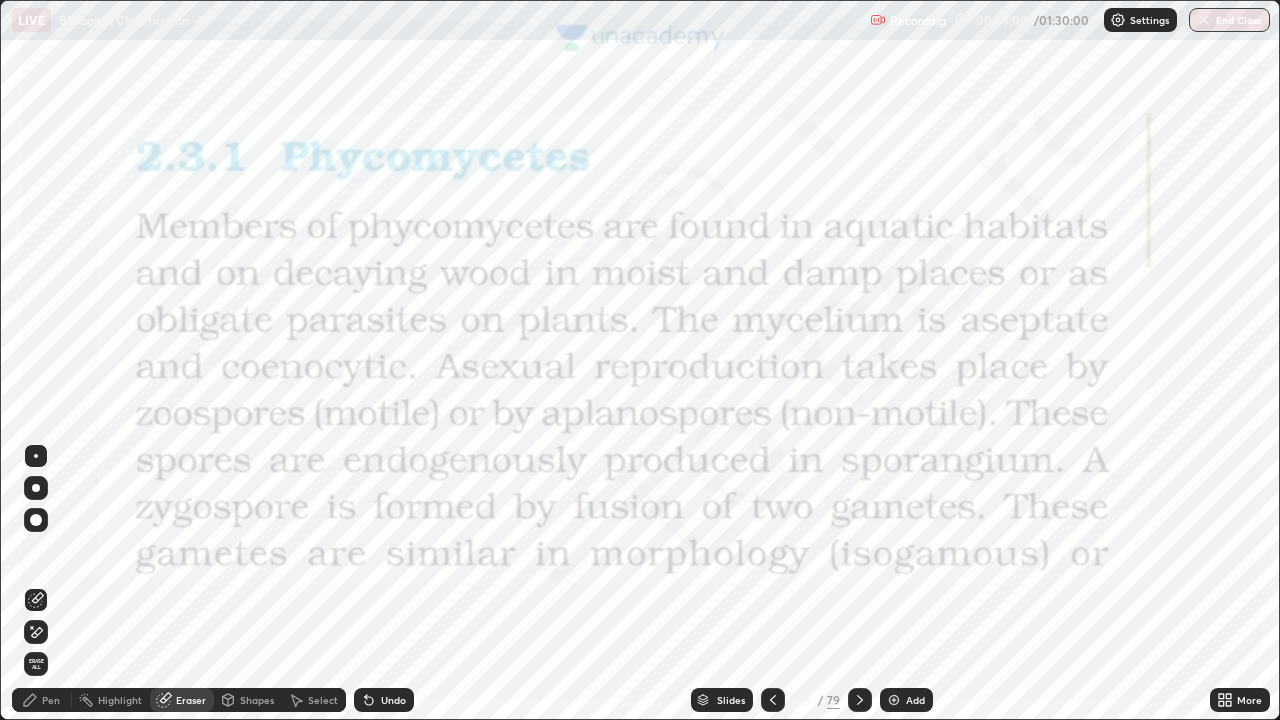 click on "Highlight" at bounding box center [120, 700] 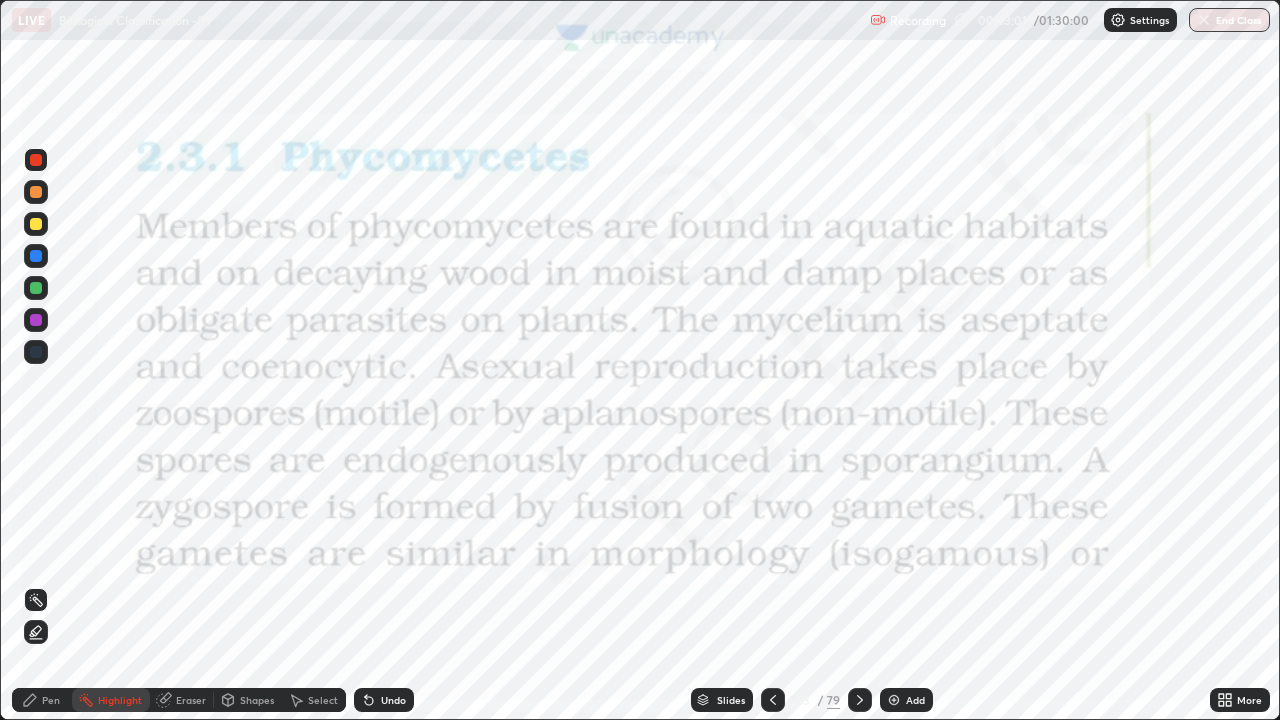 click 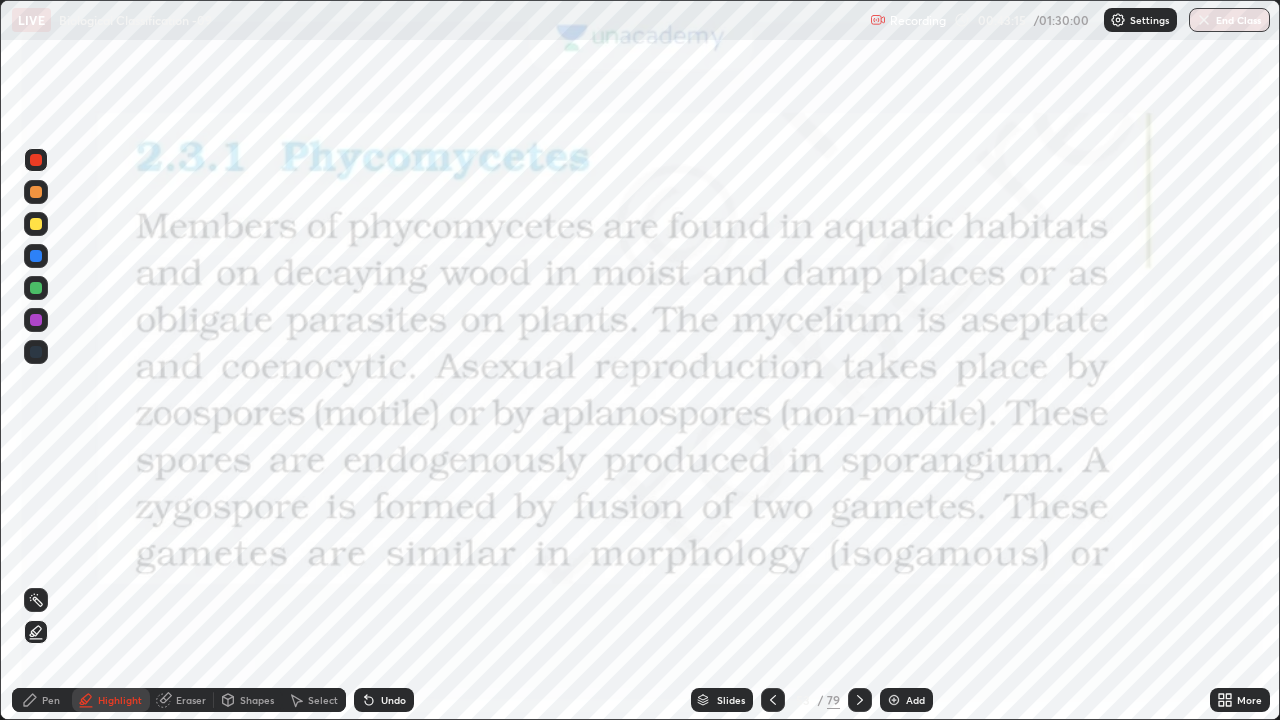 click on "Pen" at bounding box center [42, 700] 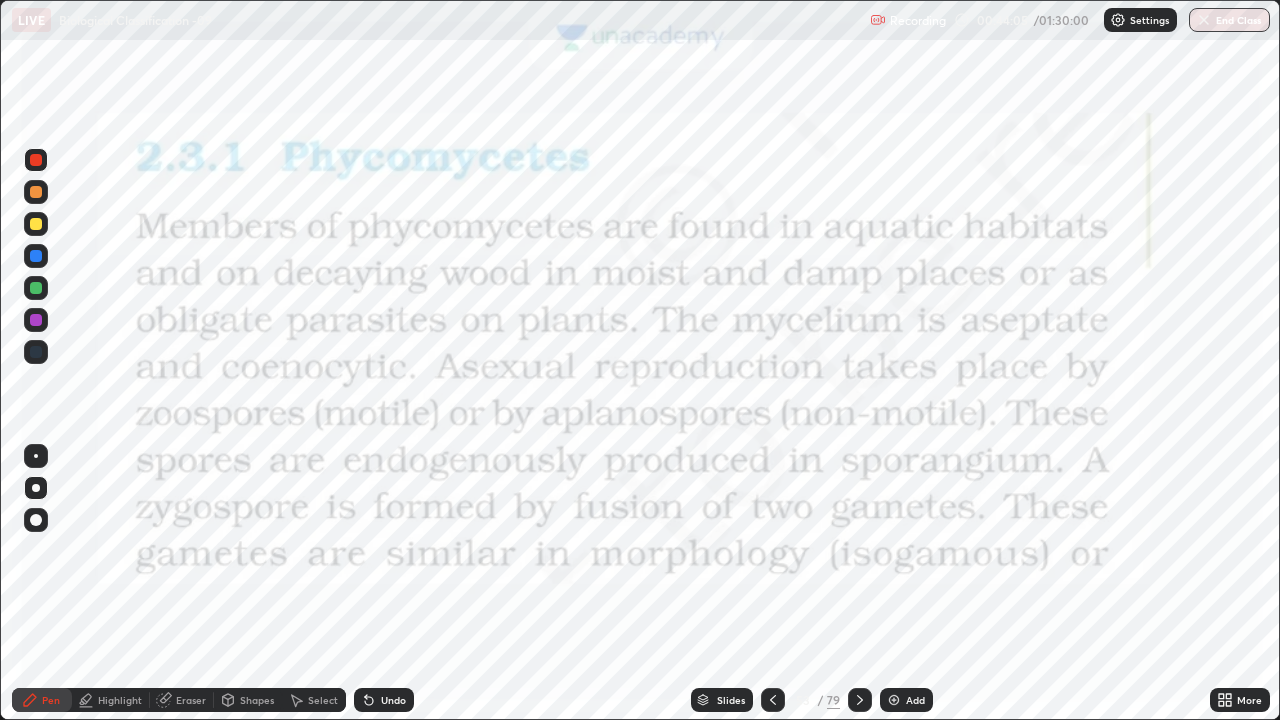 click on "Pen" at bounding box center [51, 700] 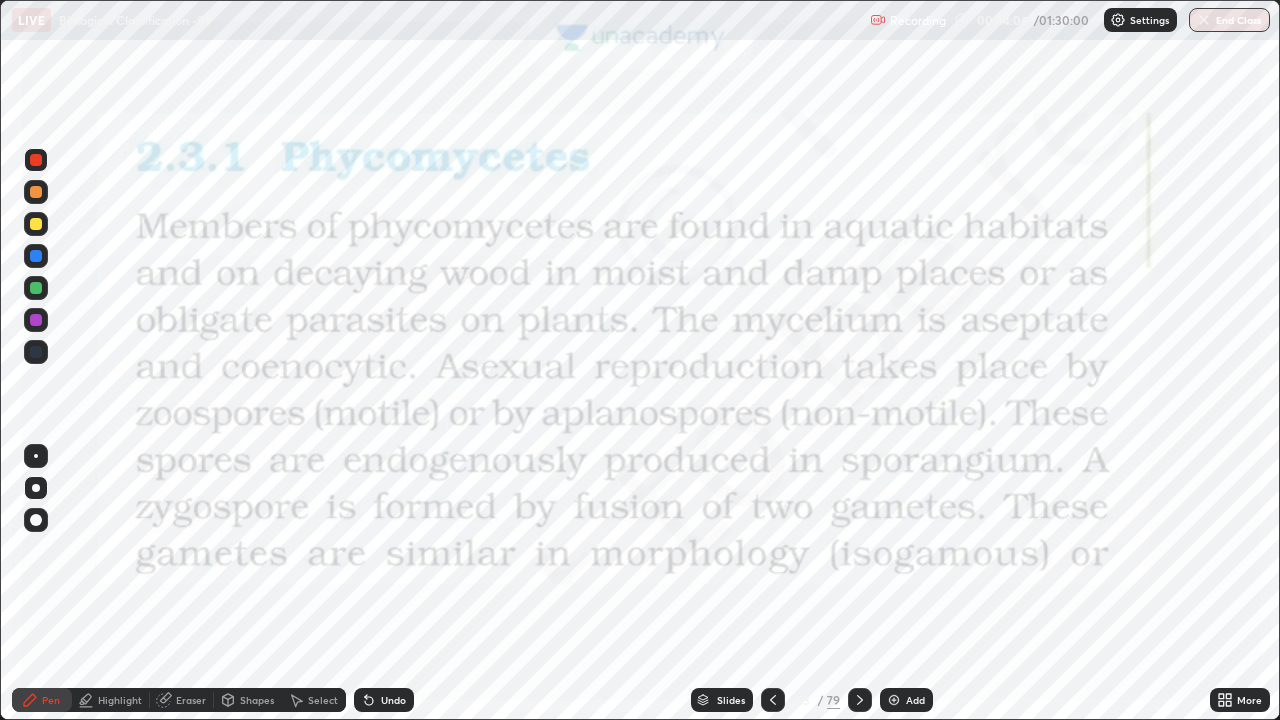 click at bounding box center (36, 488) 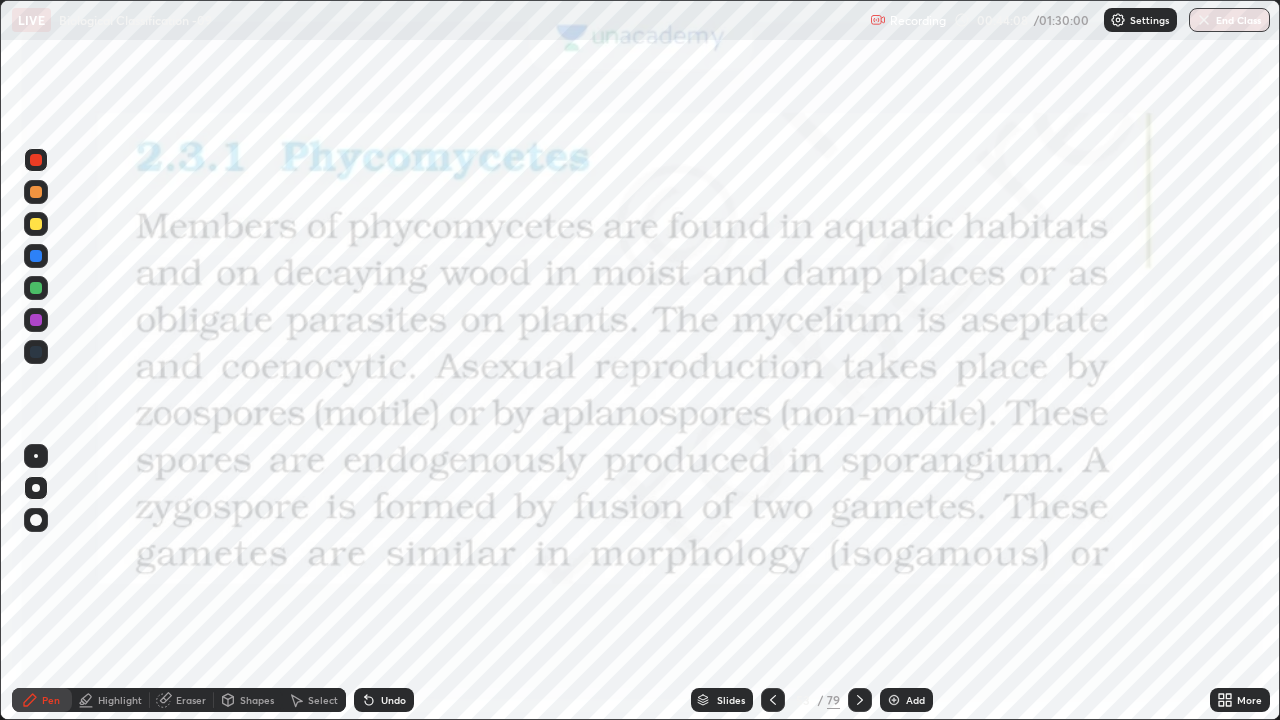 click on "Add" at bounding box center (915, 700) 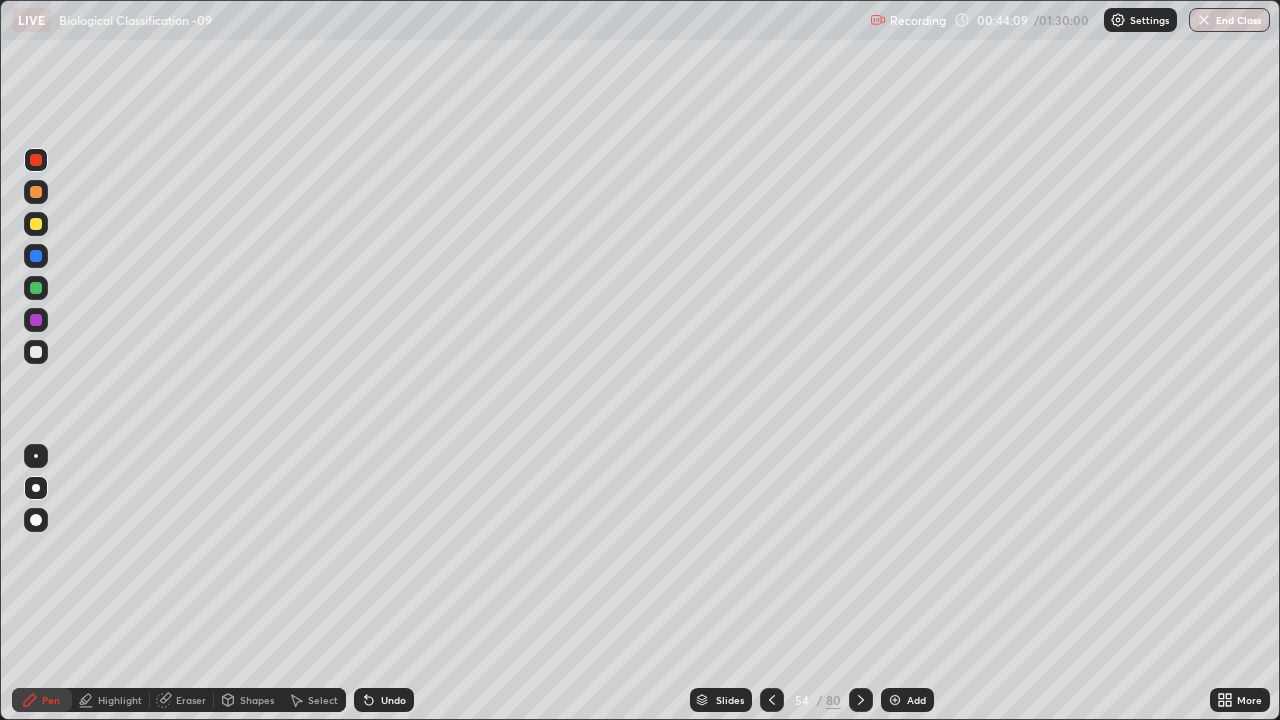 click at bounding box center [36, 352] 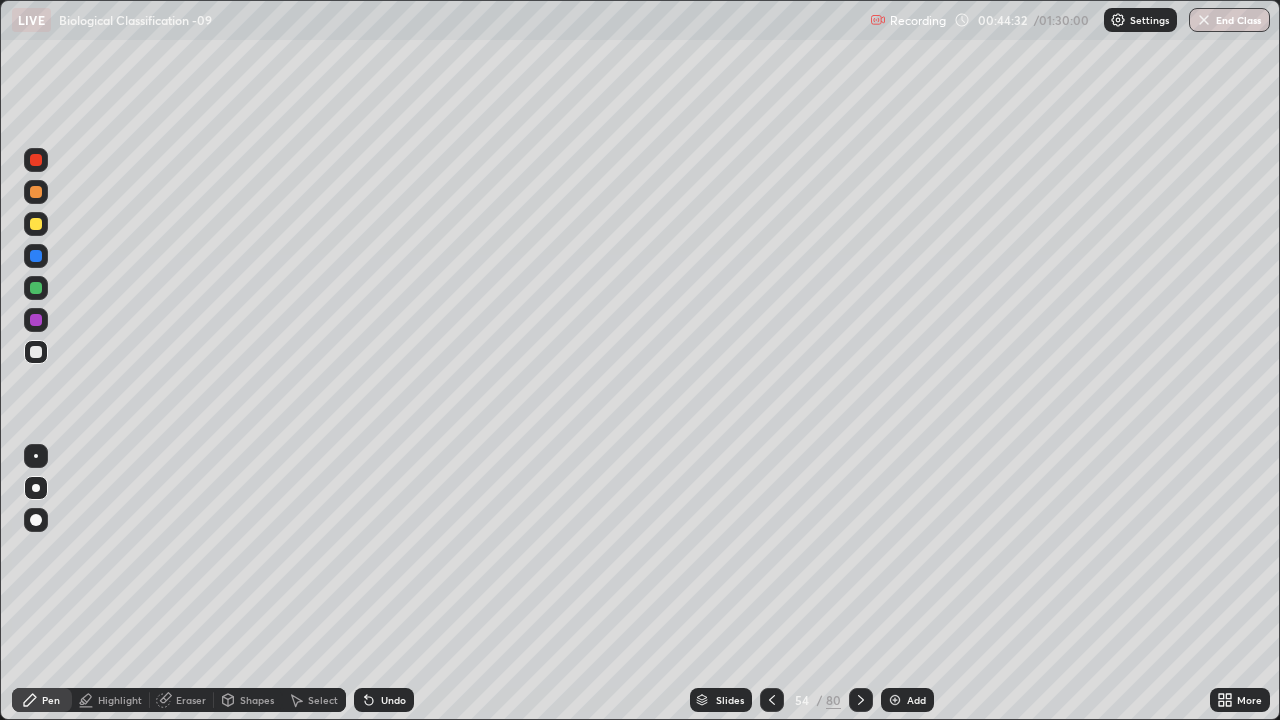 click at bounding box center [36, 320] 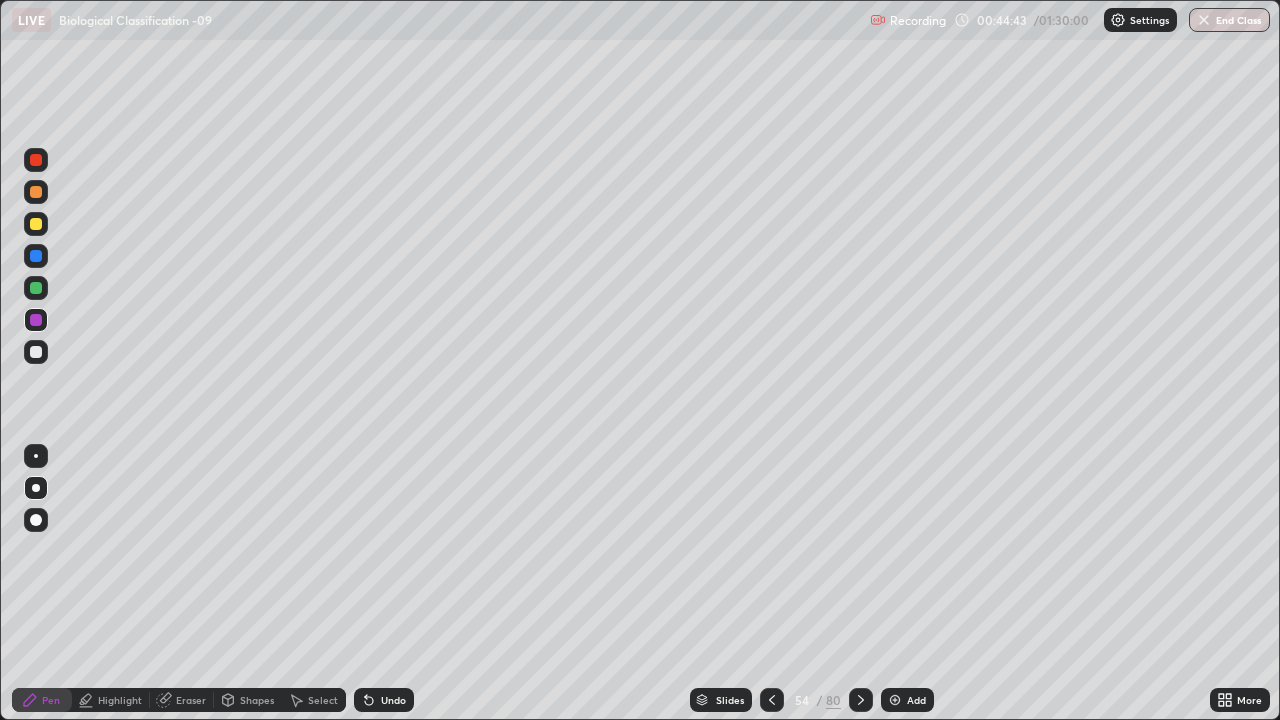 click at bounding box center (36, 352) 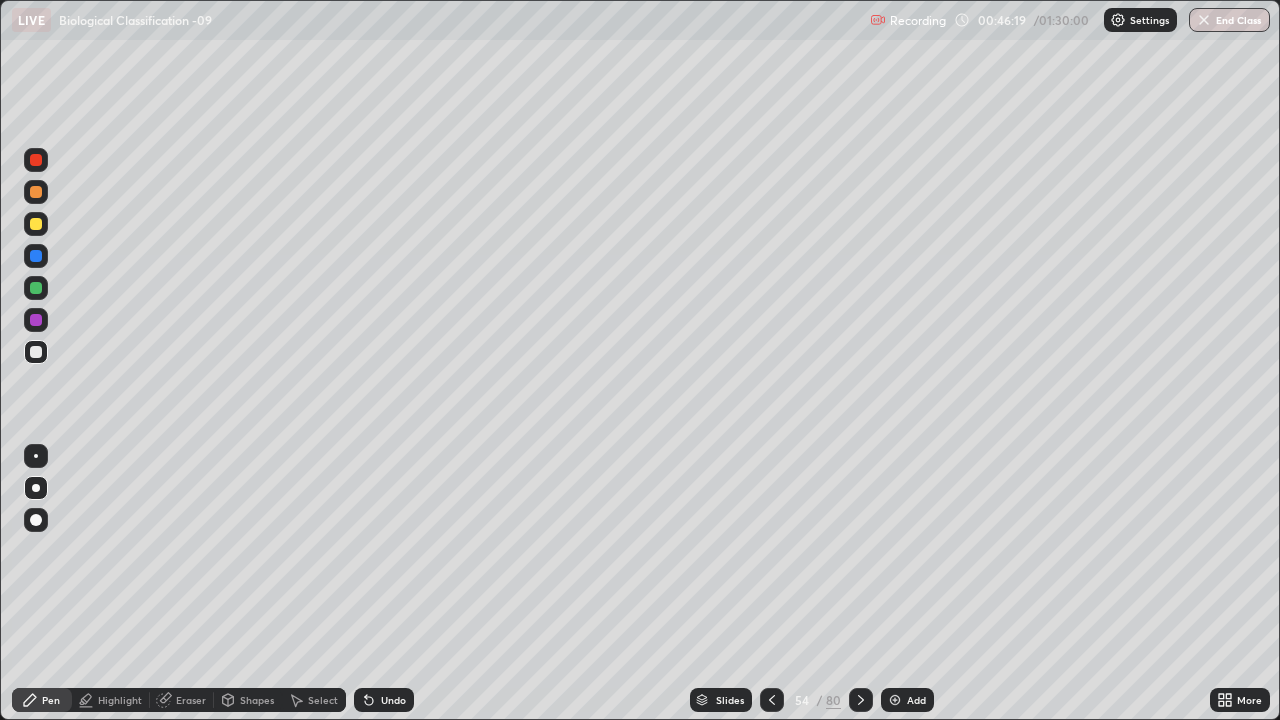 click at bounding box center [36, 224] 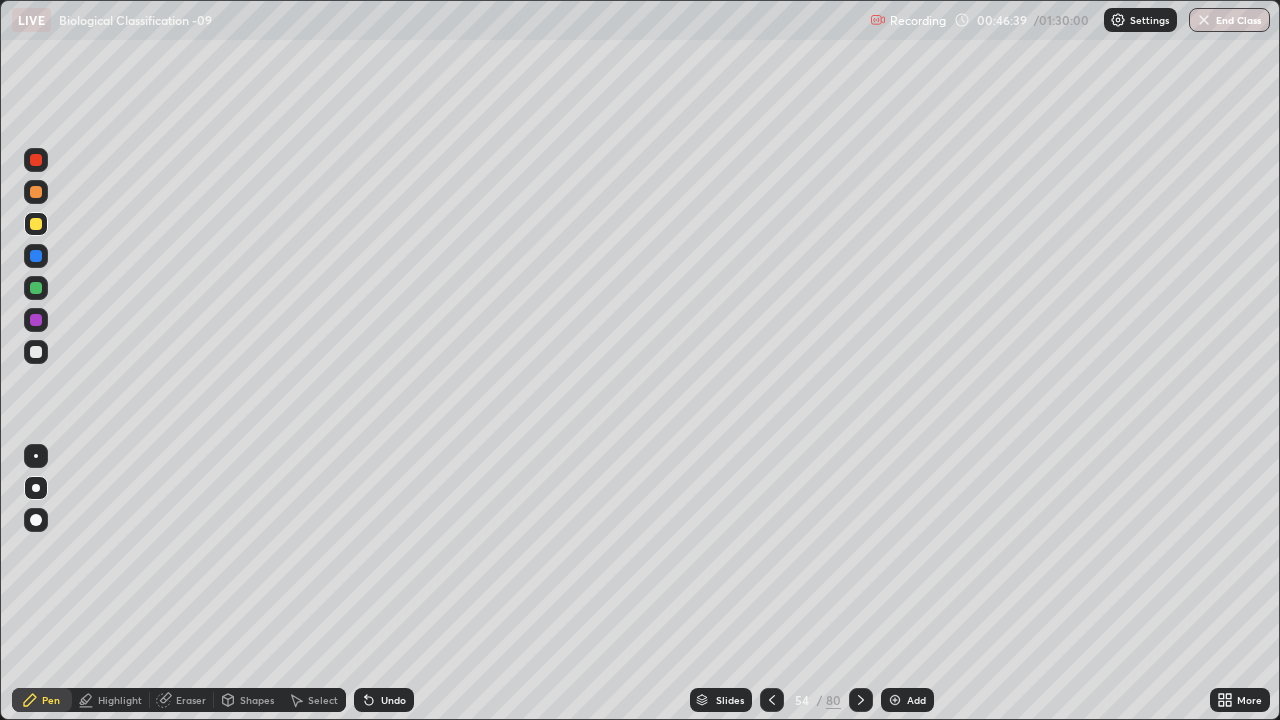 click on "Pen" at bounding box center (42, 700) 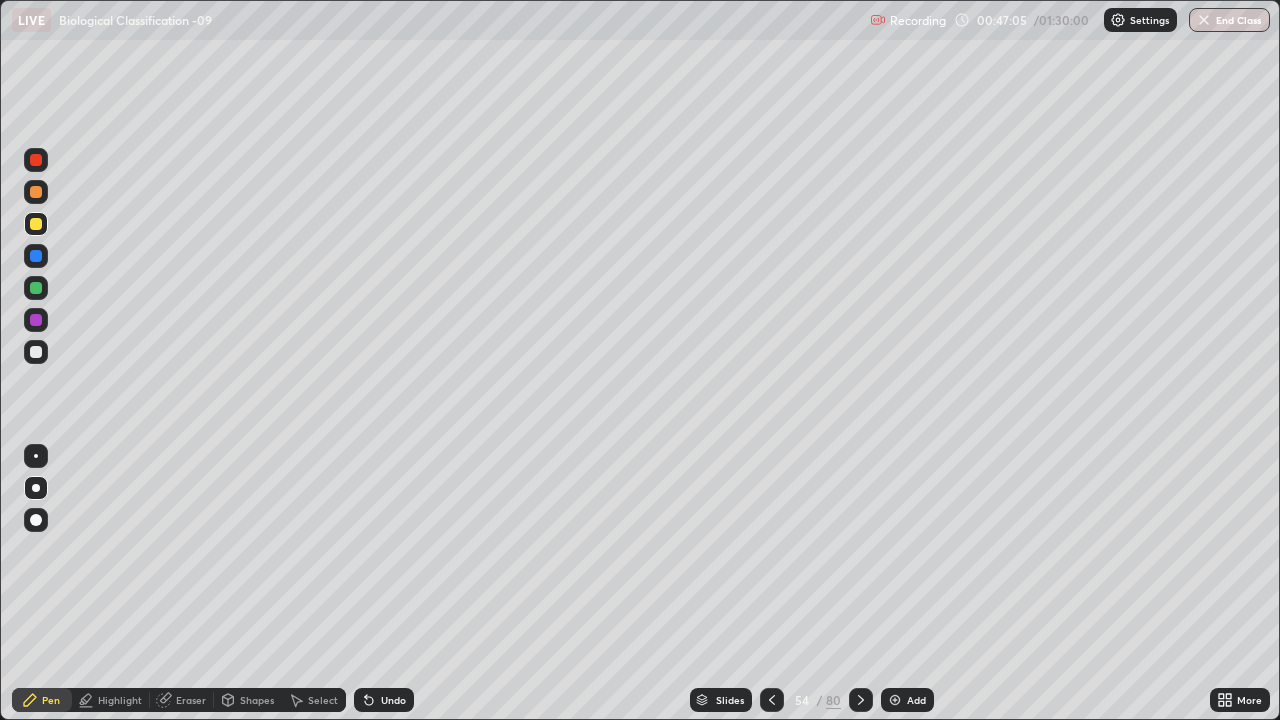 click on "Pen" at bounding box center (51, 700) 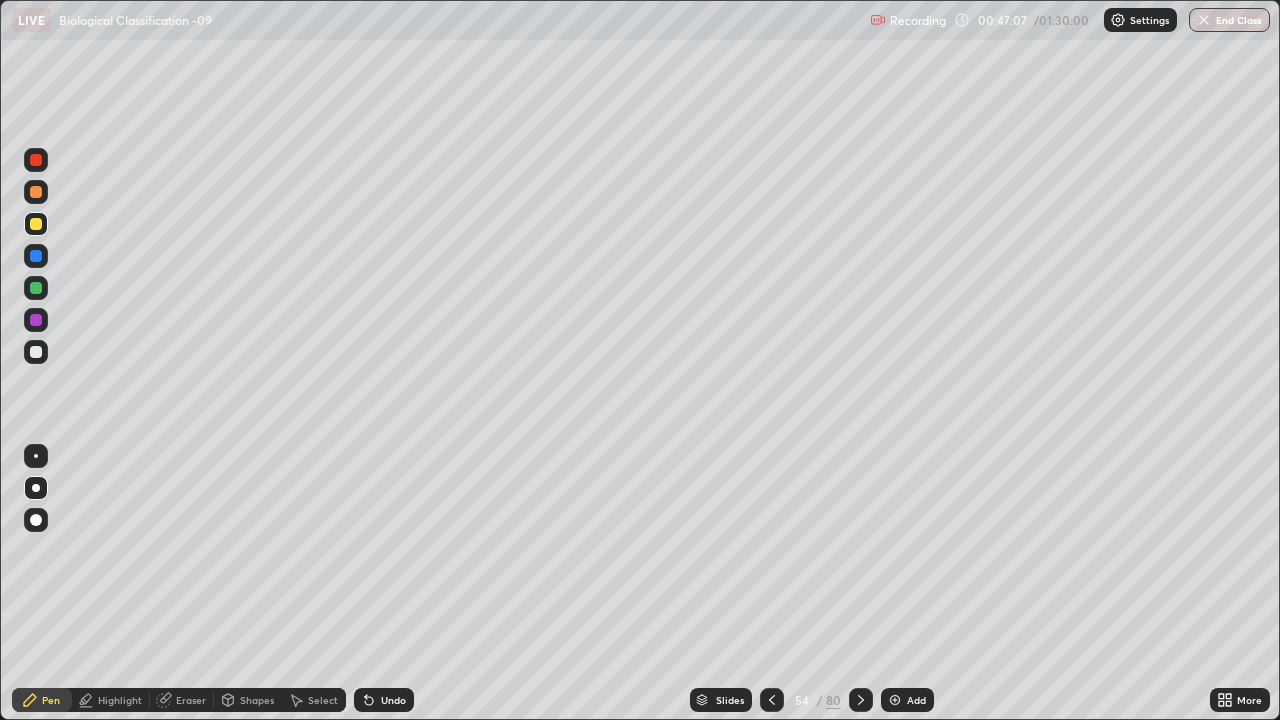 click 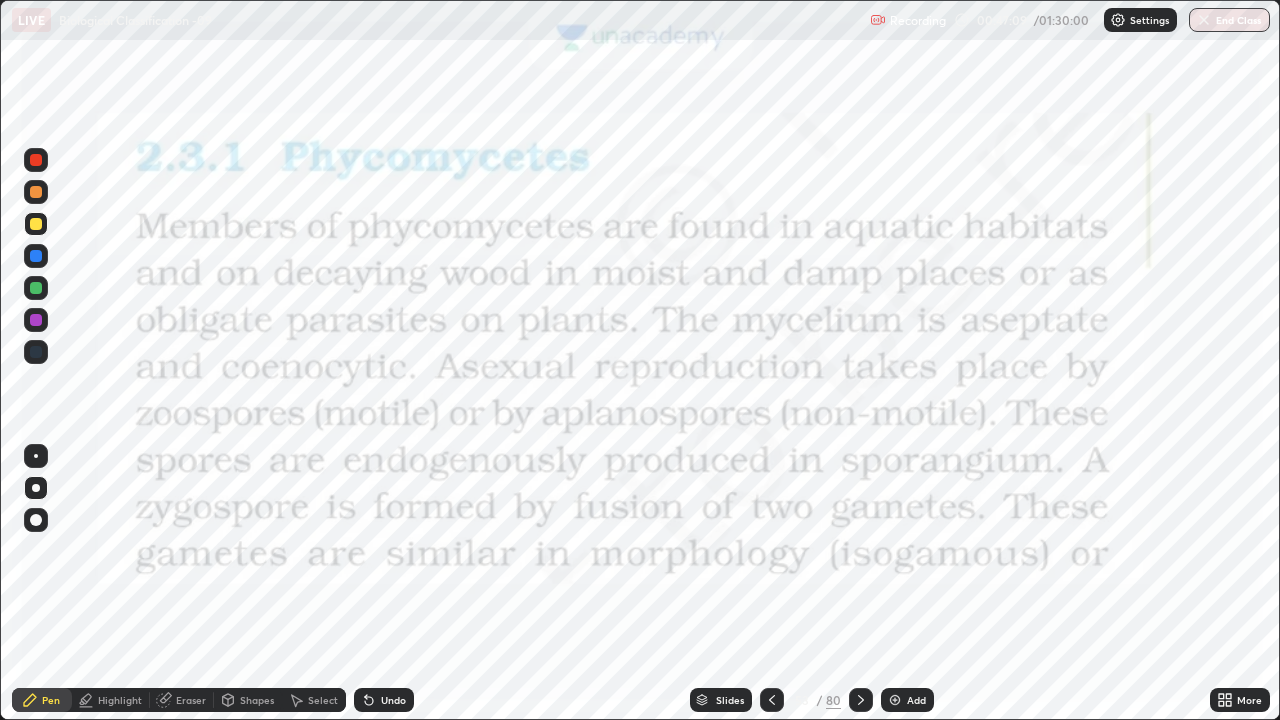 click at bounding box center (36, 488) 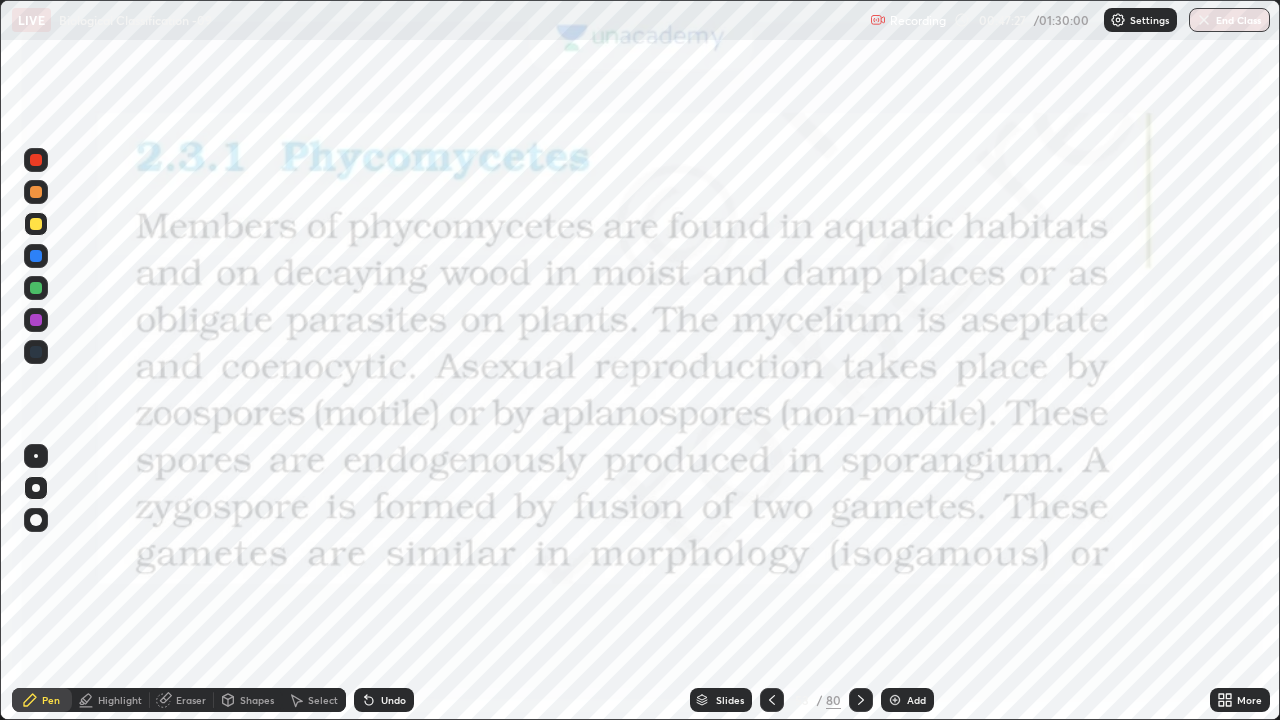 click at bounding box center [36, 160] 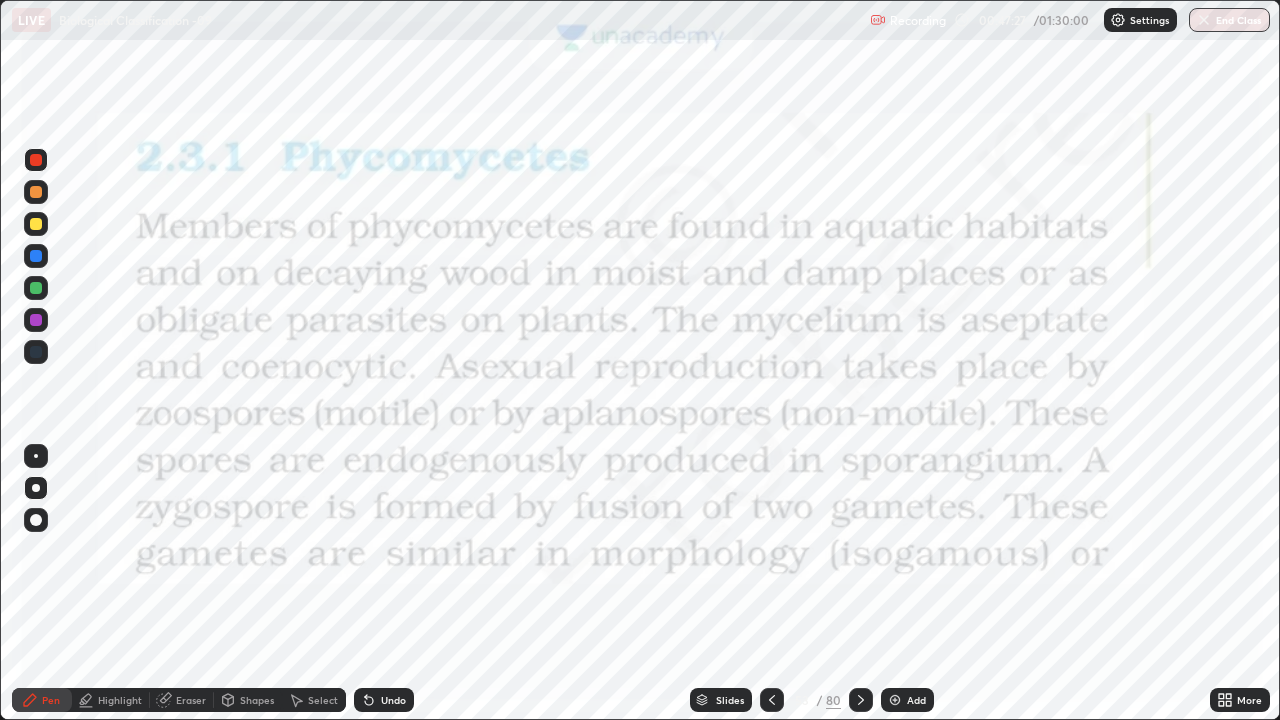 click at bounding box center (36, 160) 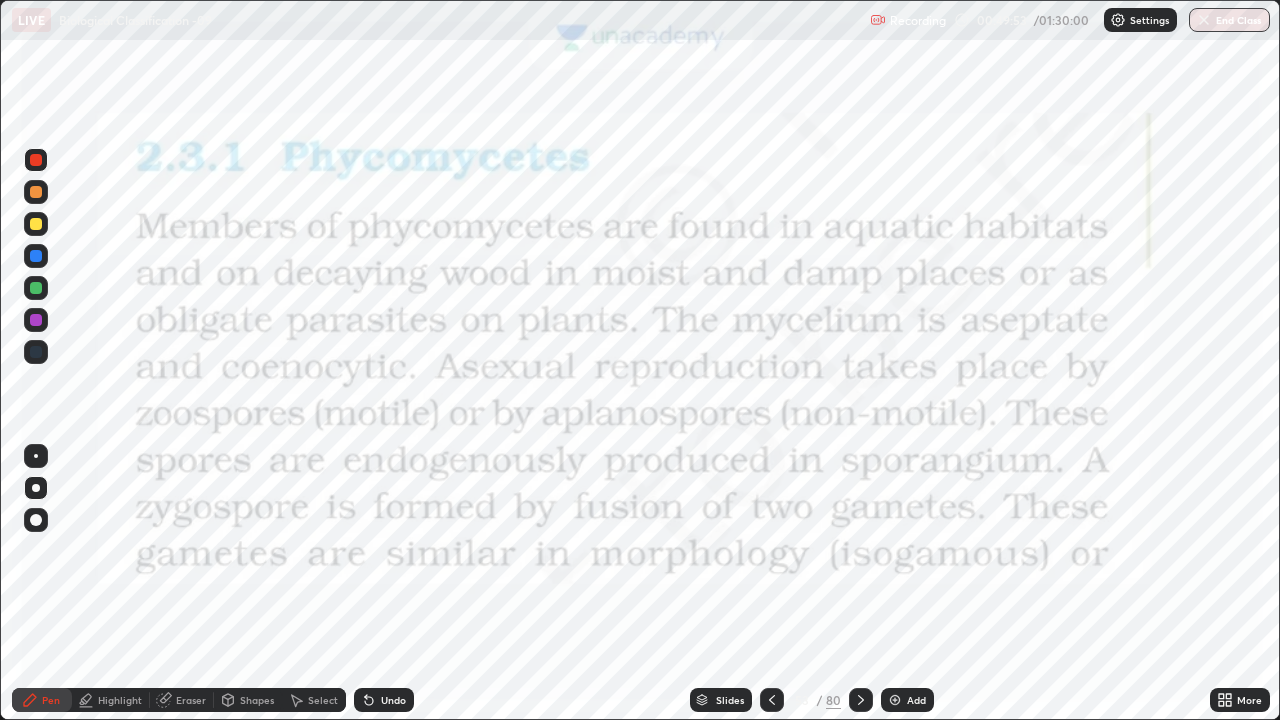 click 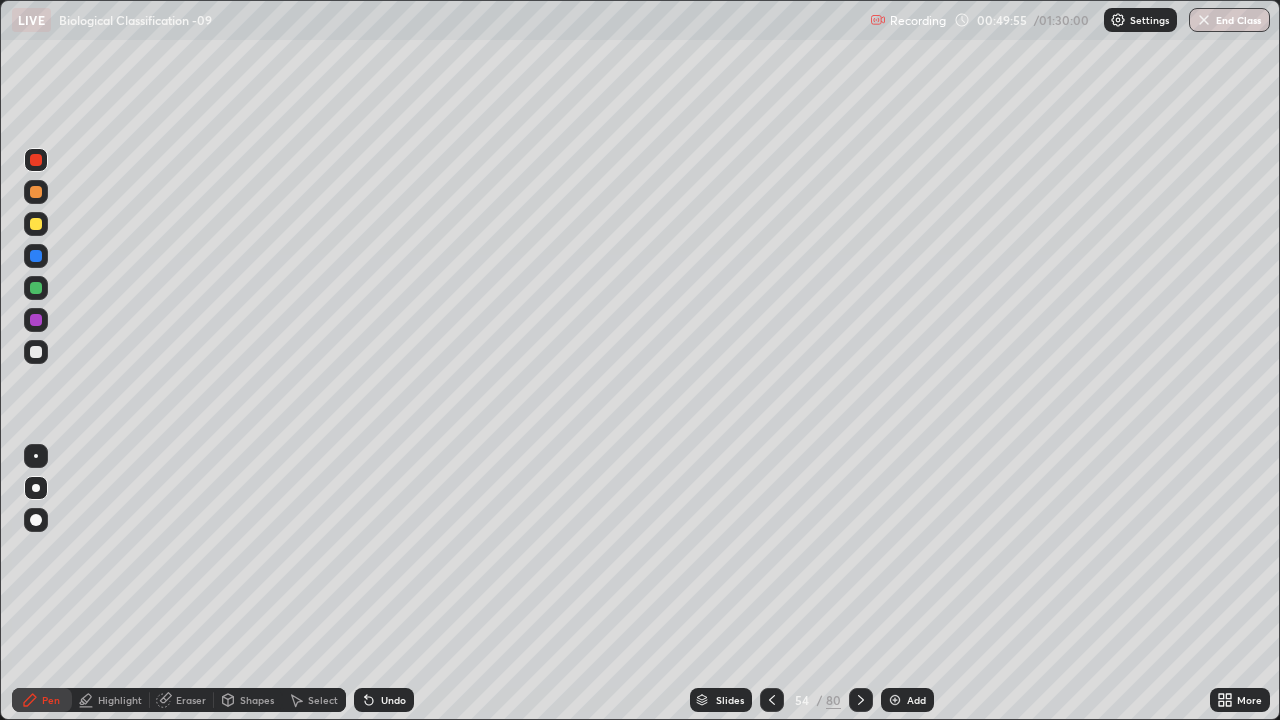 click 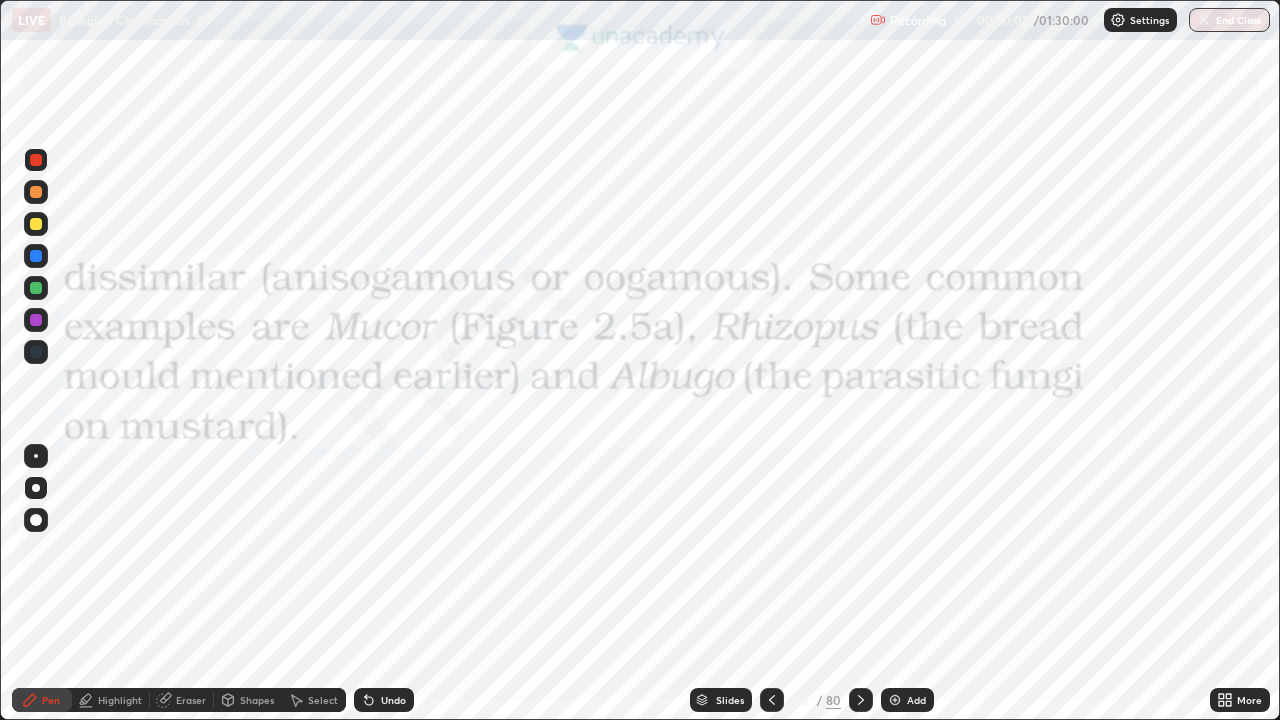 click at bounding box center (36, 352) 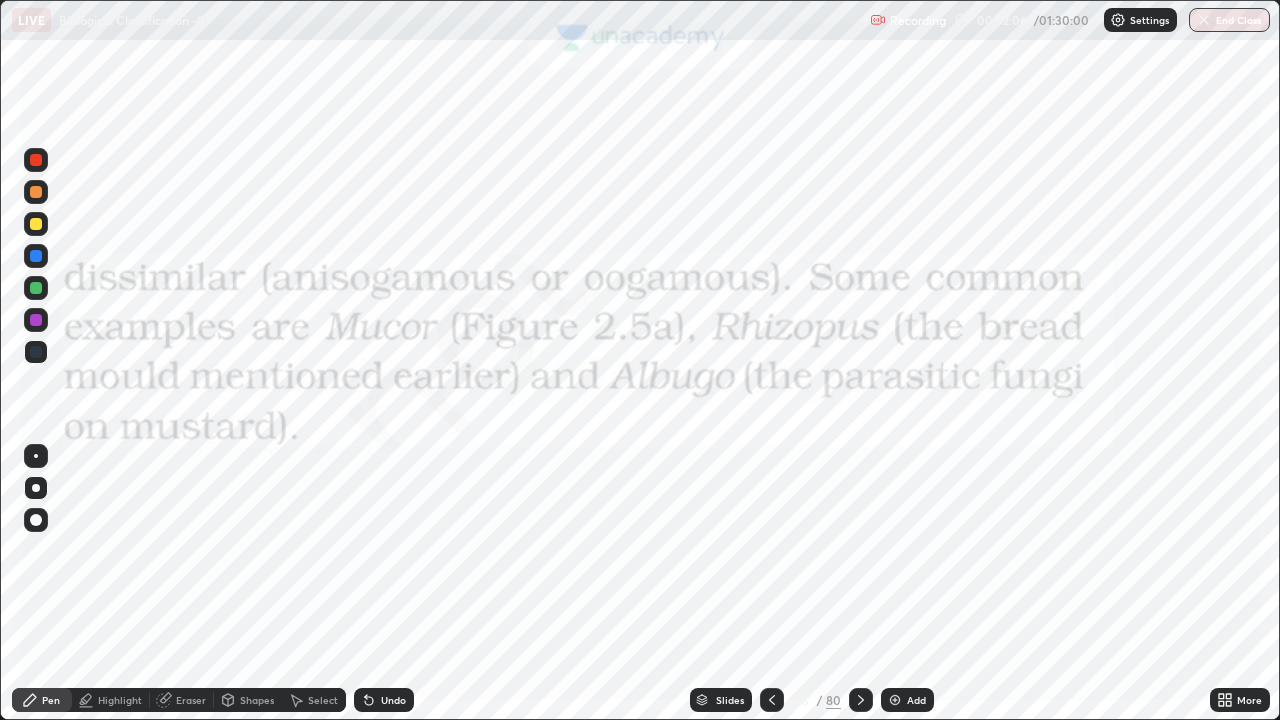 click 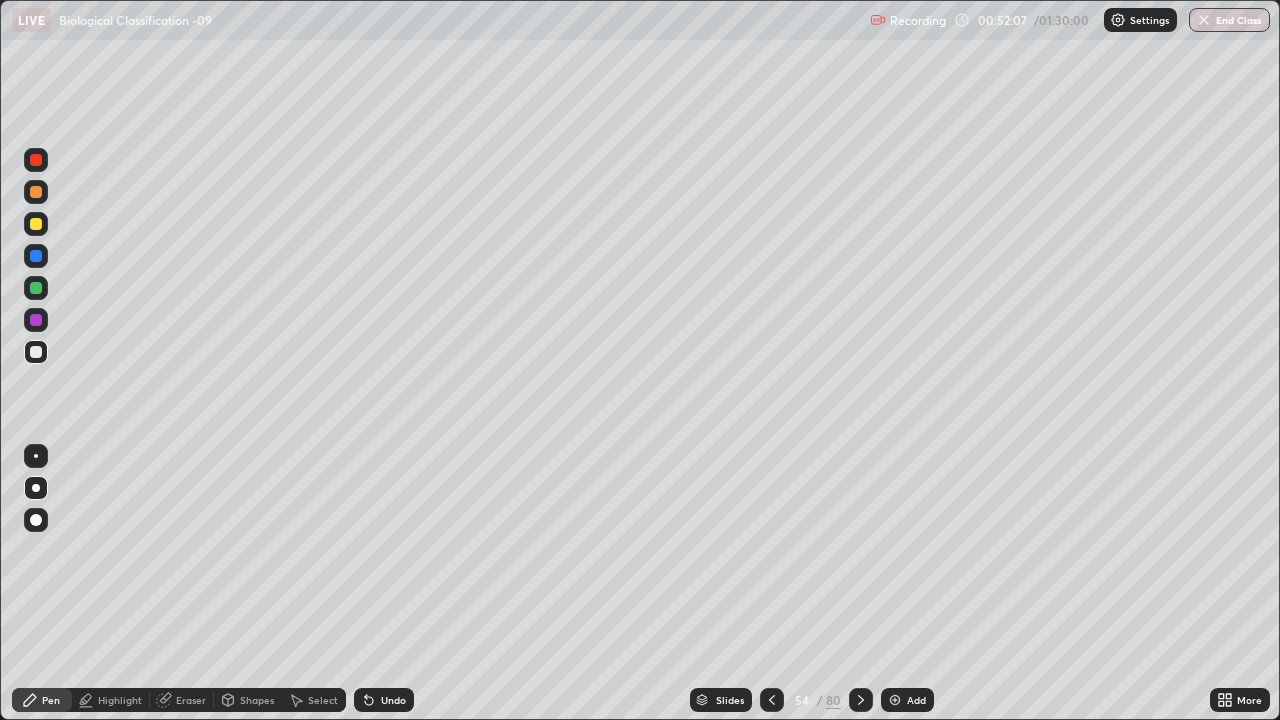 click 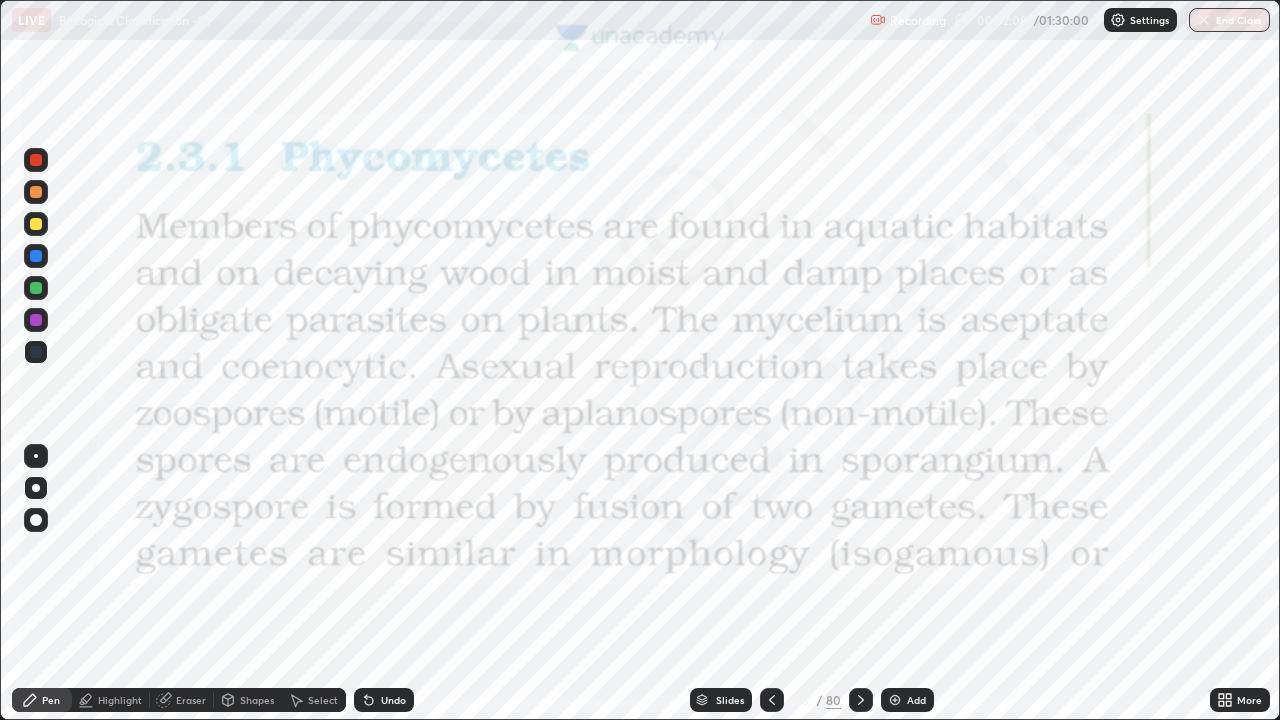 click 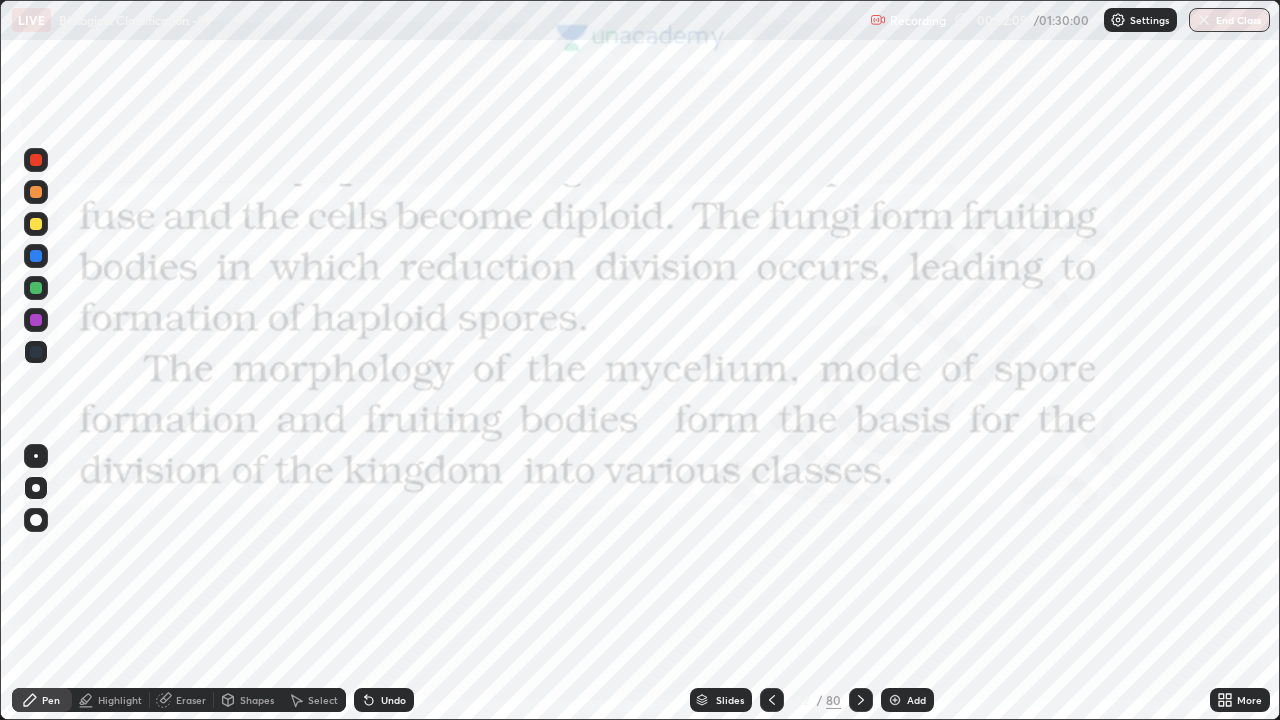 click 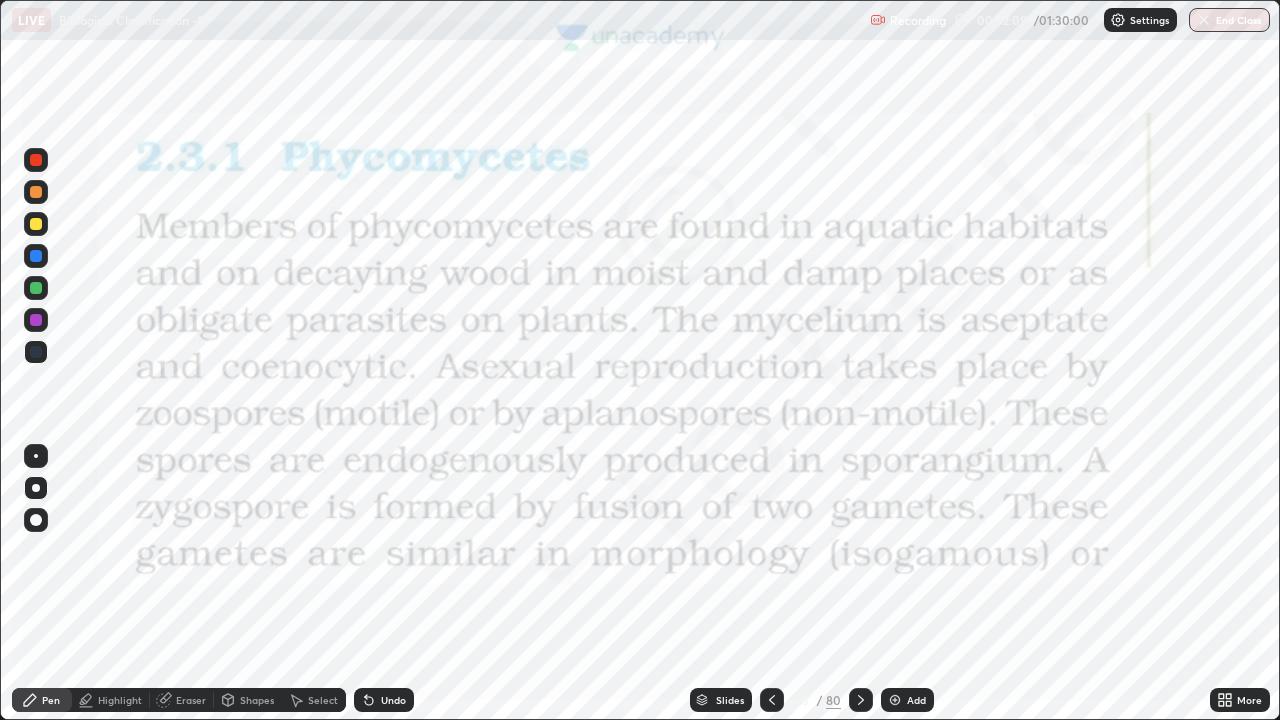 click 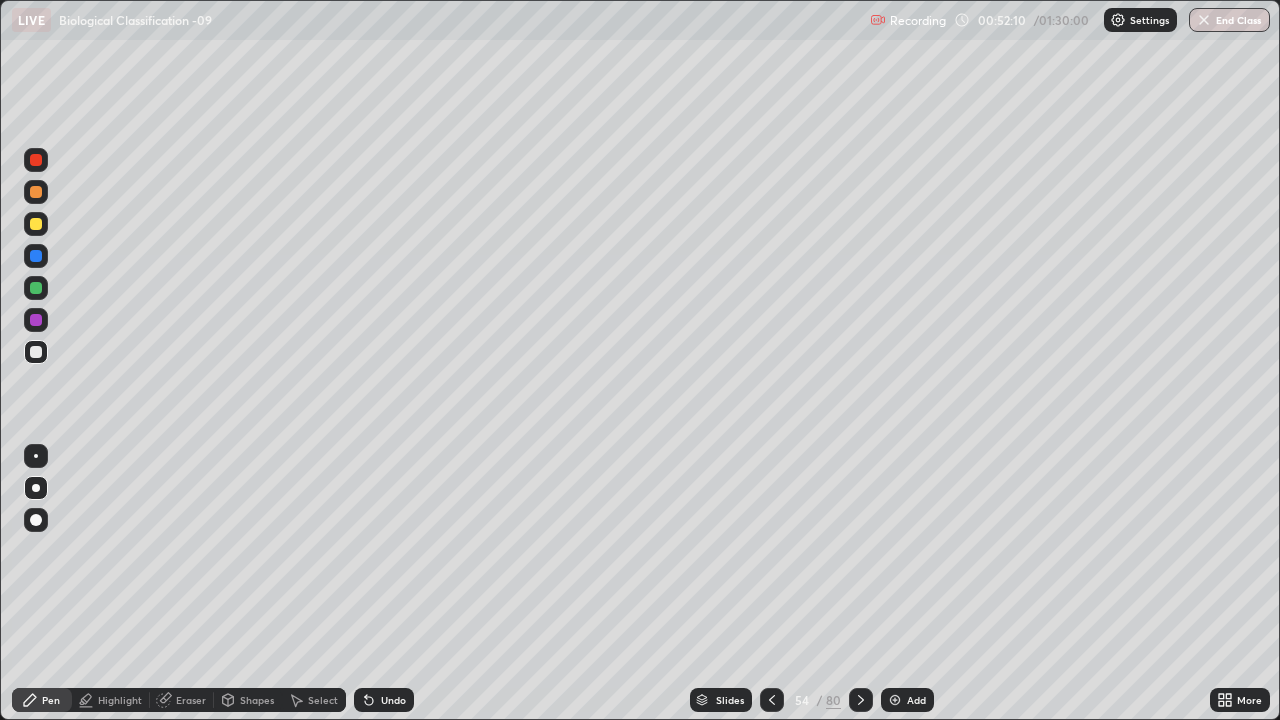 click at bounding box center [861, 700] 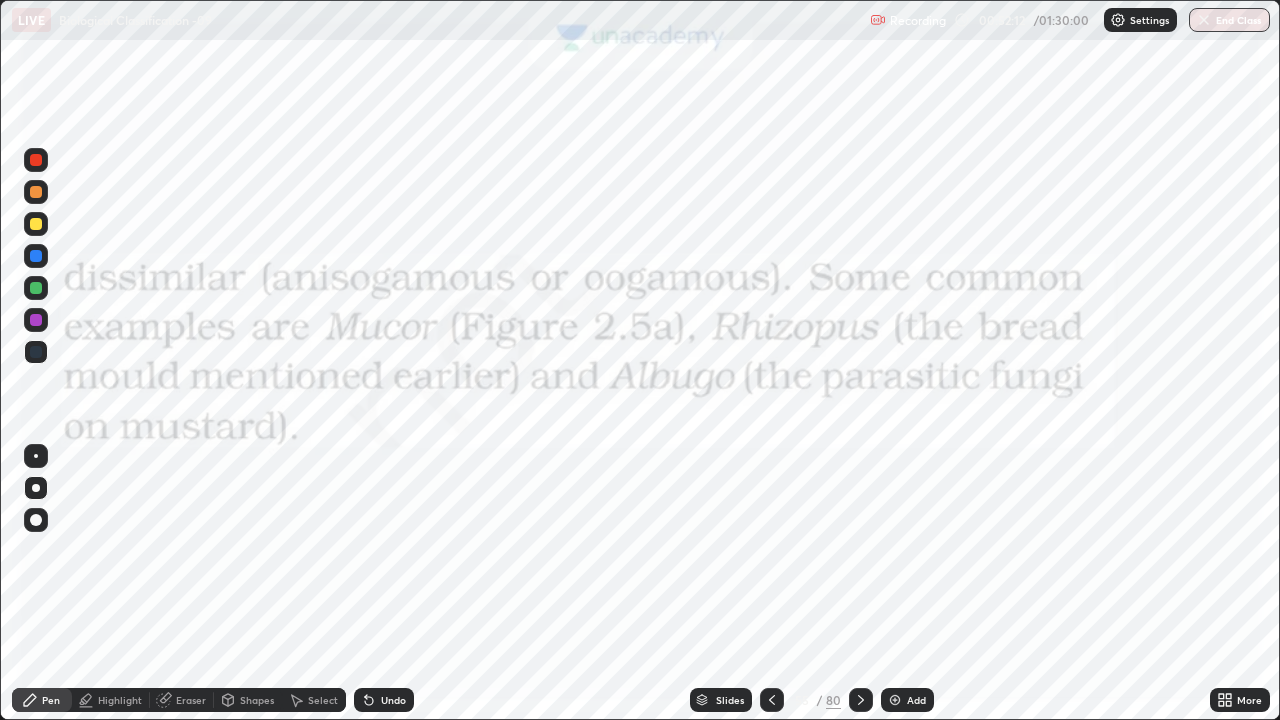 click on "Add" at bounding box center (907, 700) 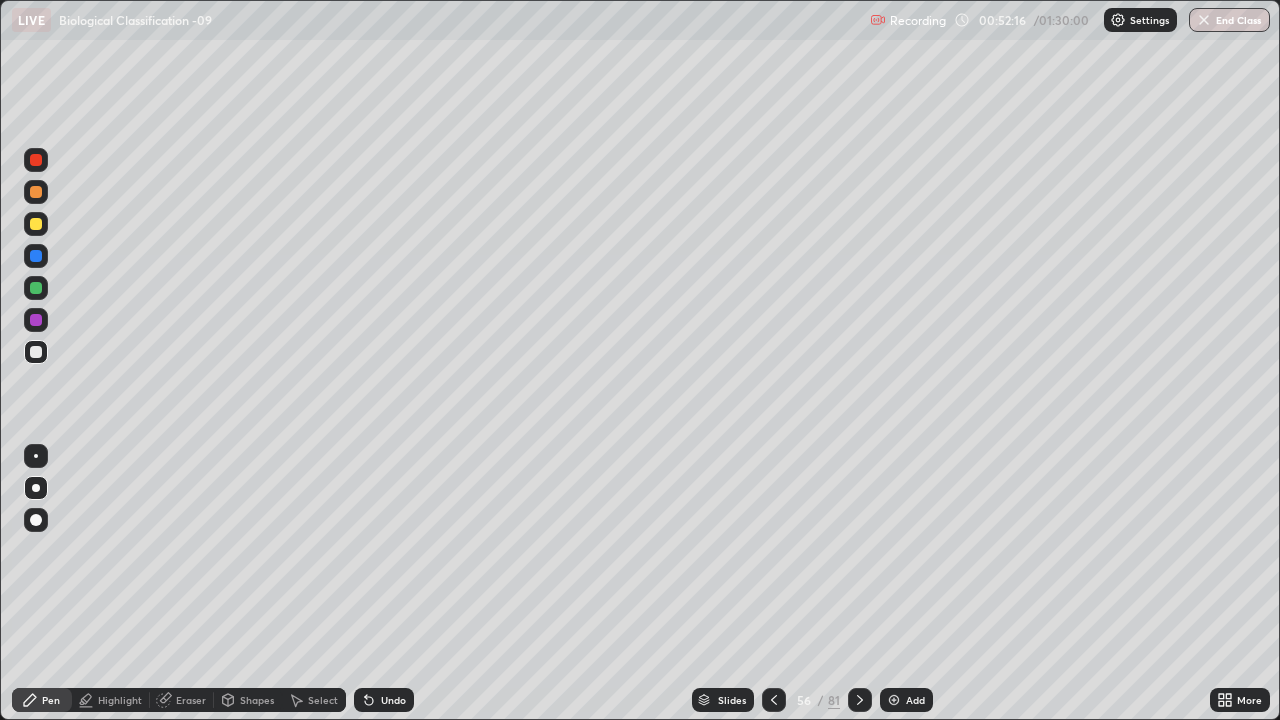 click at bounding box center [36, 288] 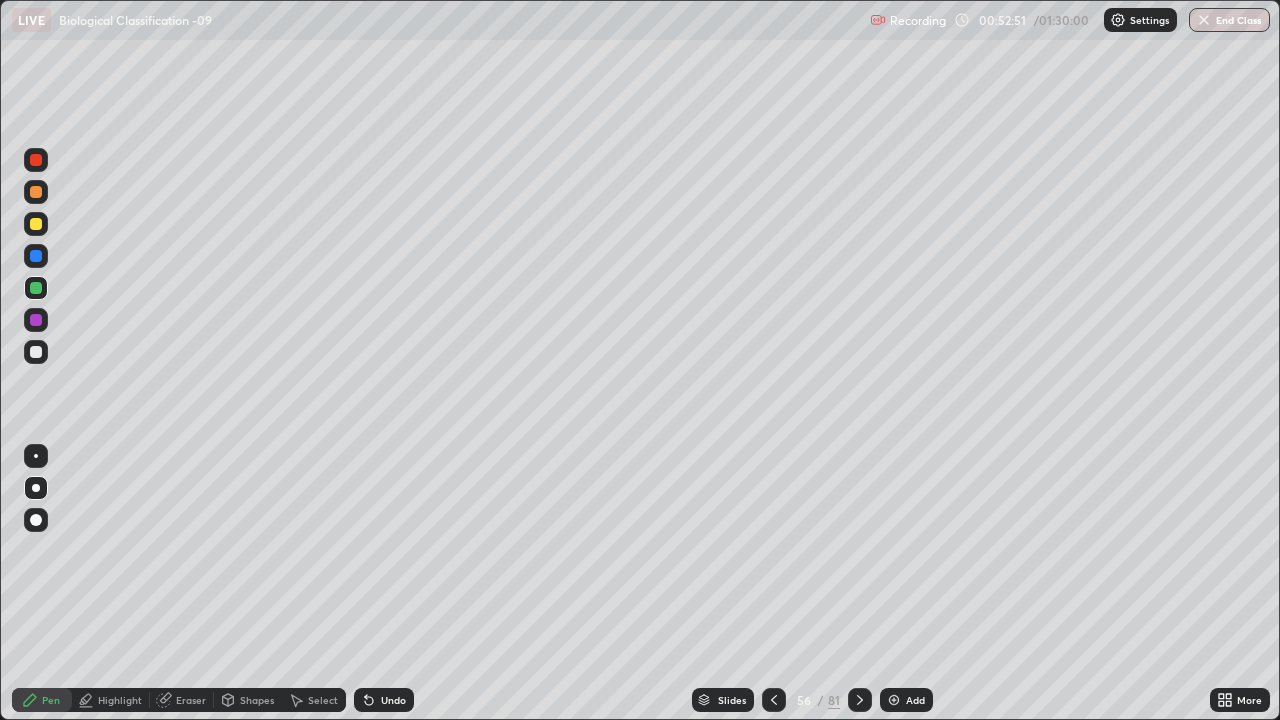 click at bounding box center [36, 224] 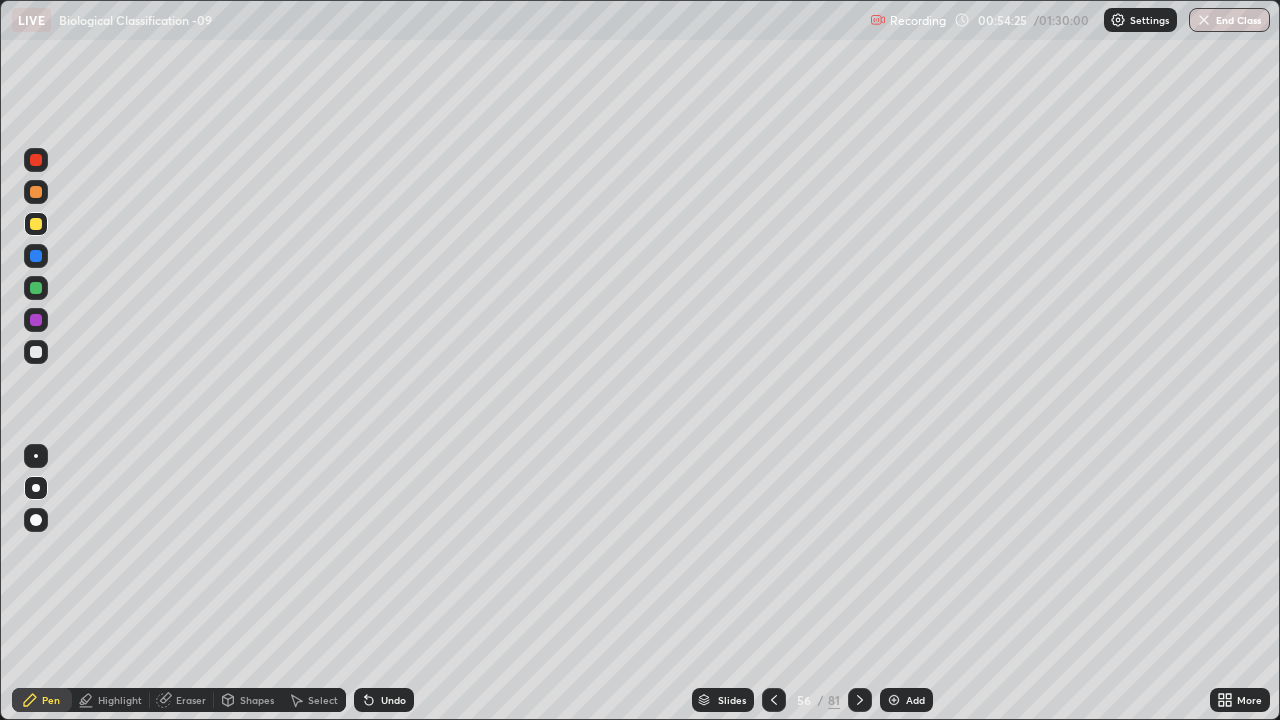 click on "Pen" at bounding box center [51, 700] 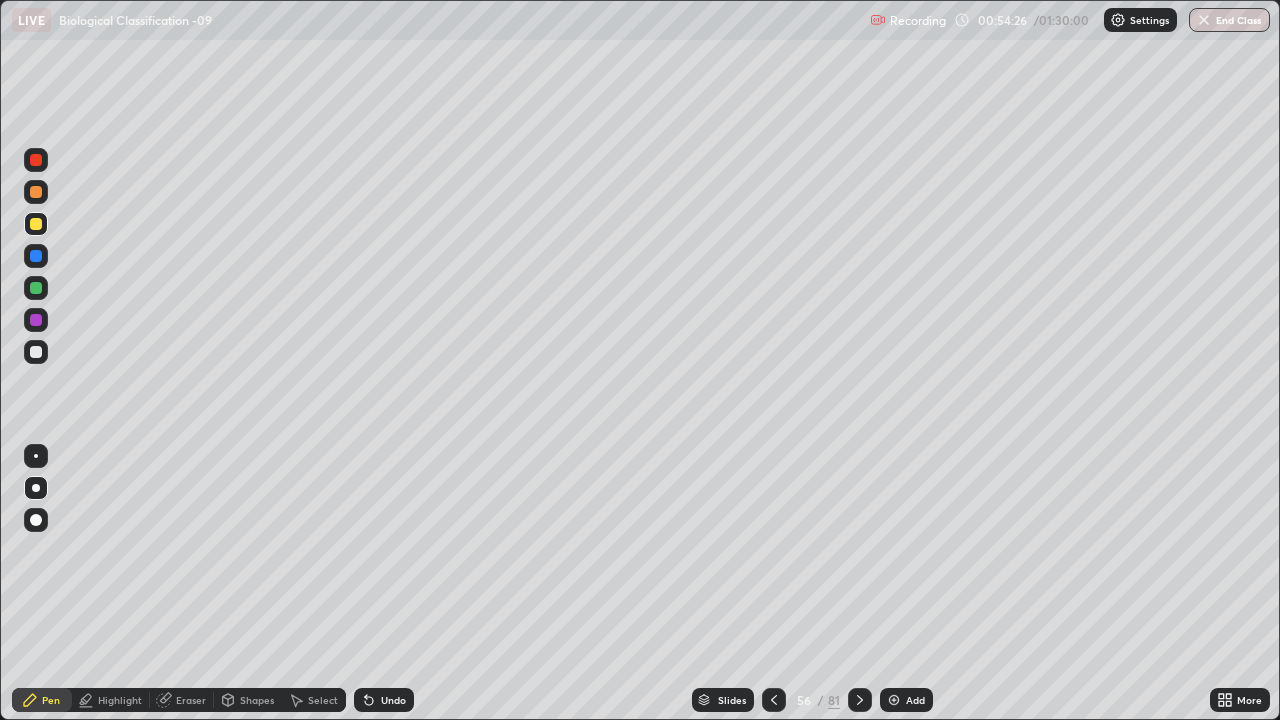 click 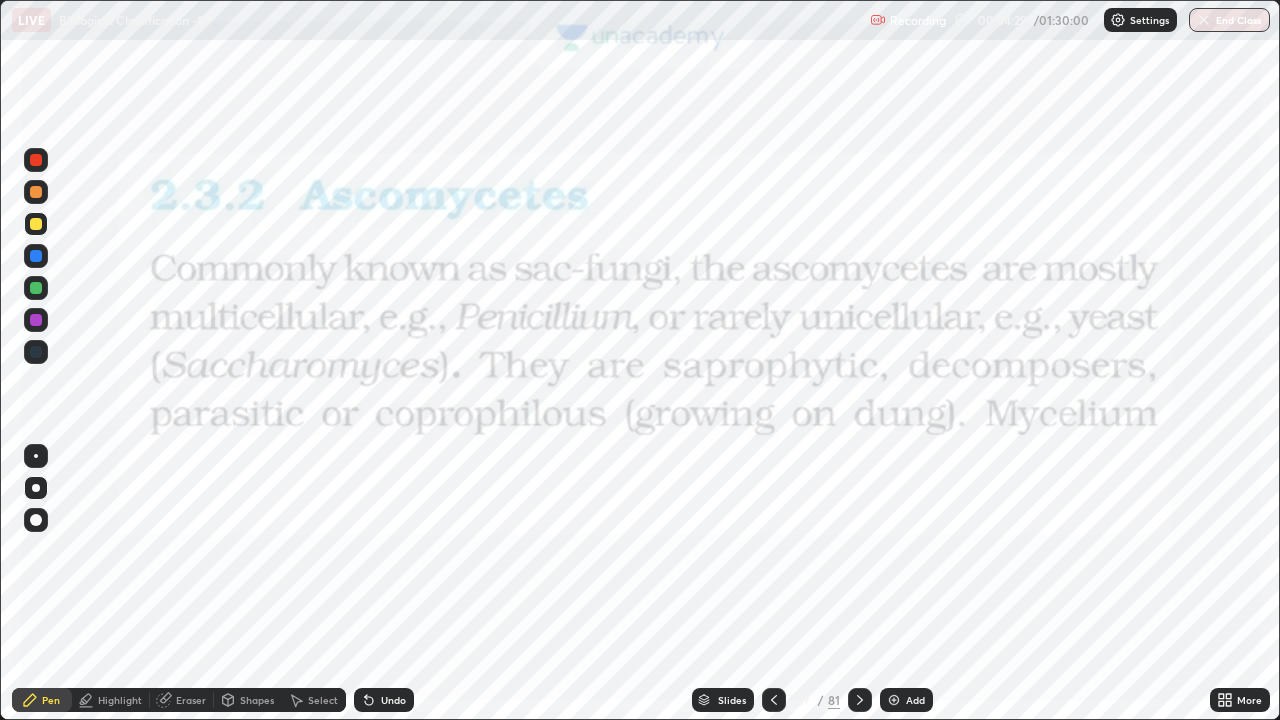 click 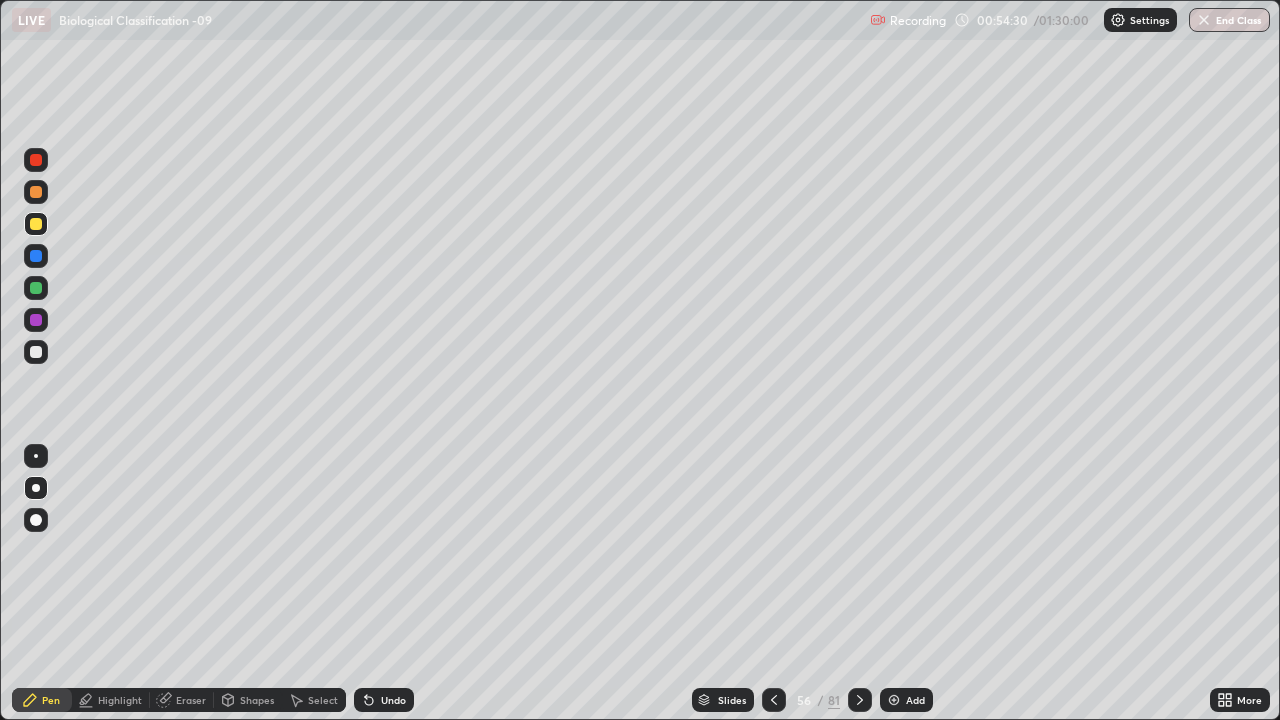 click on "Add" at bounding box center [915, 700] 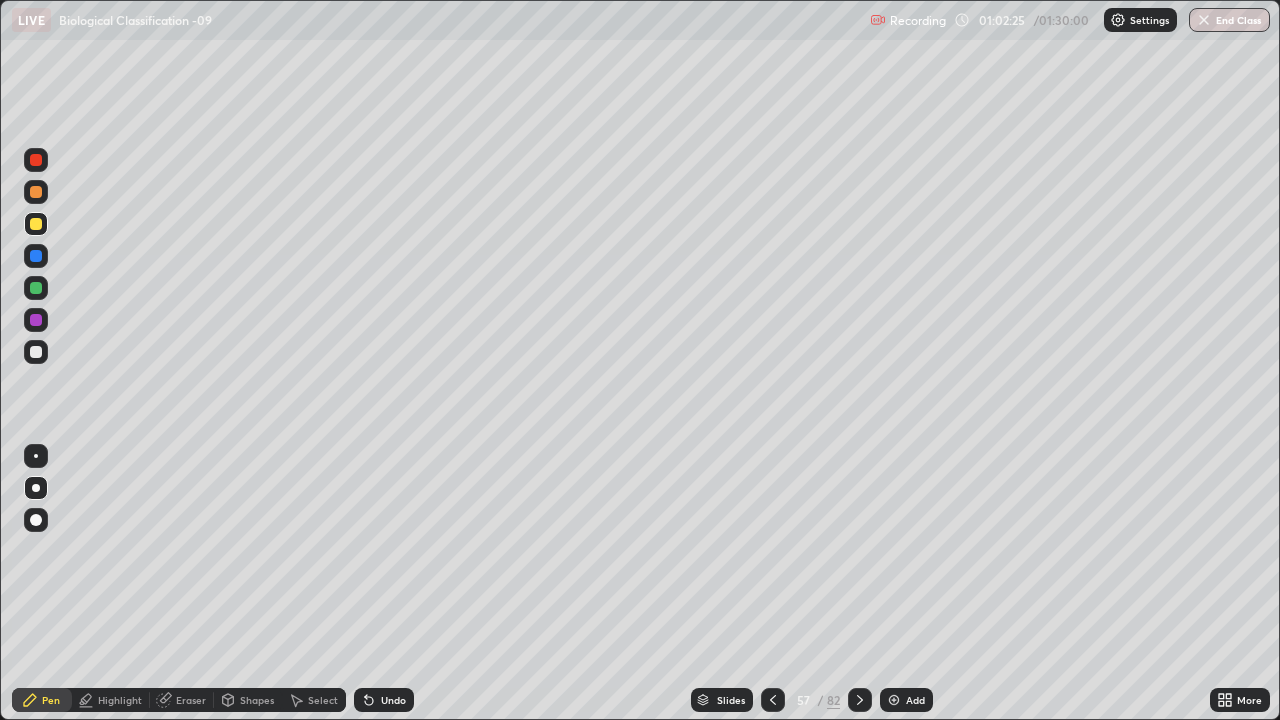 click on "Add" at bounding box center (906, 700) 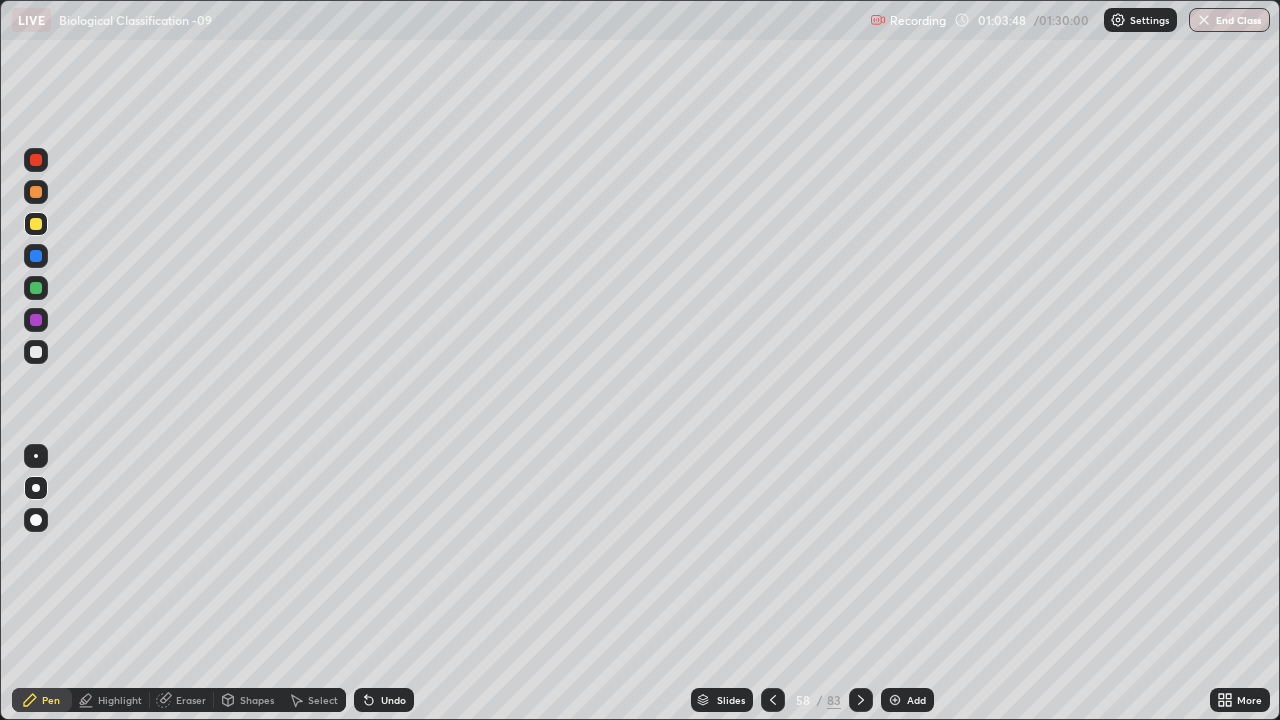 click on "Pen" at bounding box center (42, 700) 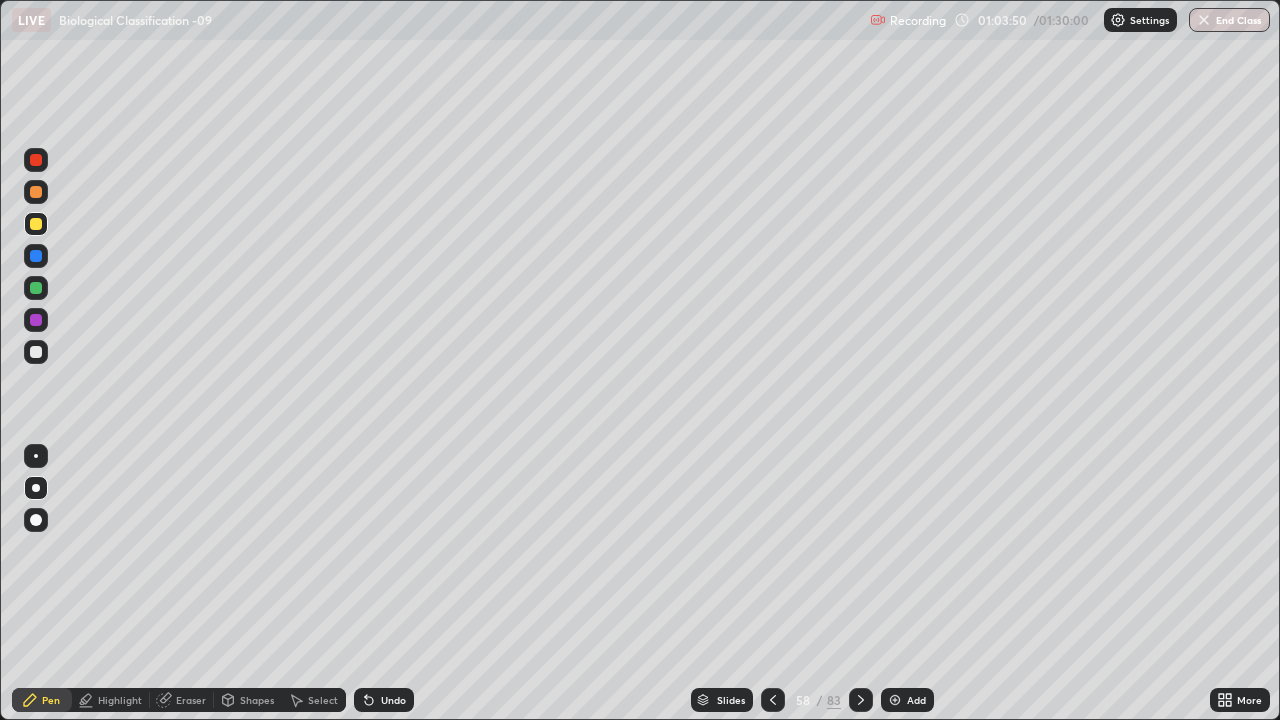click 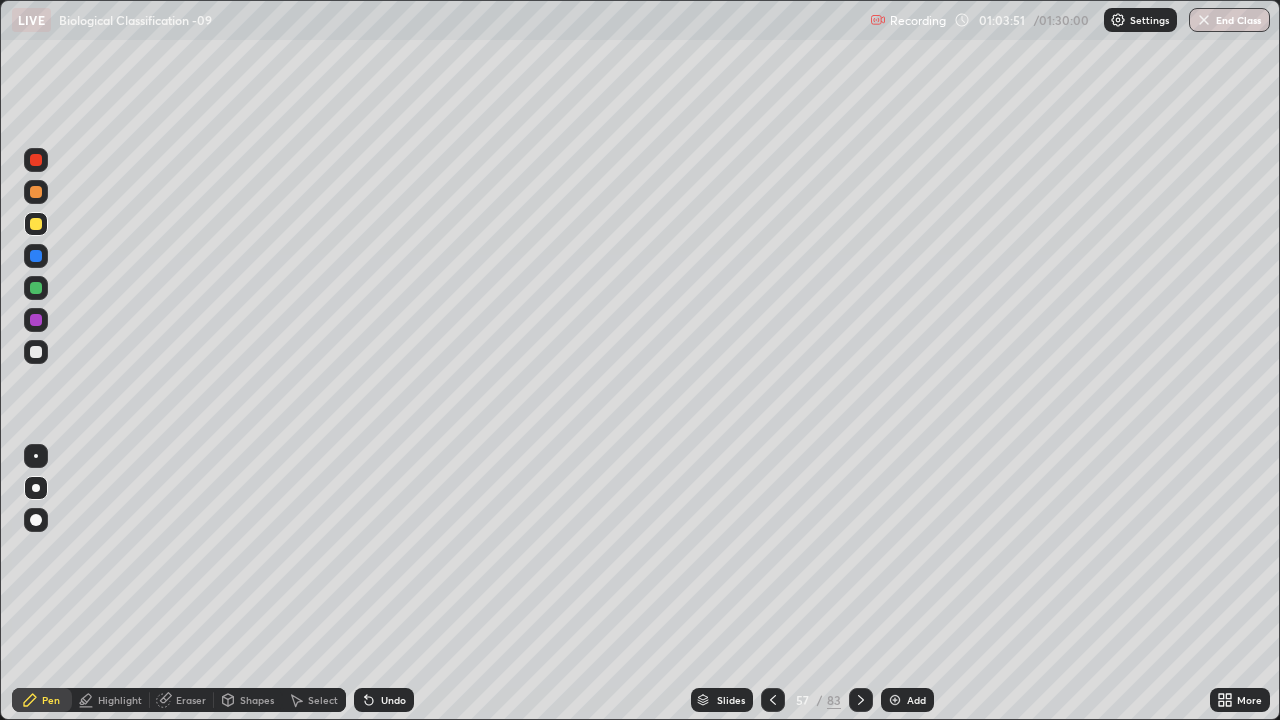 click 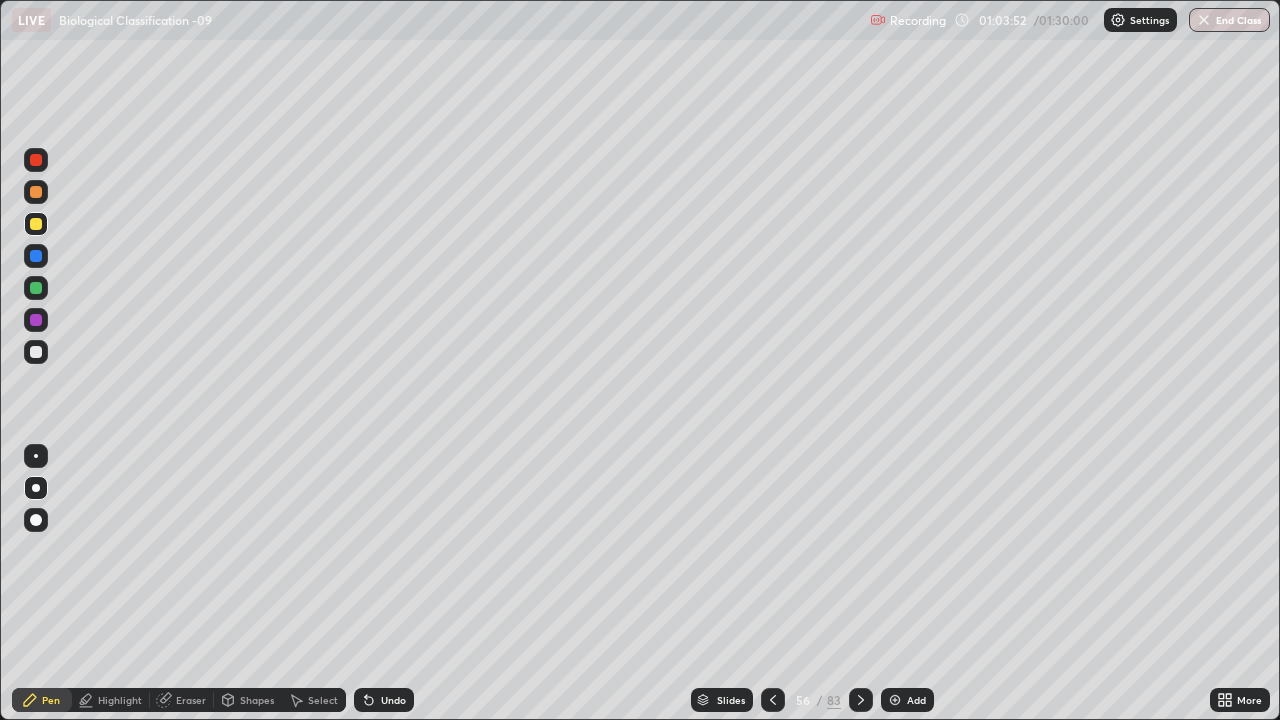 click 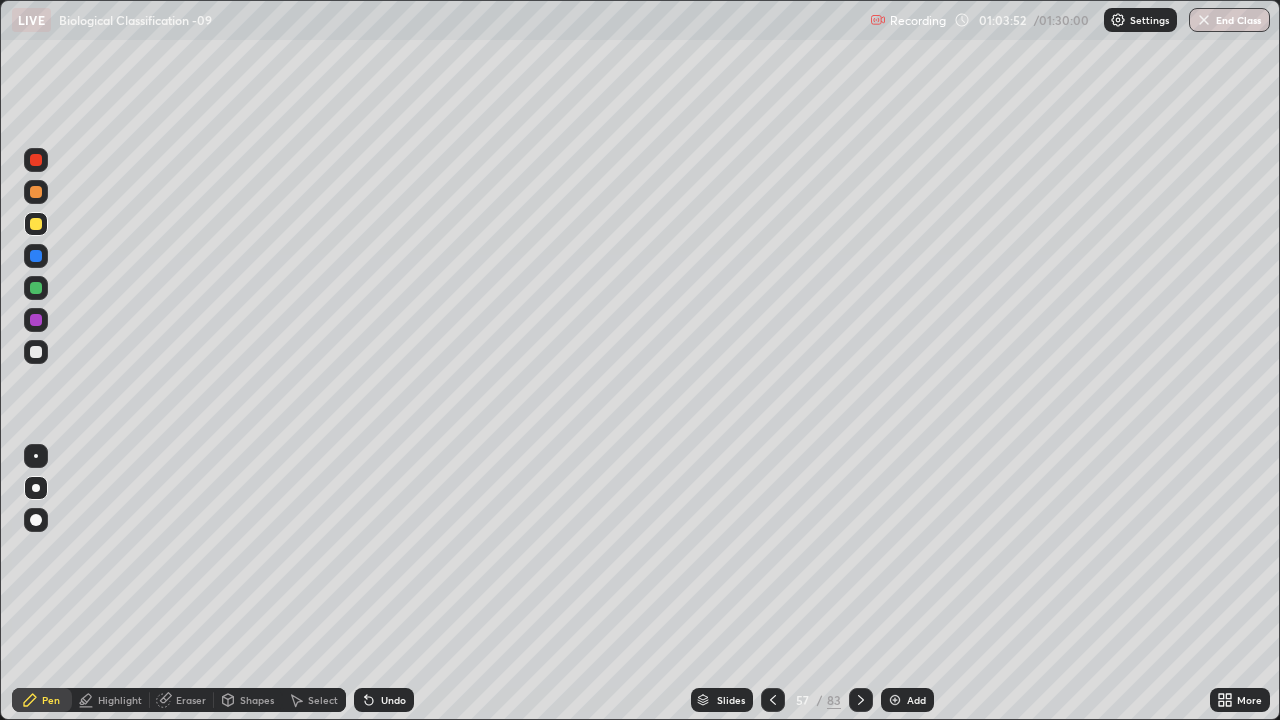 click at bounding box center [861, 700] 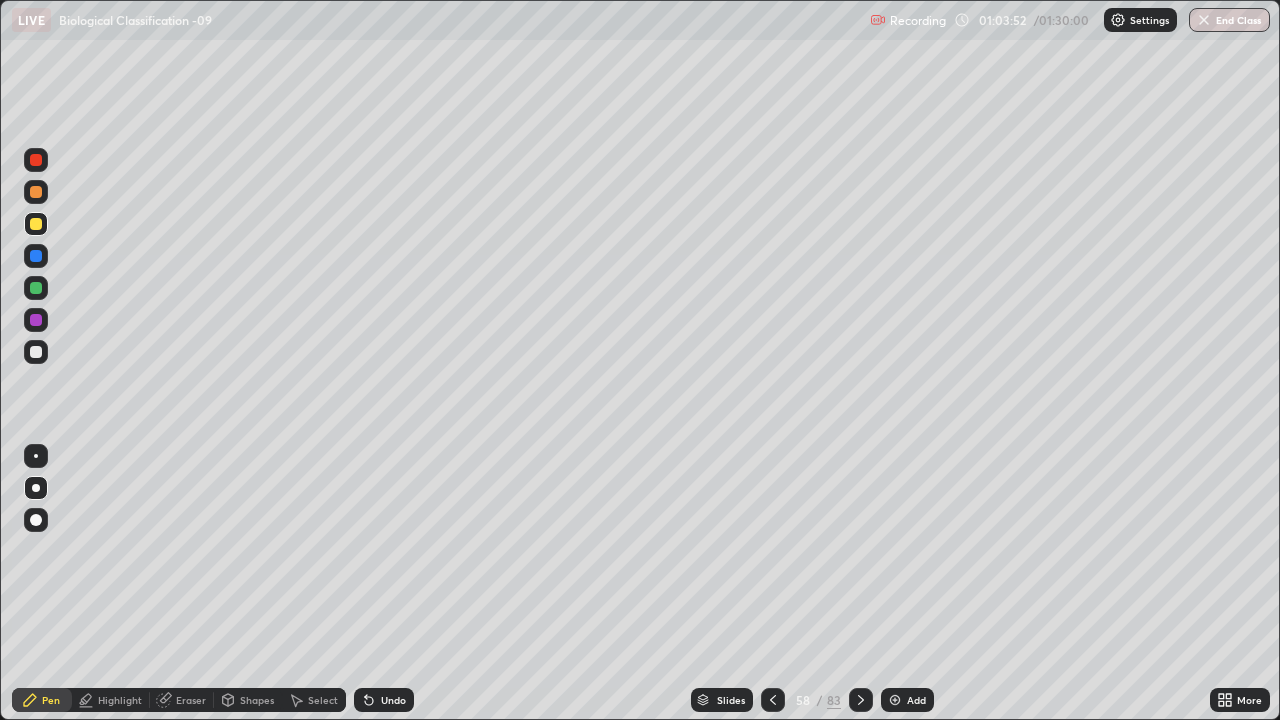 click at bounding box center [861, 700] 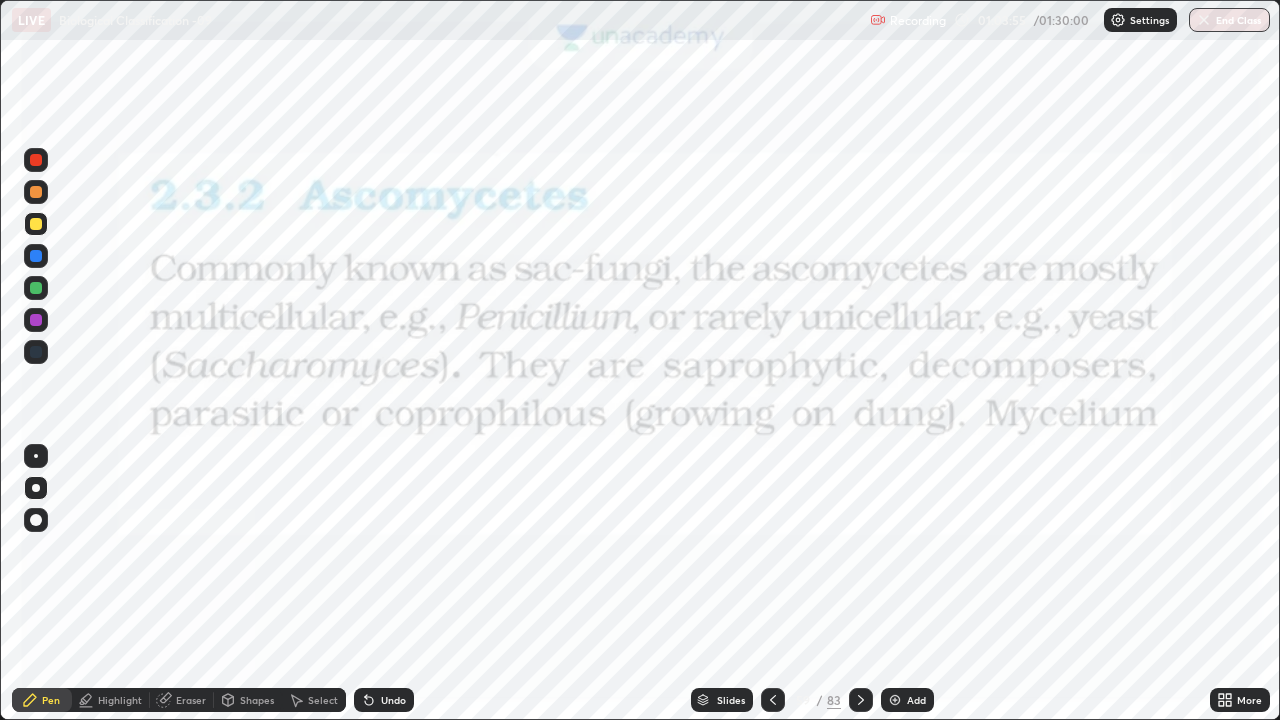 click on "Shapes" at bounding box center [257, 700] 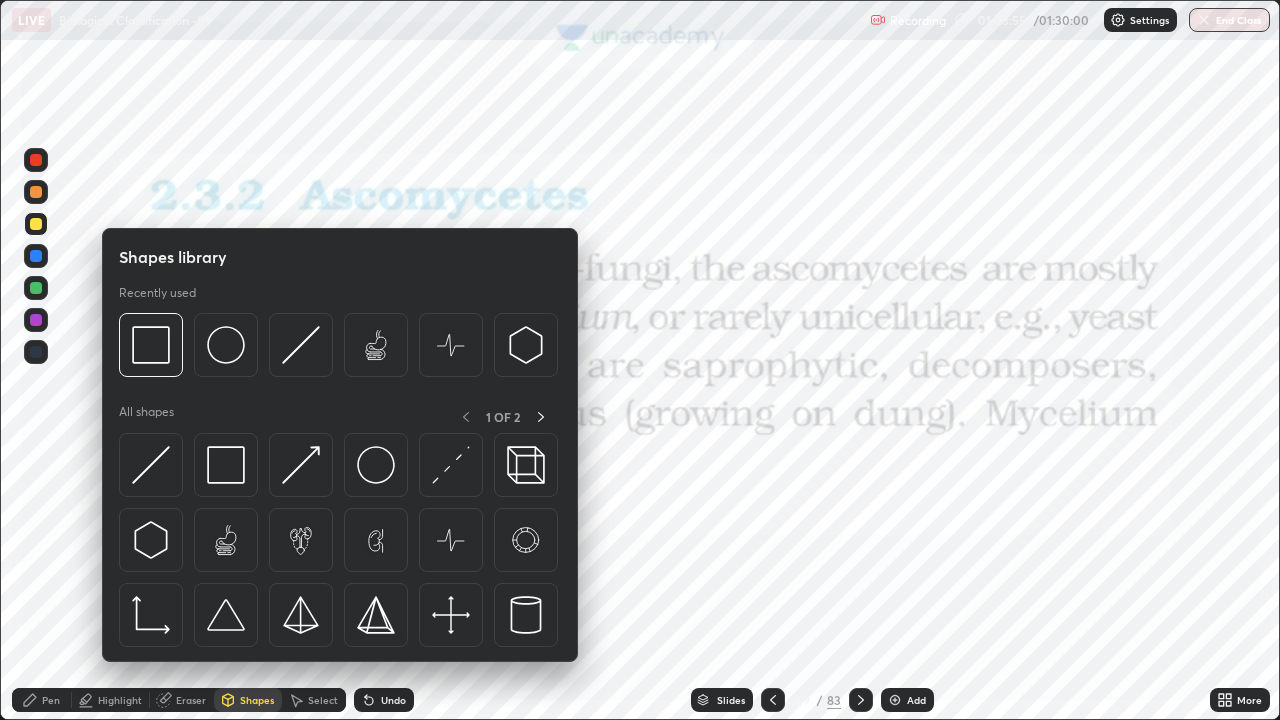 click at bounding box center [226, 465] 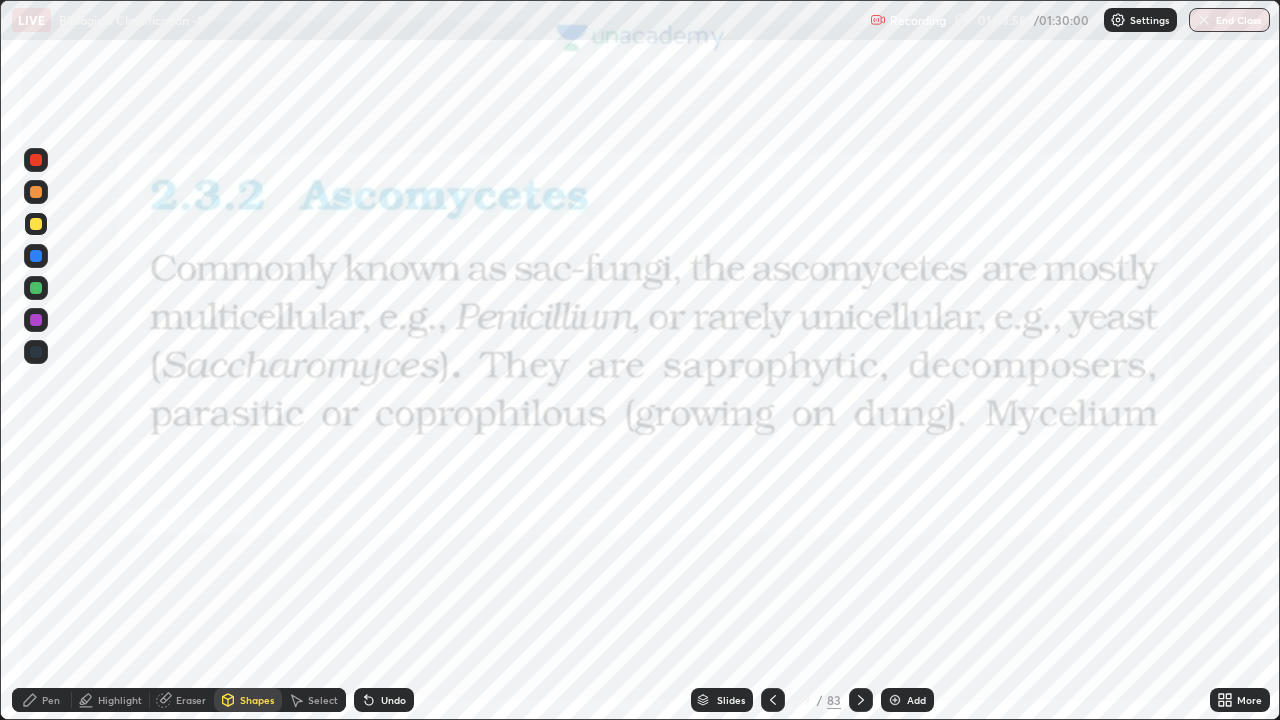 click at bounding box center (36, 160) 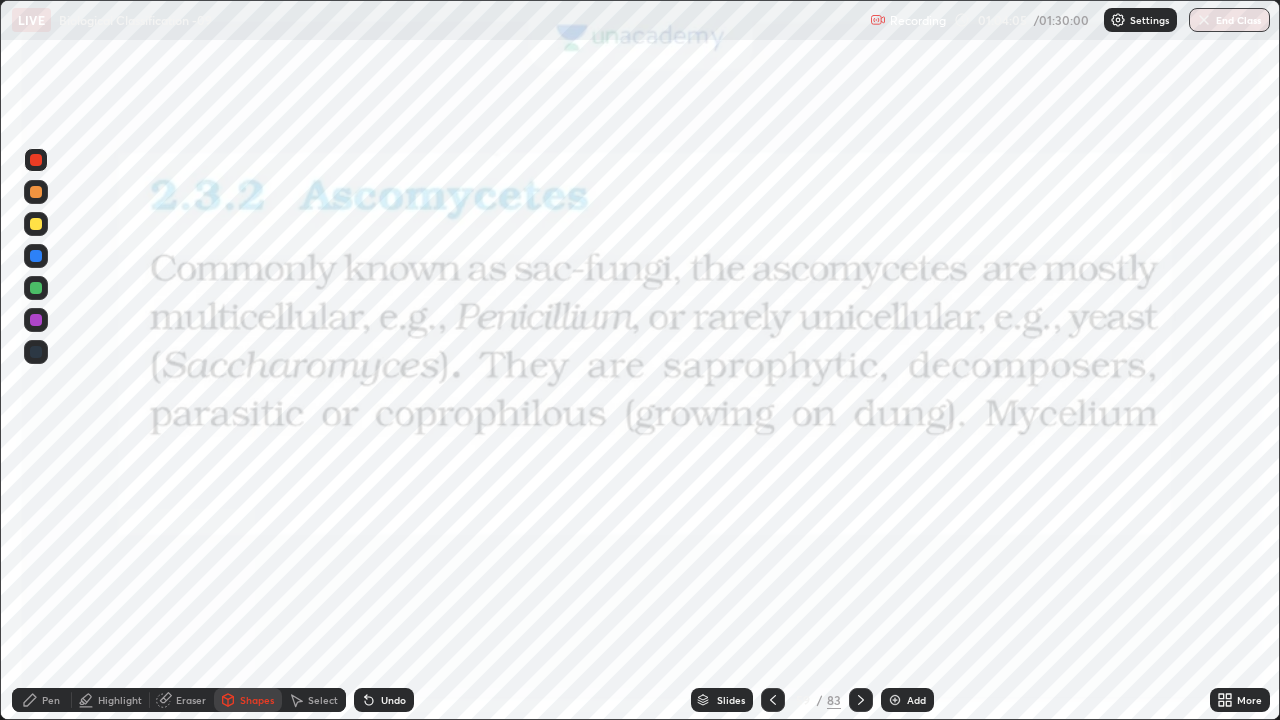 click 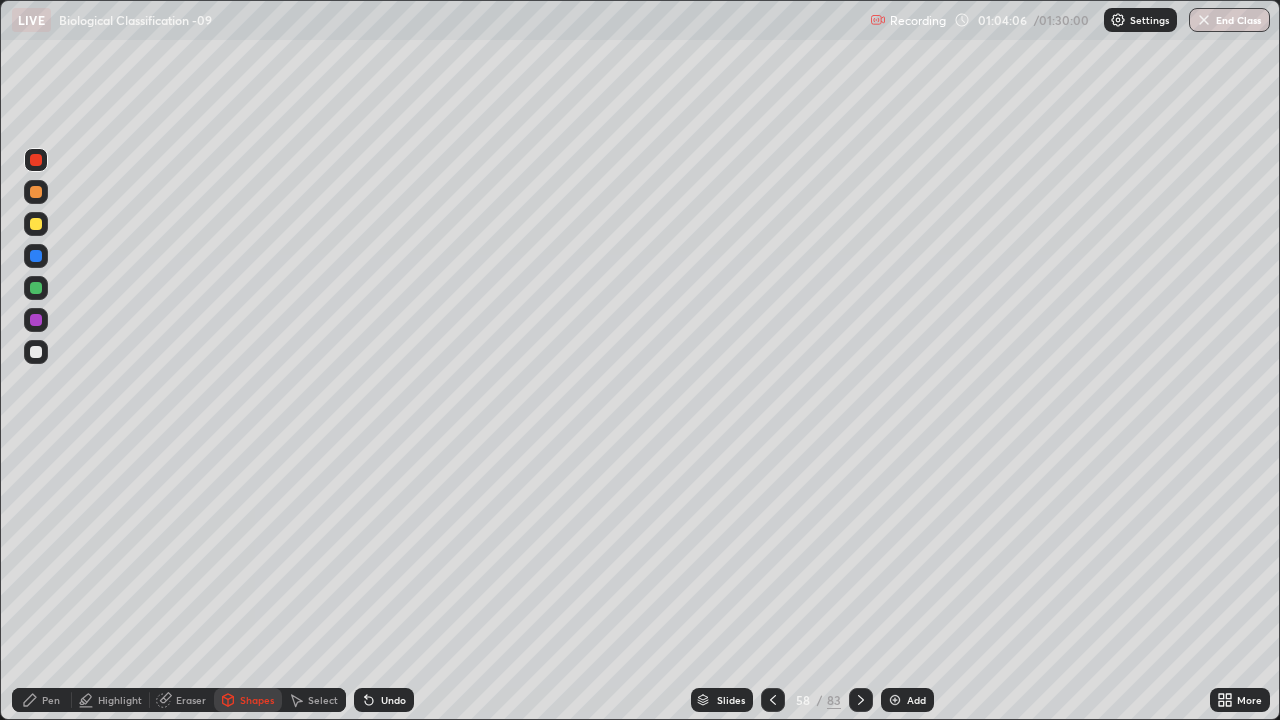click 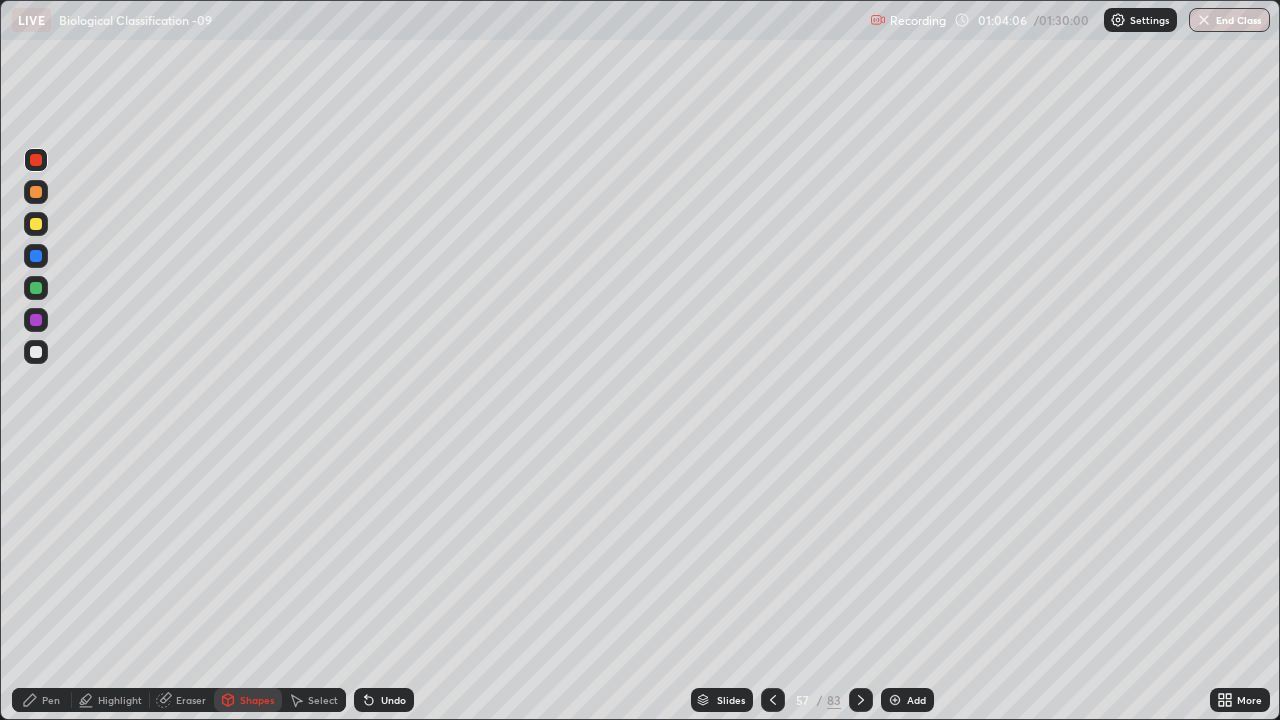 click 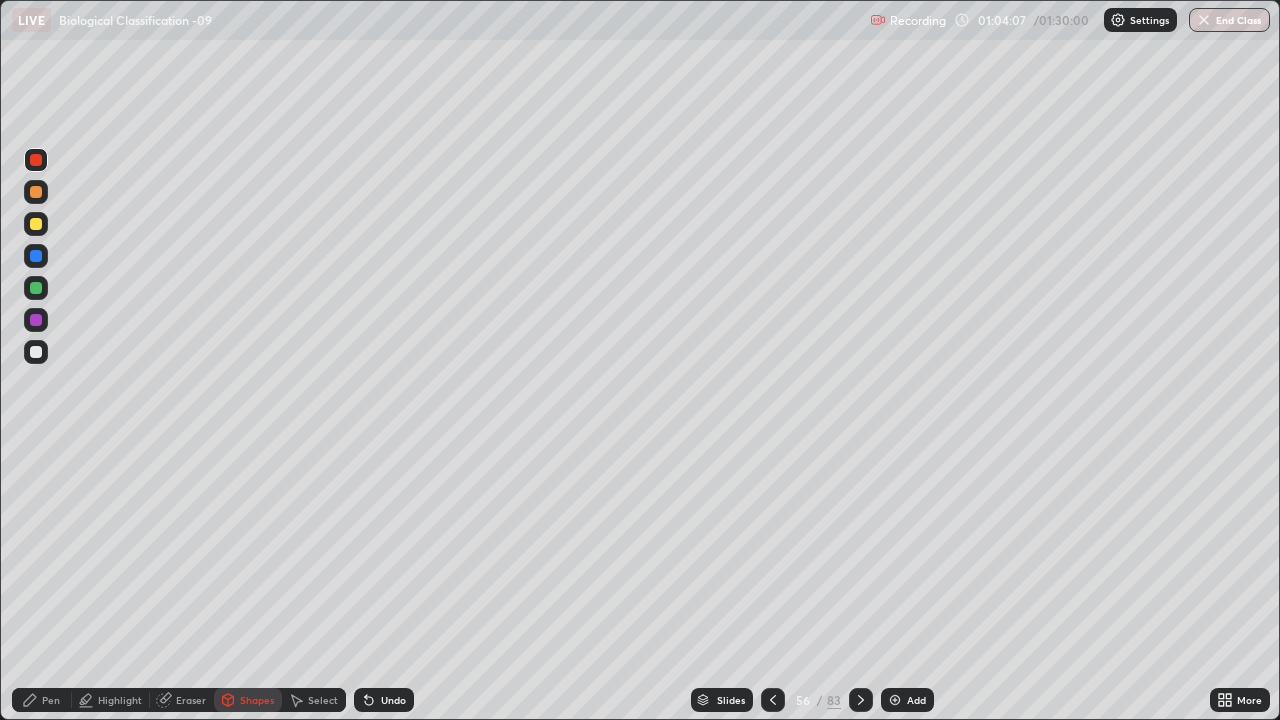 click 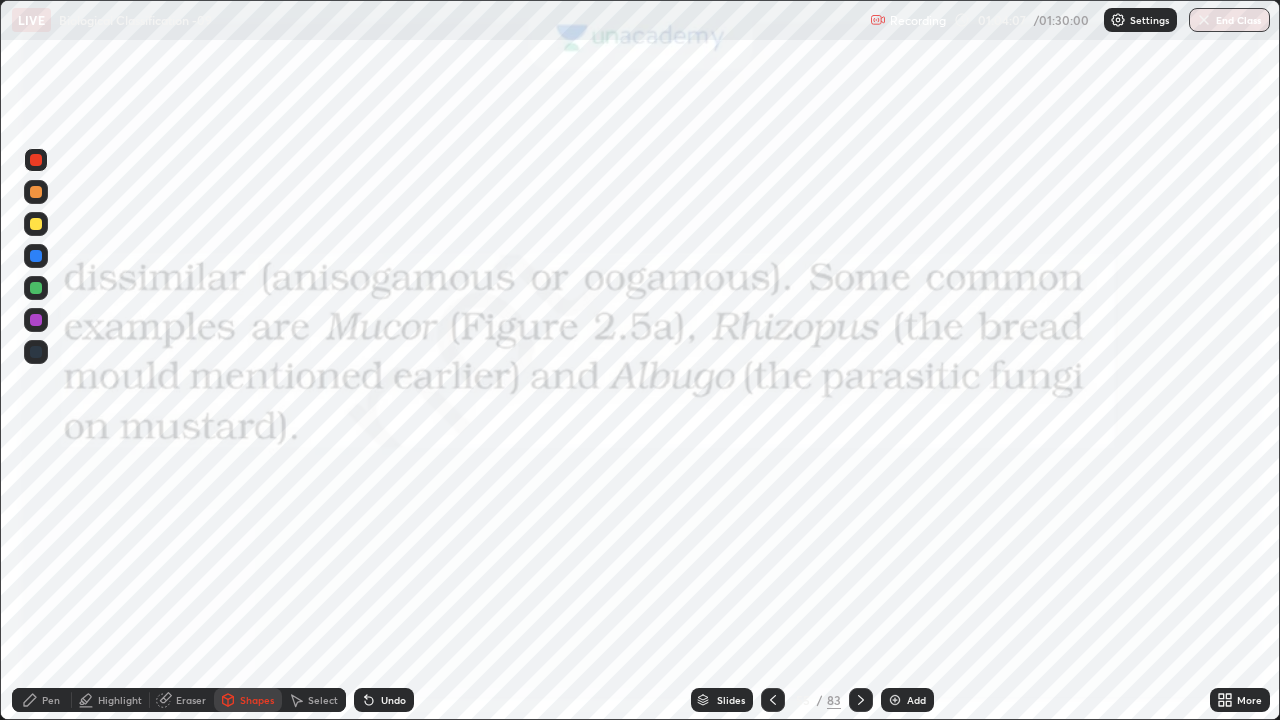 click 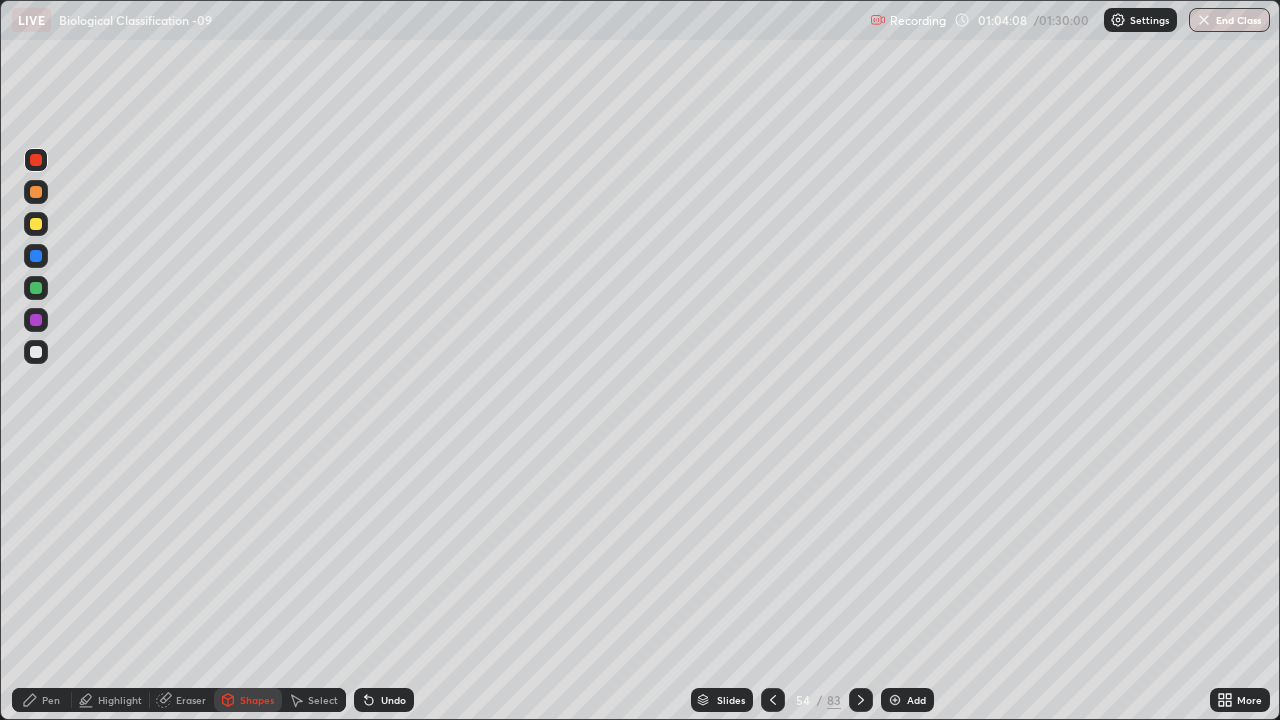 click at bounding box center [773, 700] 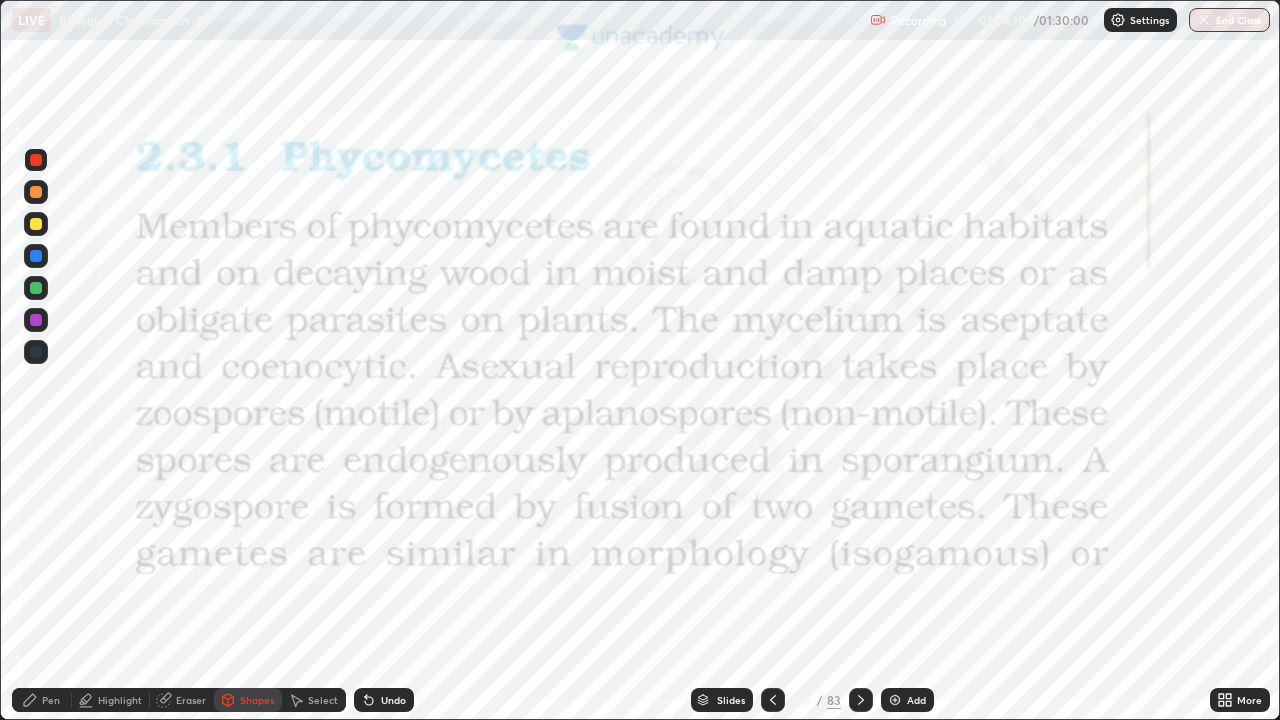 click on "Pen" at bounding box center (42, 700) 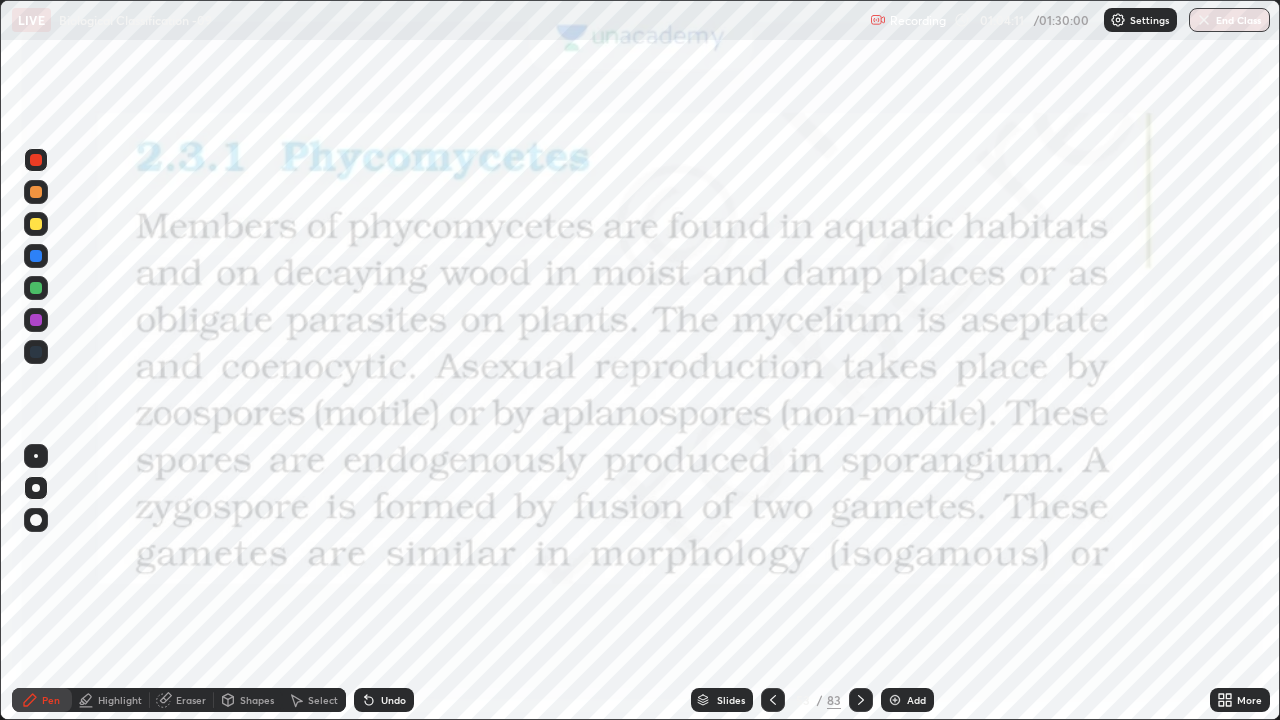 click at bounding box center [36, 352] 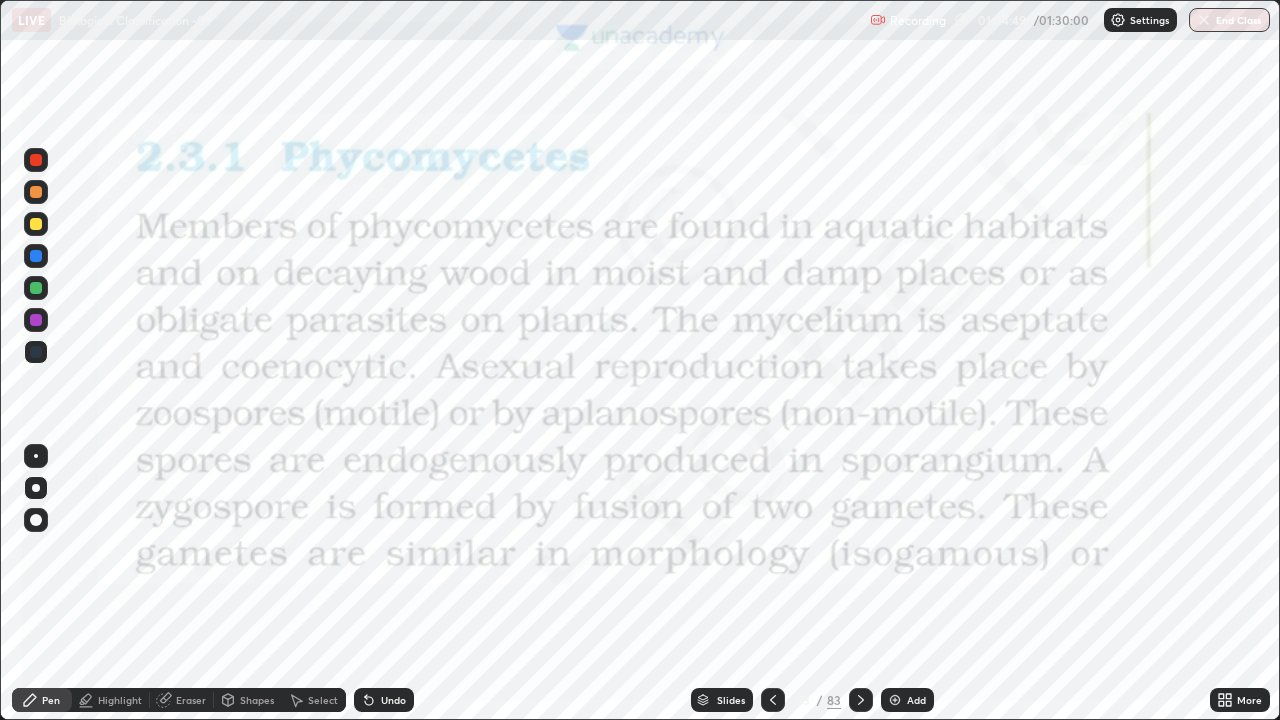 click 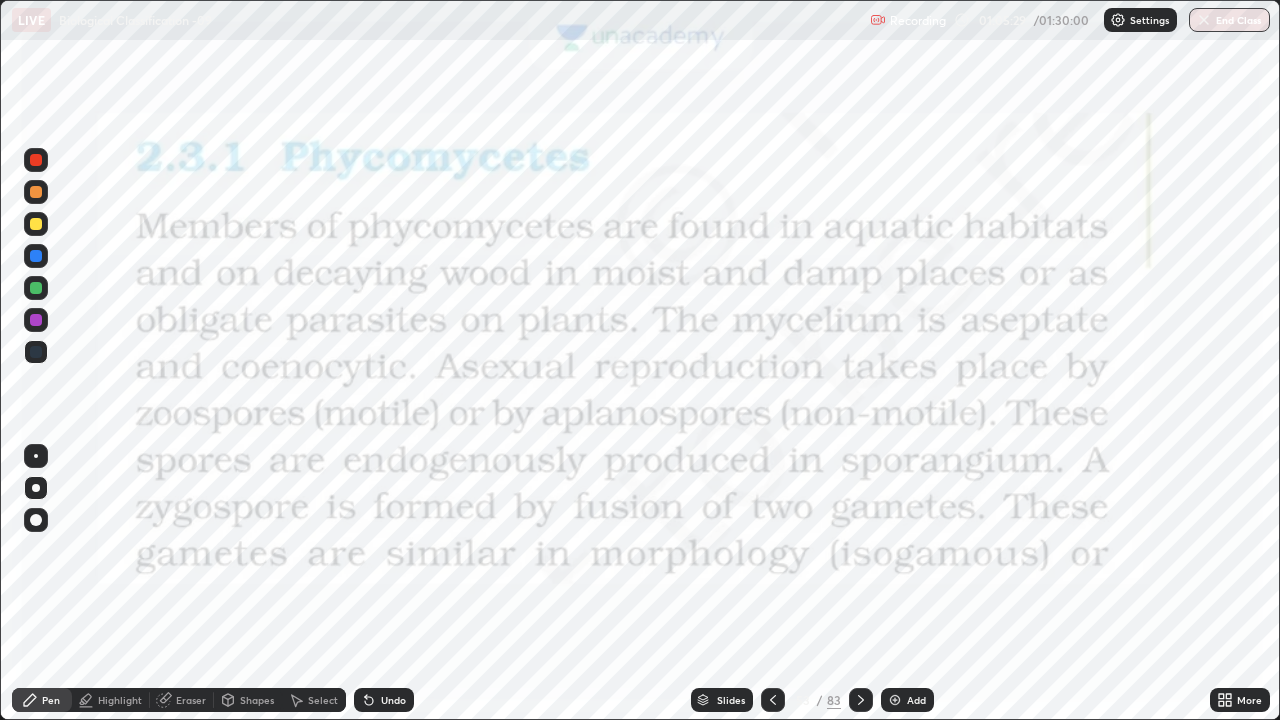 click 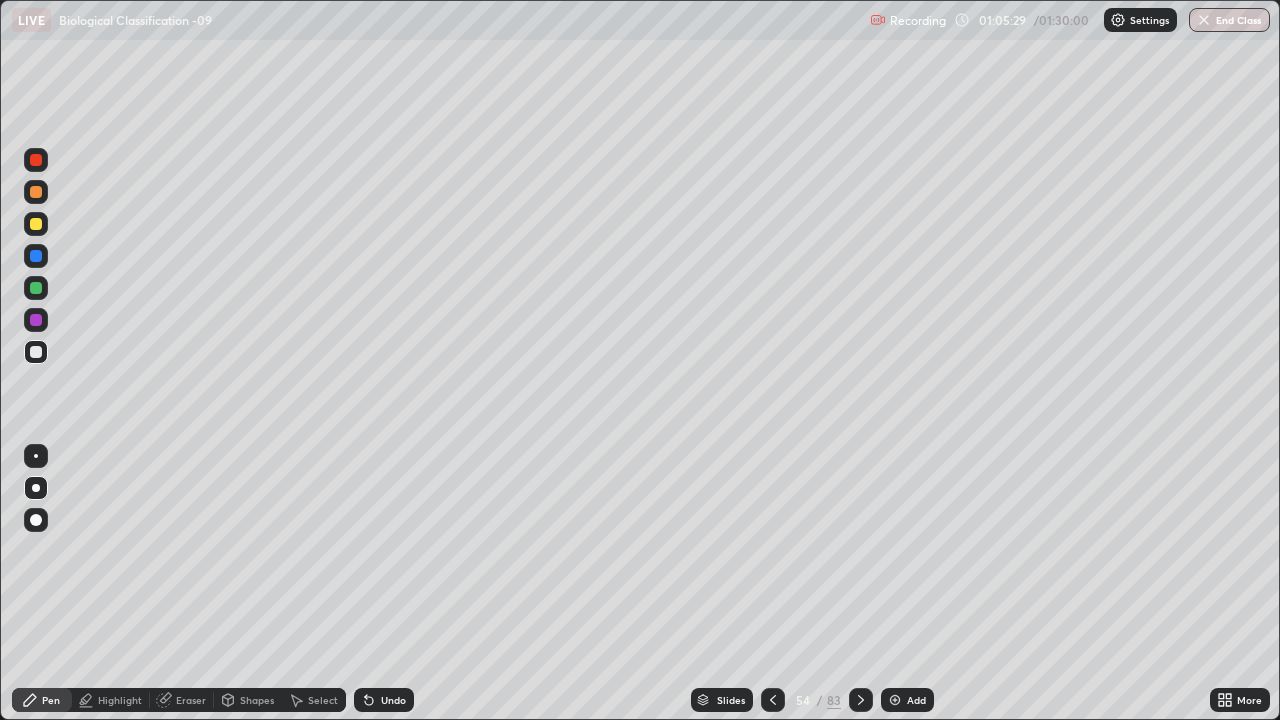 click at bounding box center (861, 700) 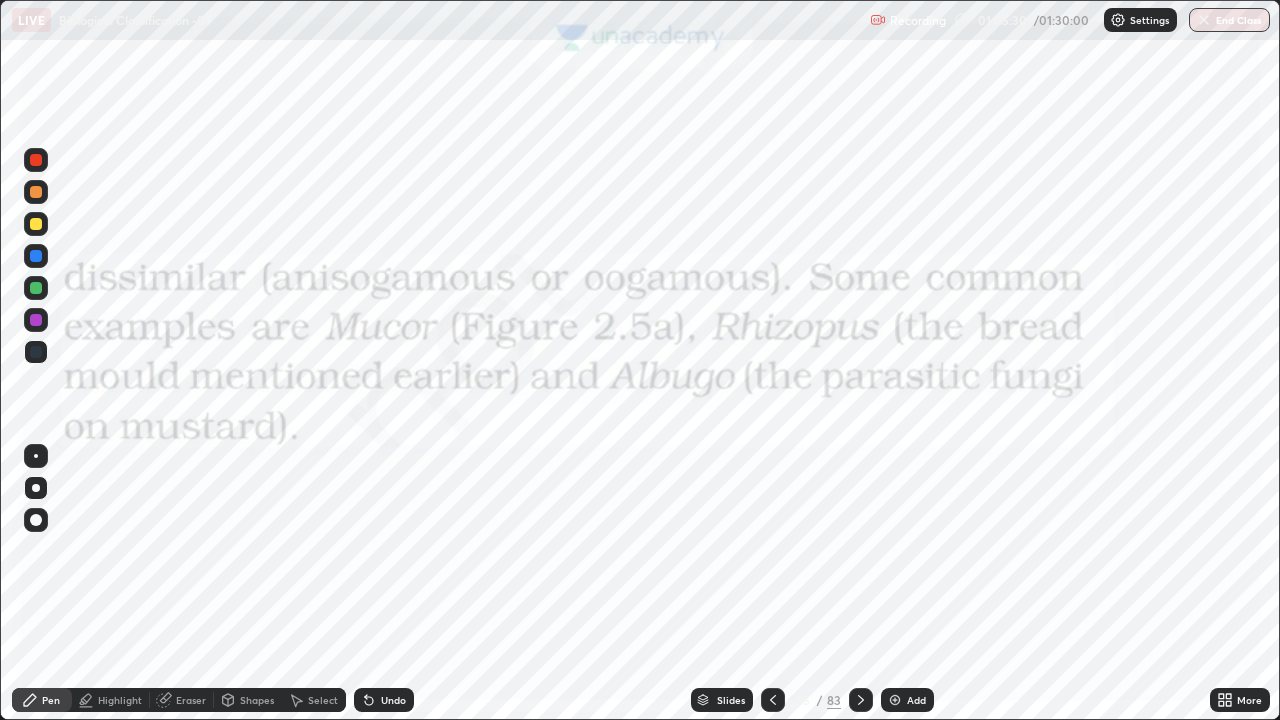 click 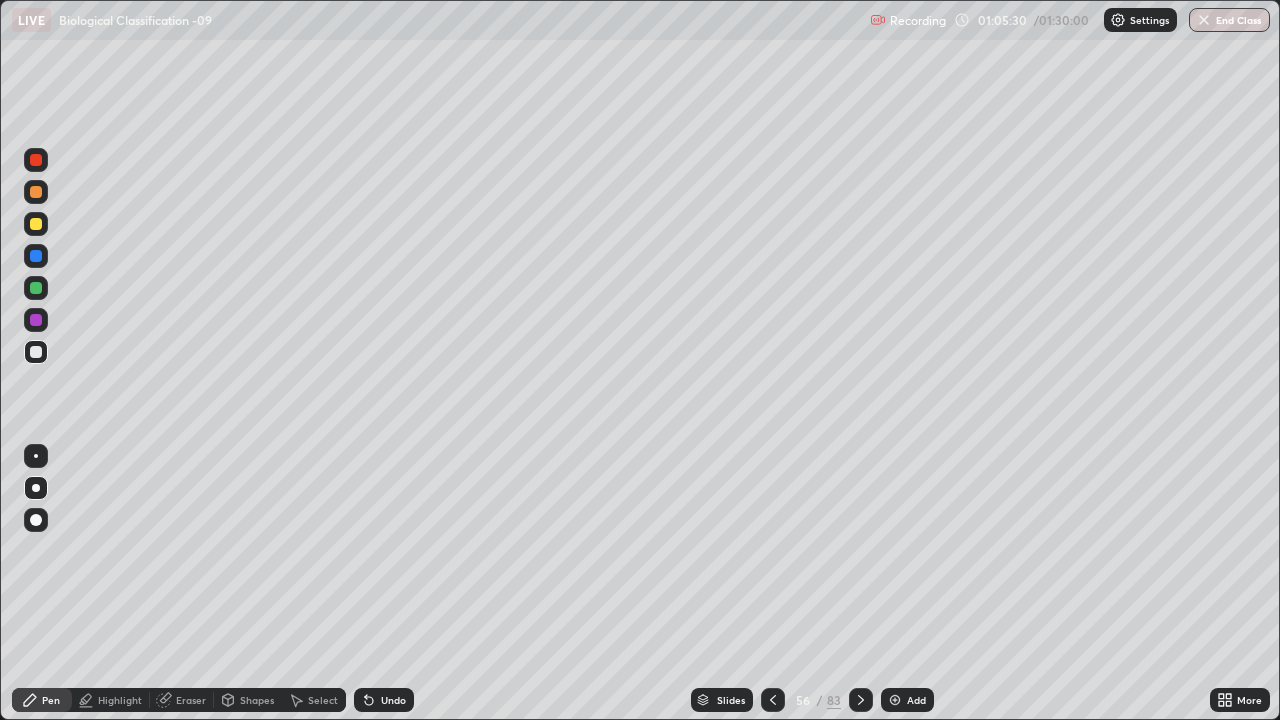 click 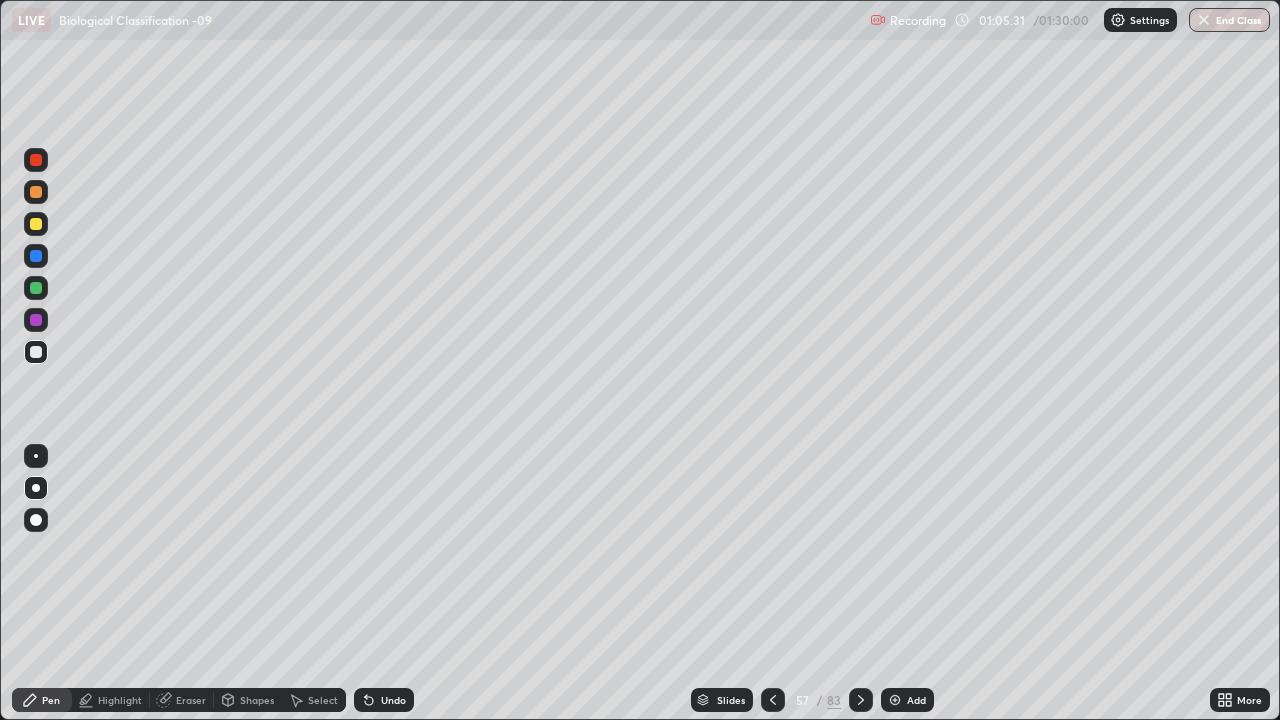click 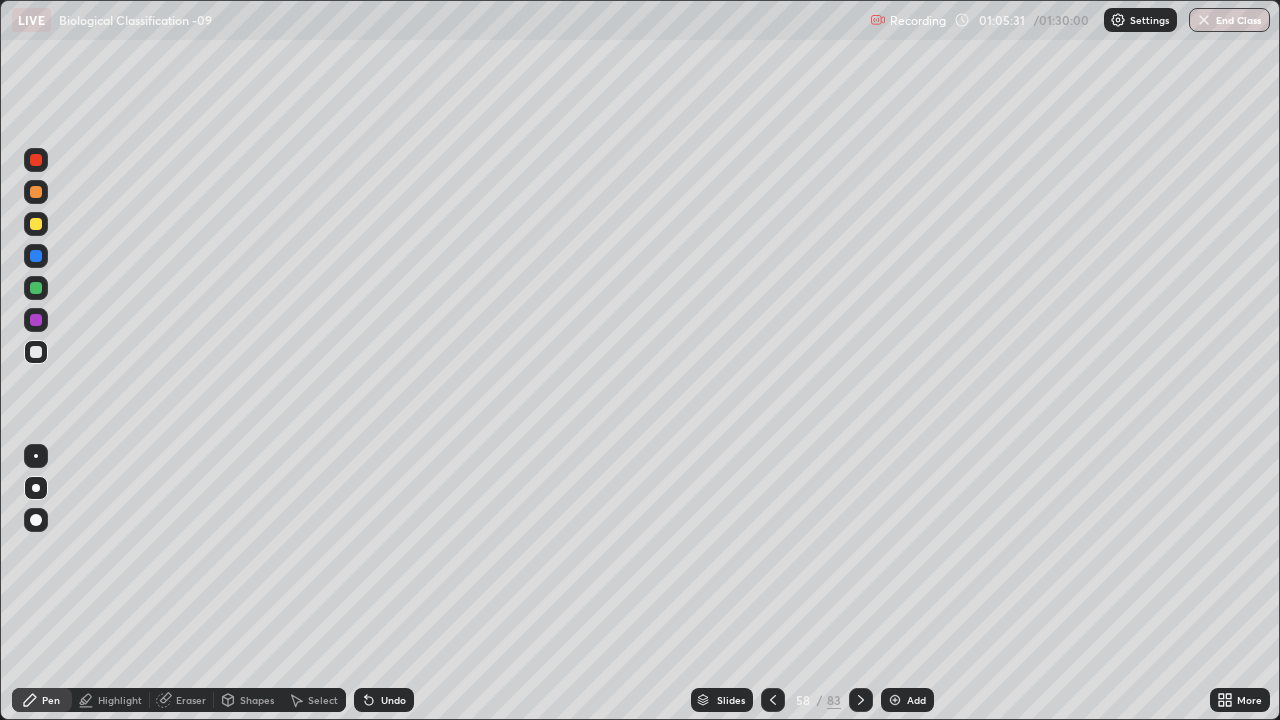 click 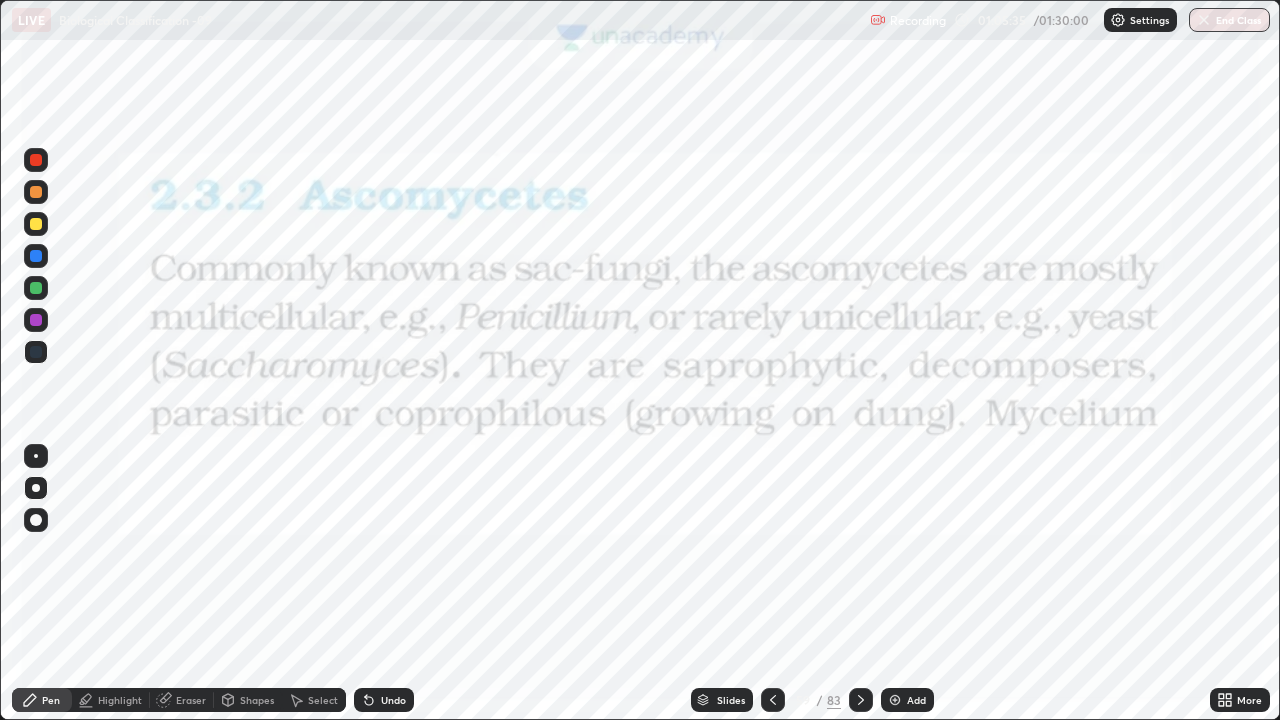 click on "Shapes" at bounding box center [257, 700] 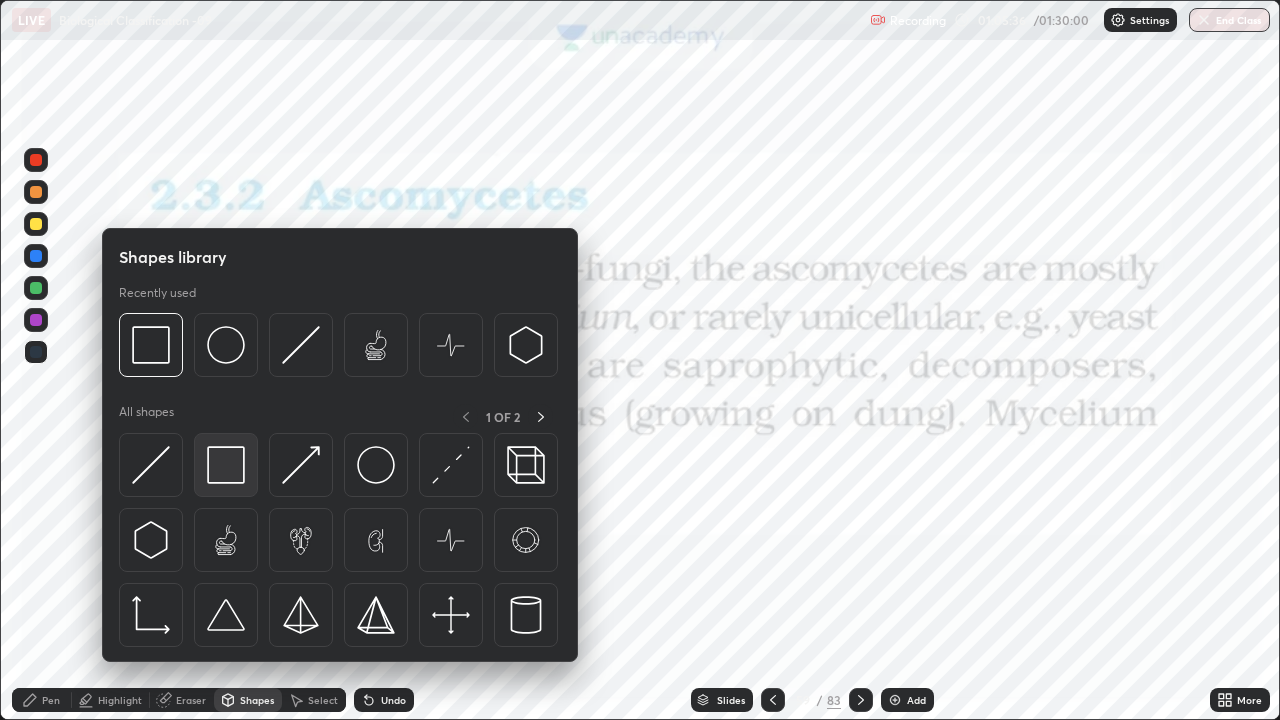 click at bounding box center [226, 465] 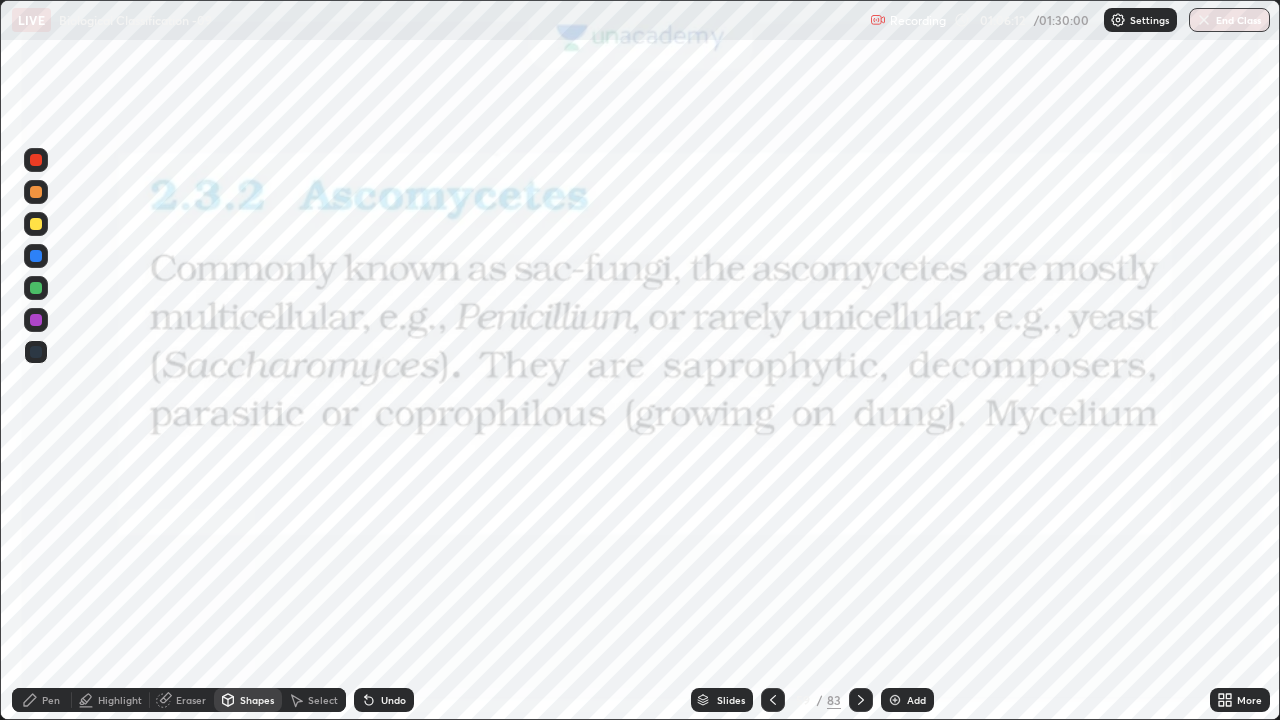 click on "Undo" at bounding box center (393, 700) 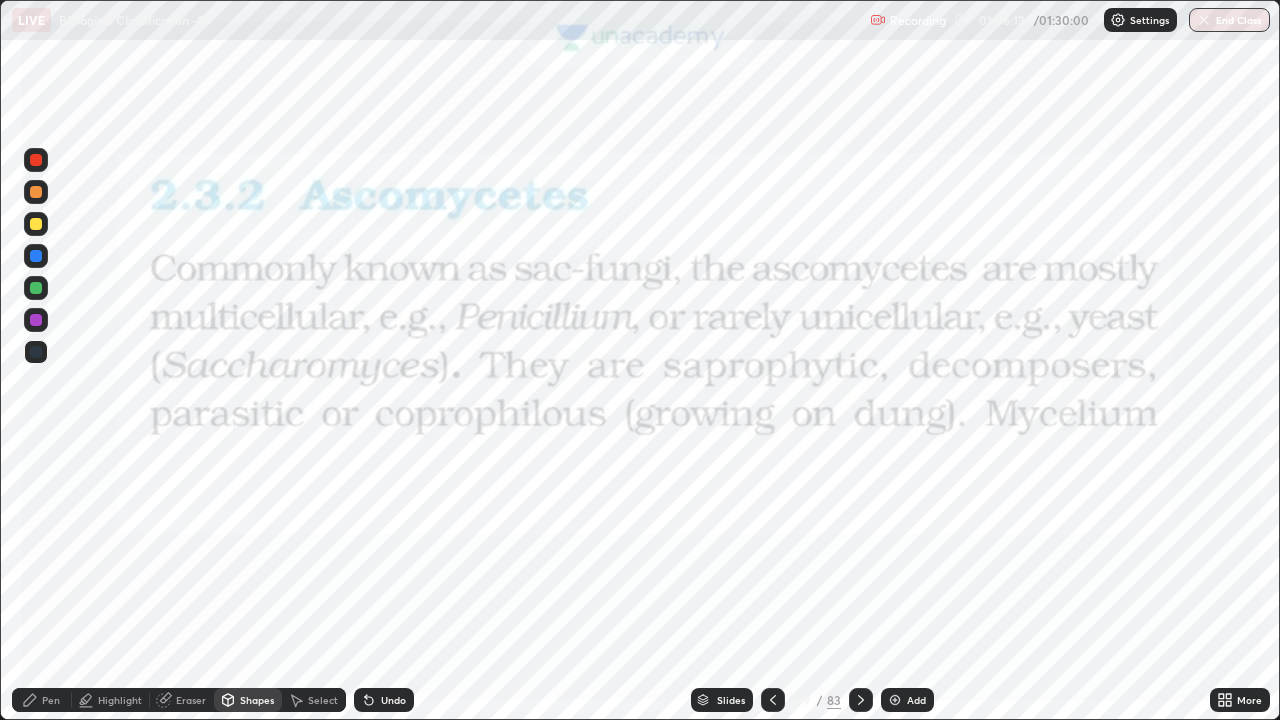 click 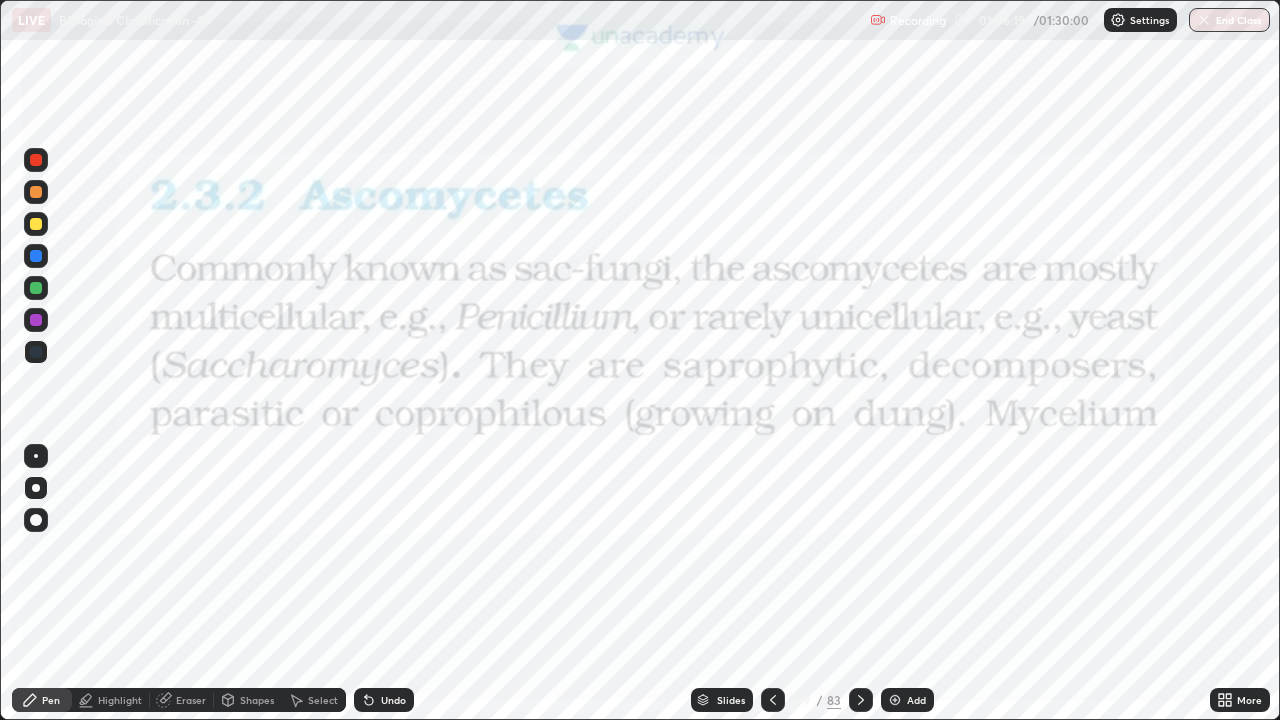 click on "Shapes" at bounding box center (257, 700) 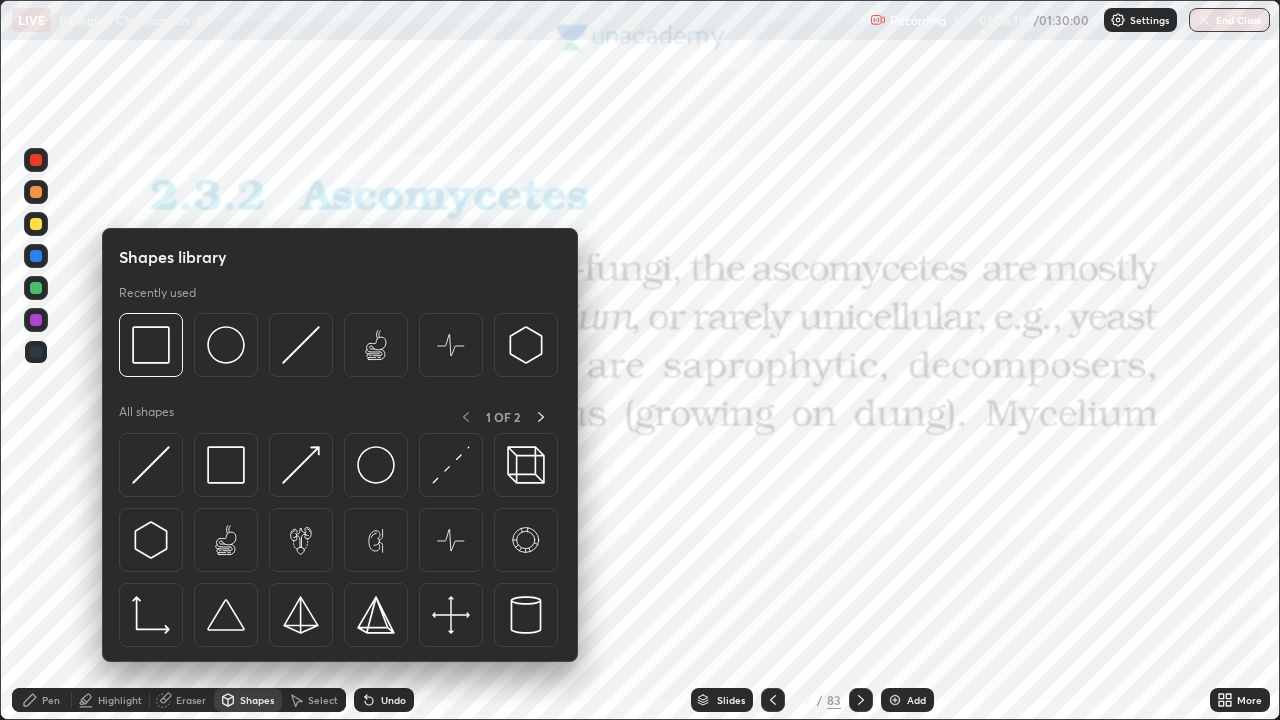 click on "Eraser" at bounding box center (191, 700) 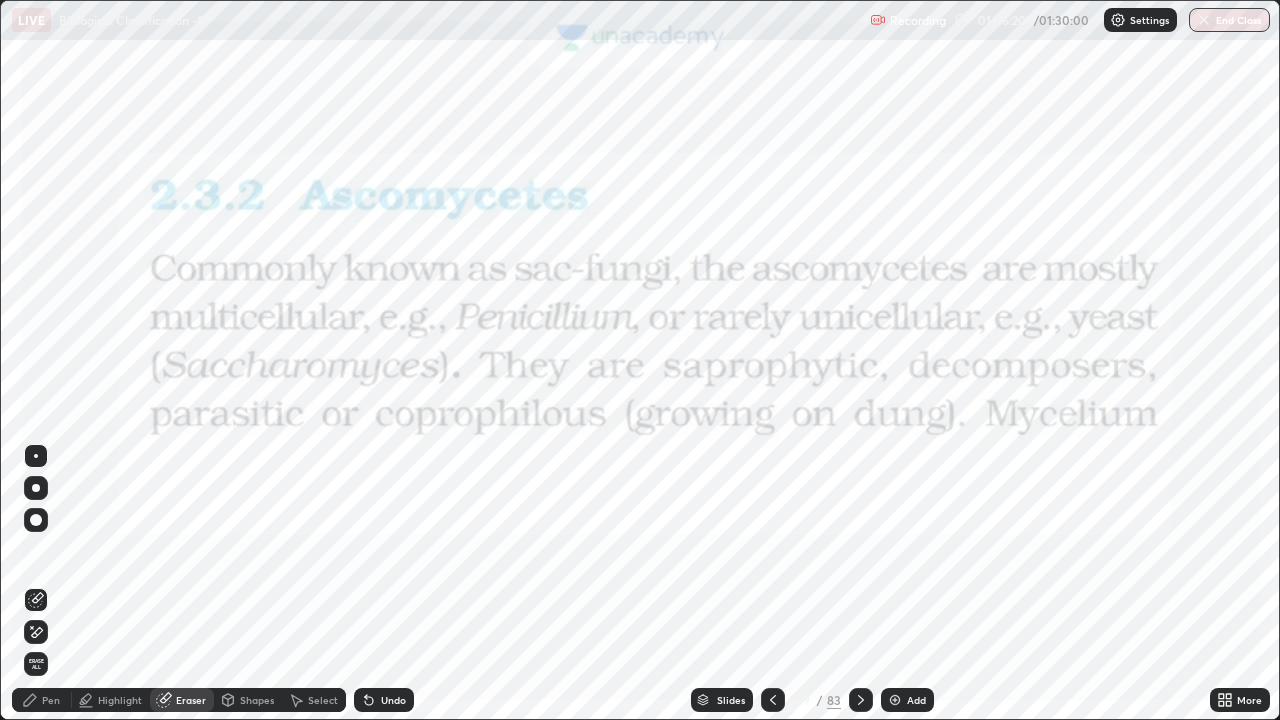 click 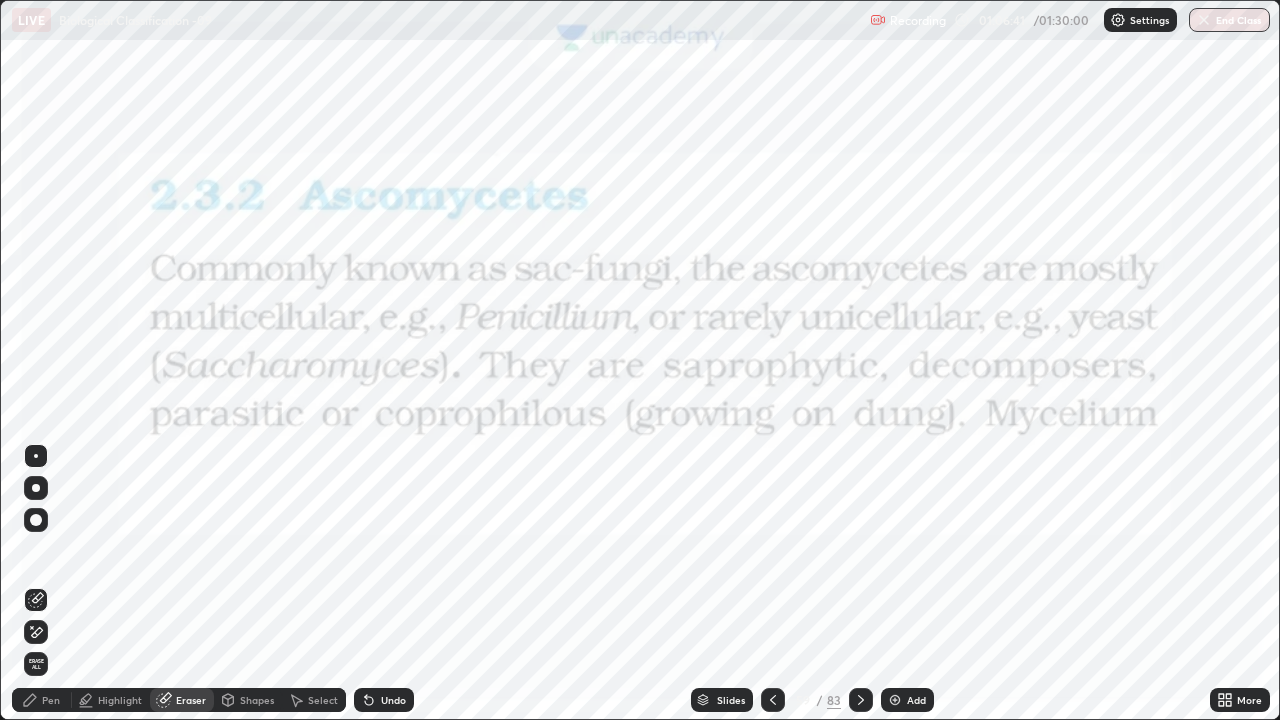 click 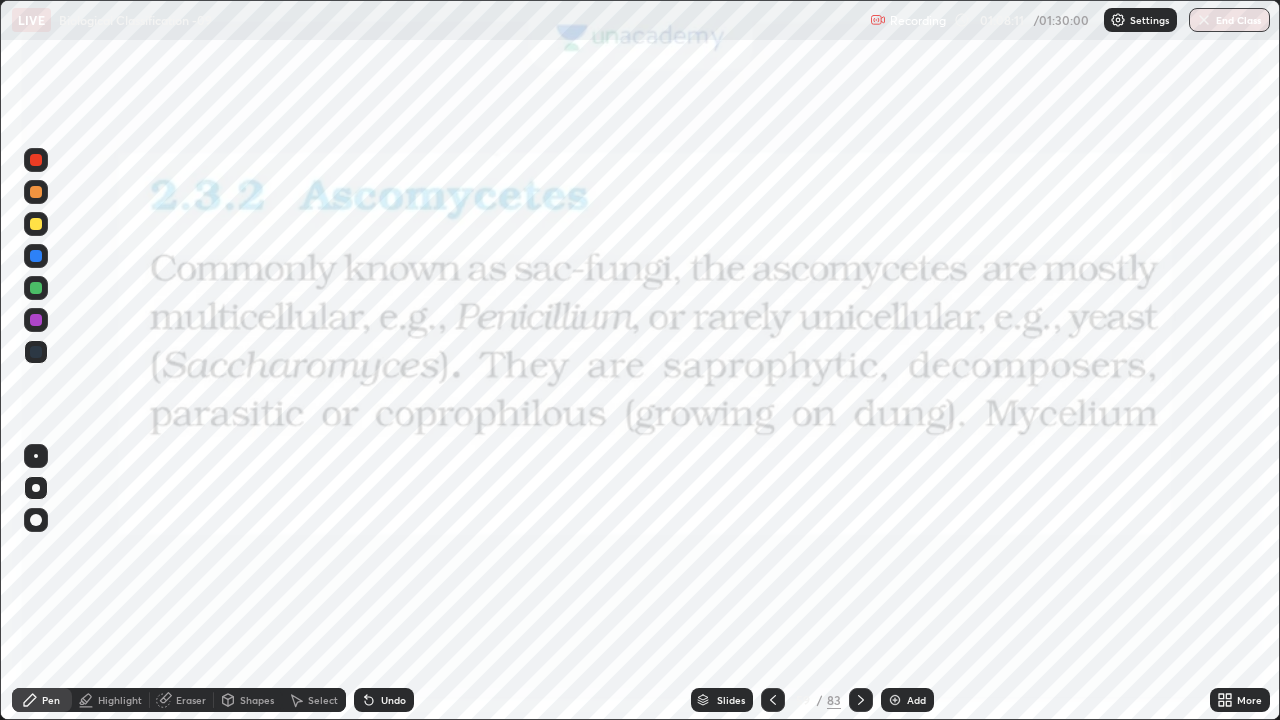 click on "Shapes" at bounding box center [257, 700] 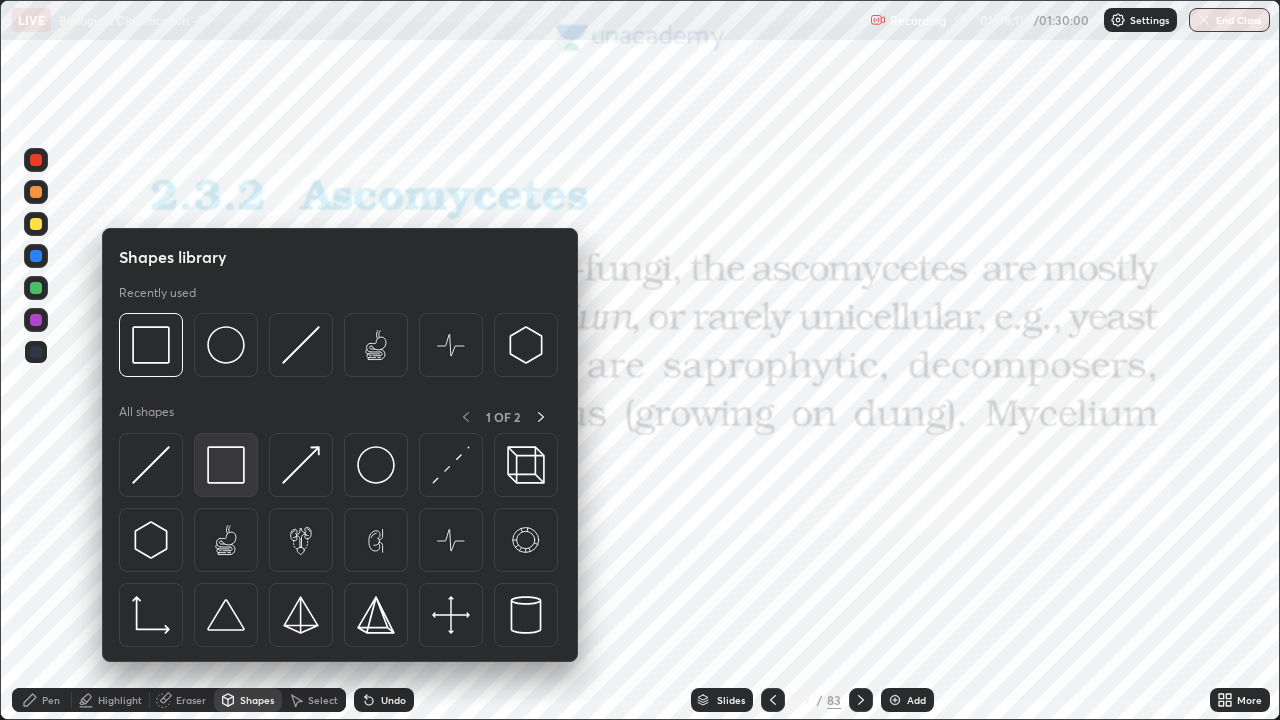 click at bounding box center [226, 465] 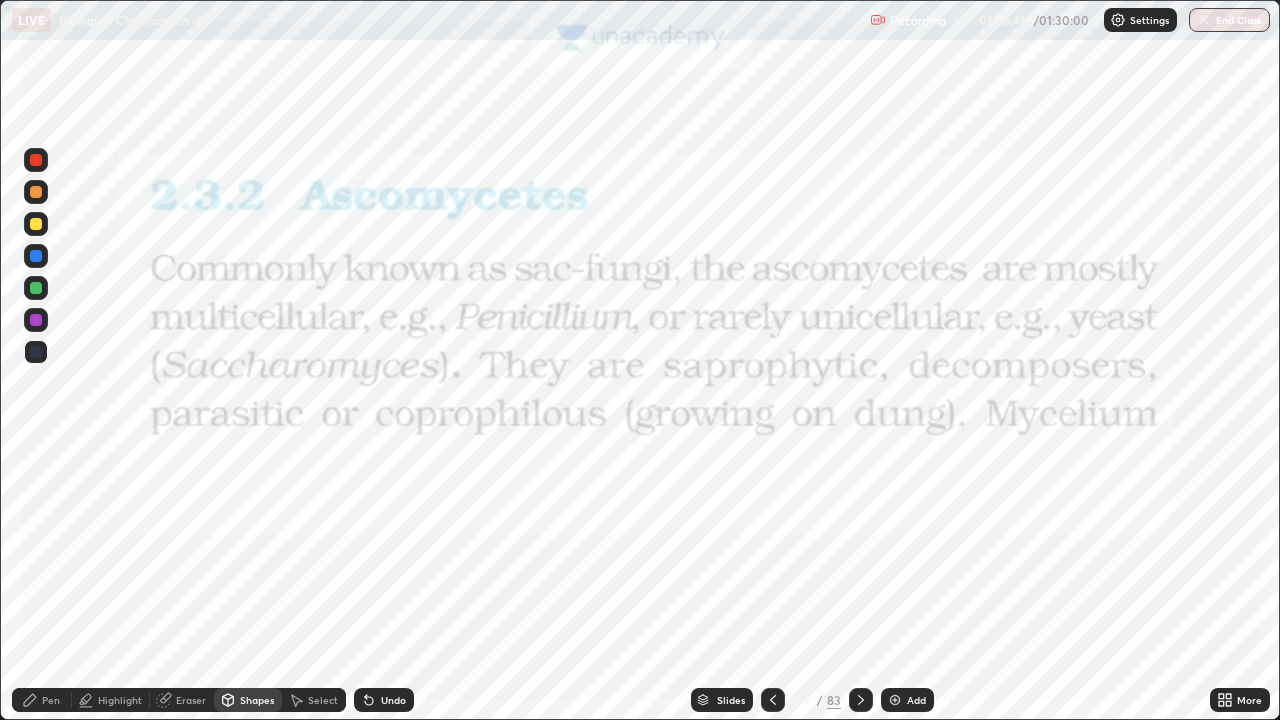 click on "Pen" at bounding box center [42, 700] 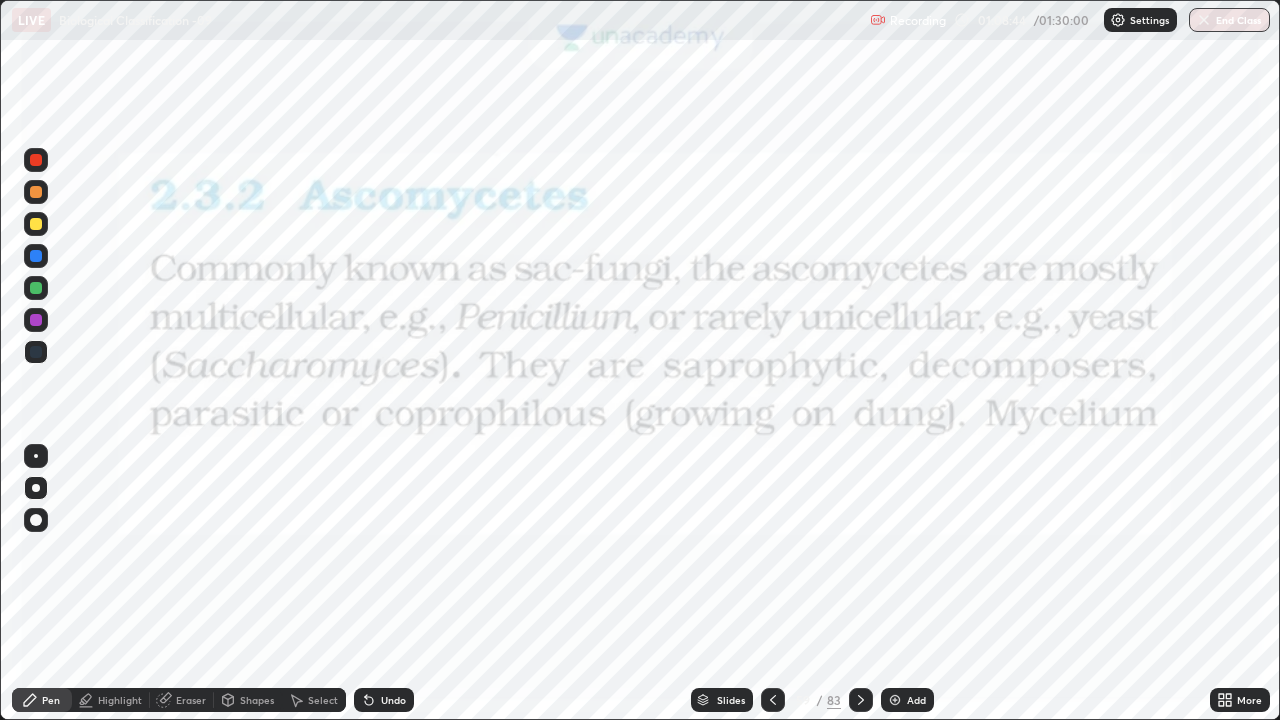 click at bounding box center [36, 160] 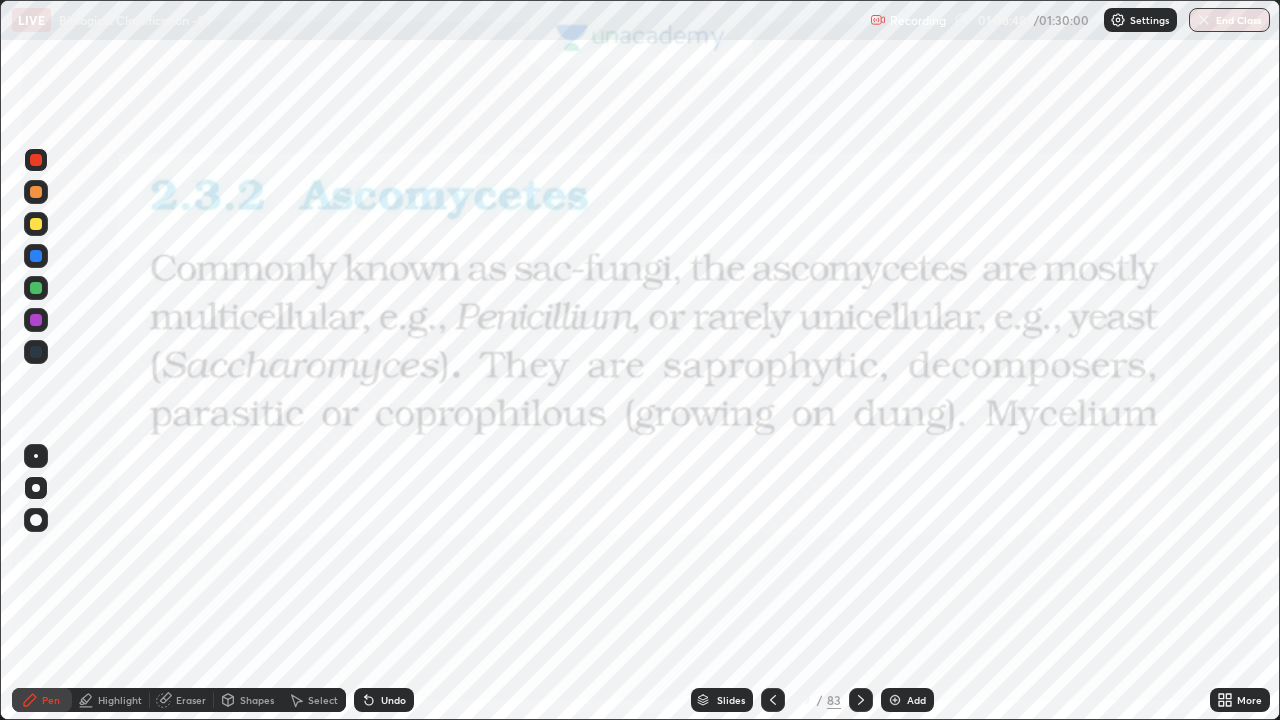 click at bounding box center [36, 352] 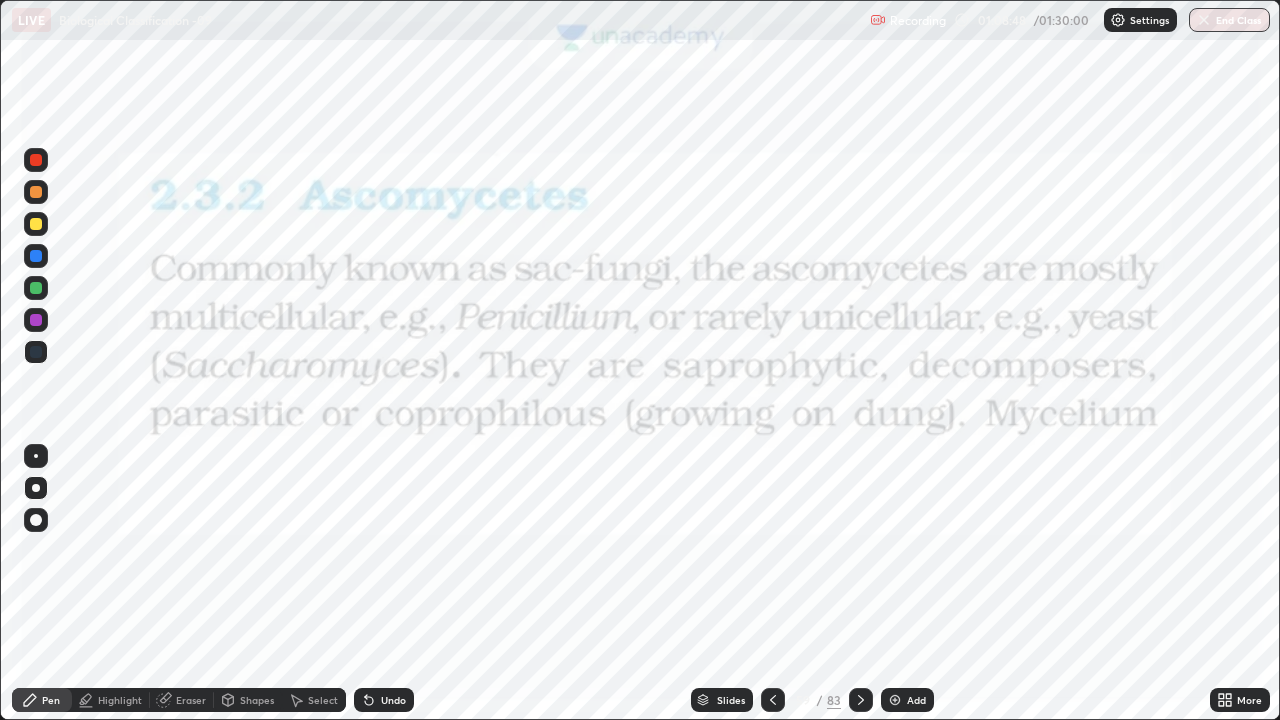 click at bounding box center (36, 352) 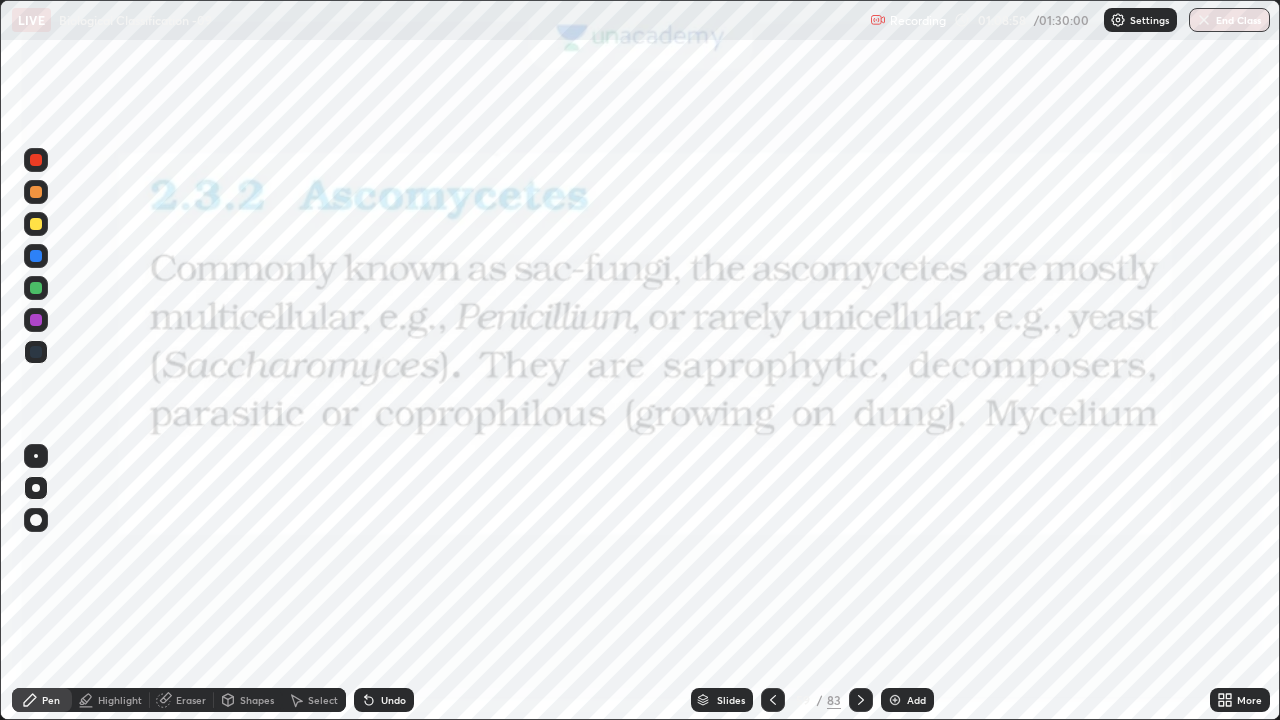 click 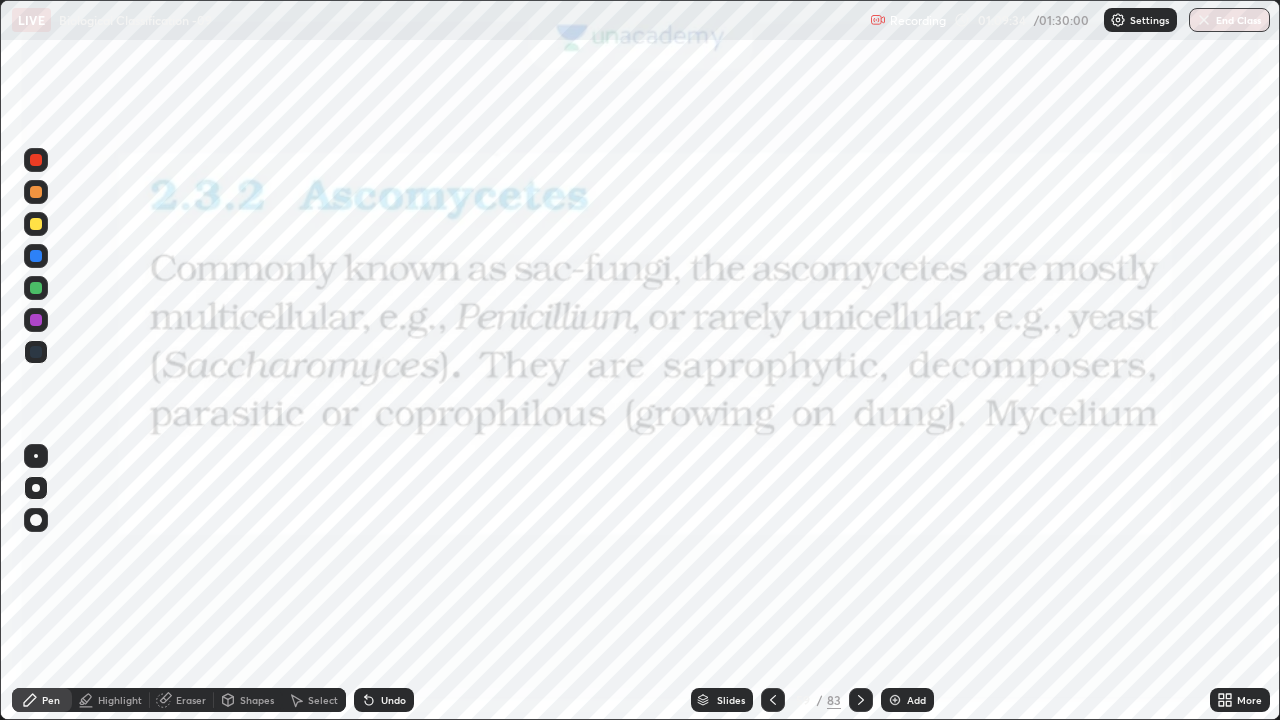 click 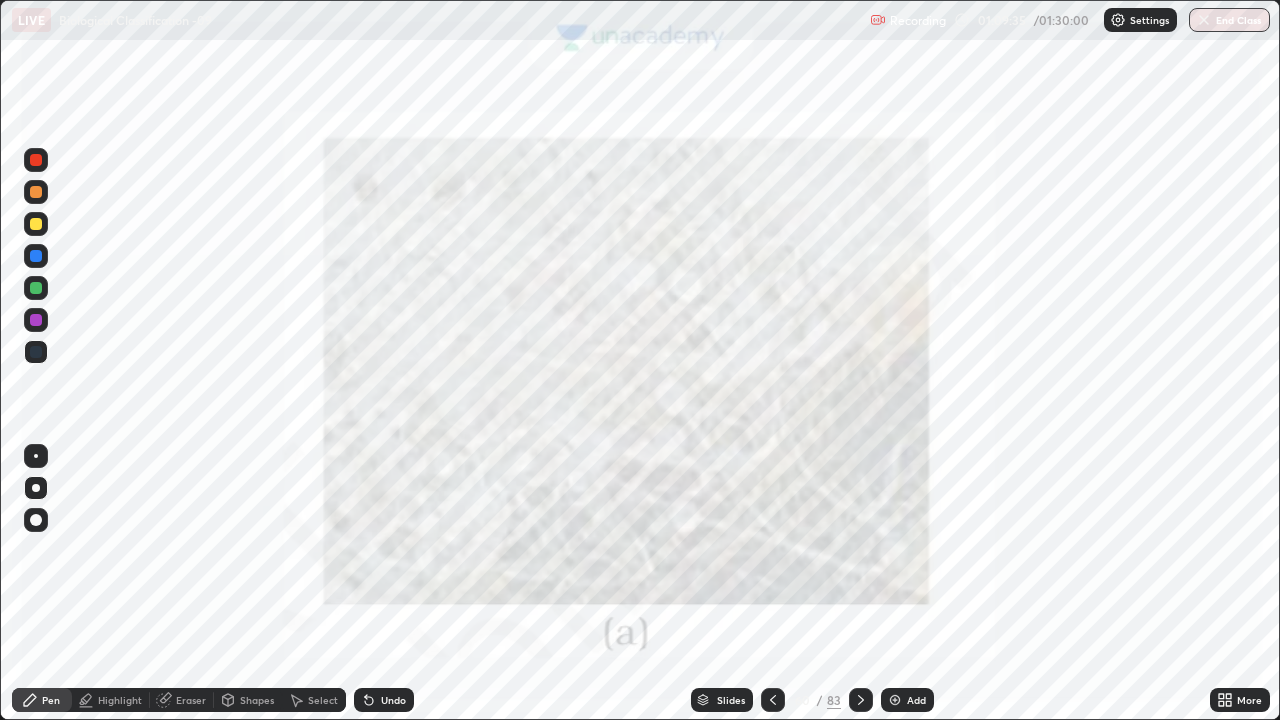 click 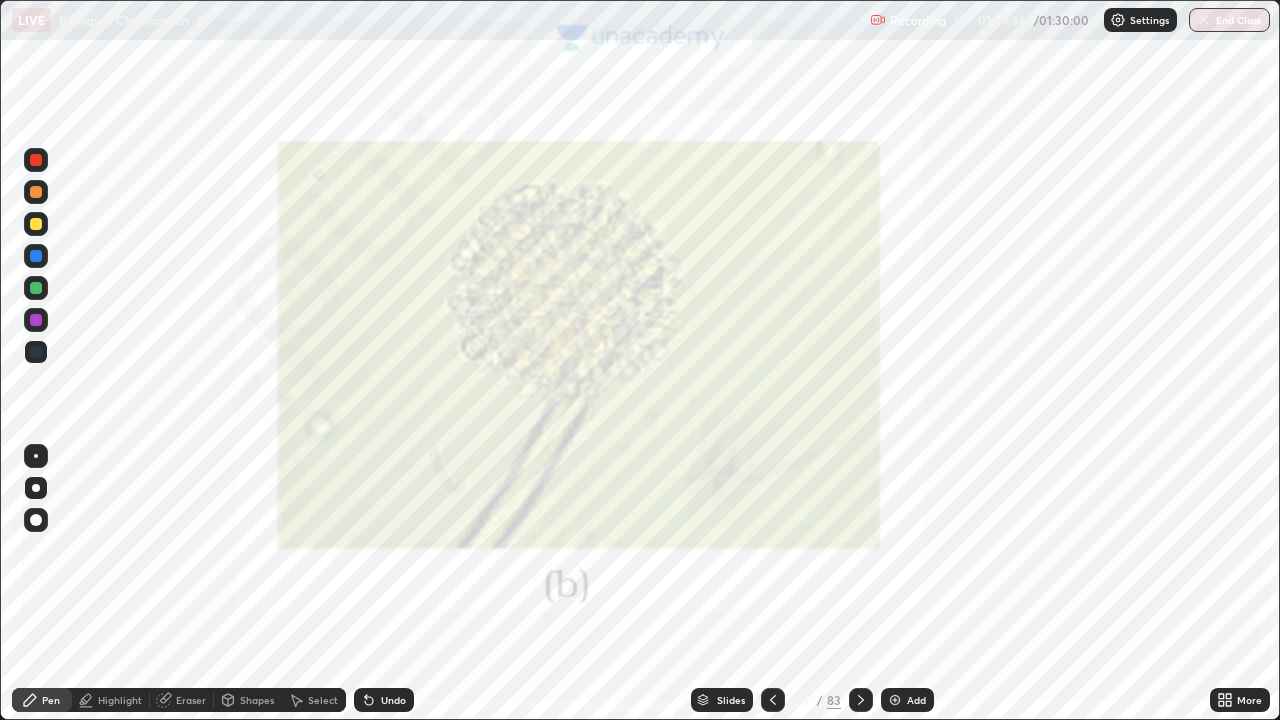 click 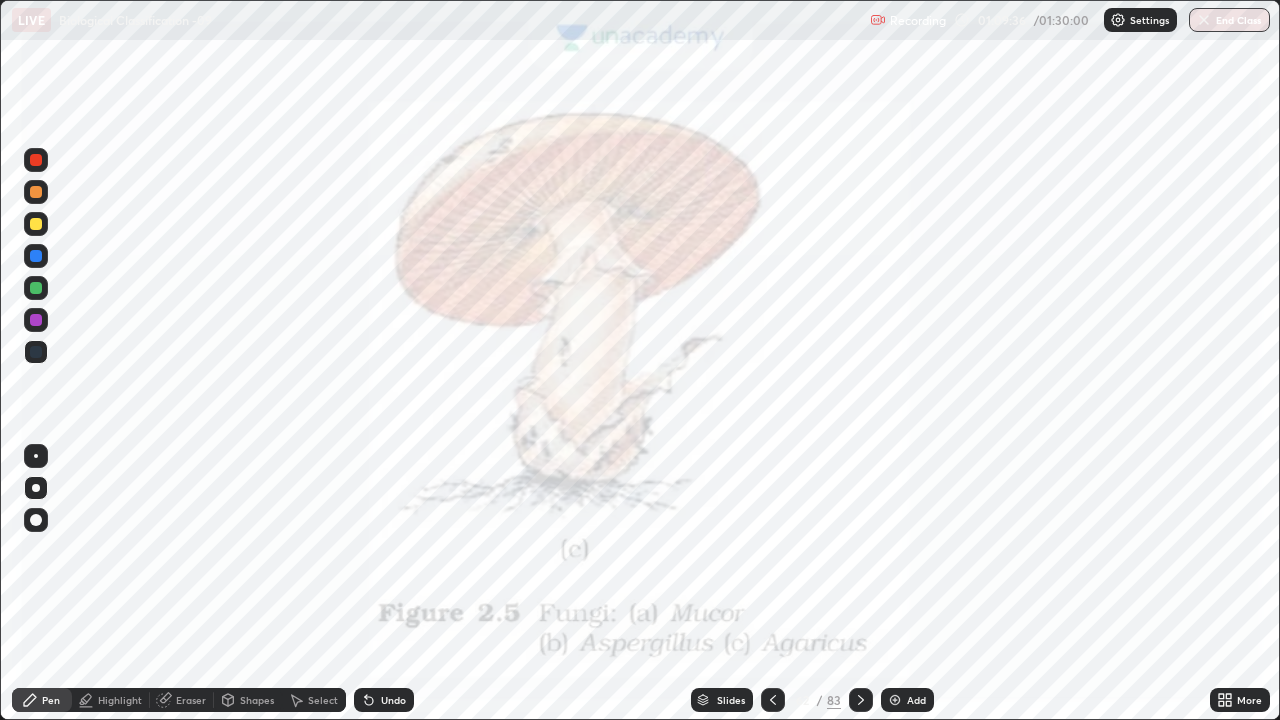 click 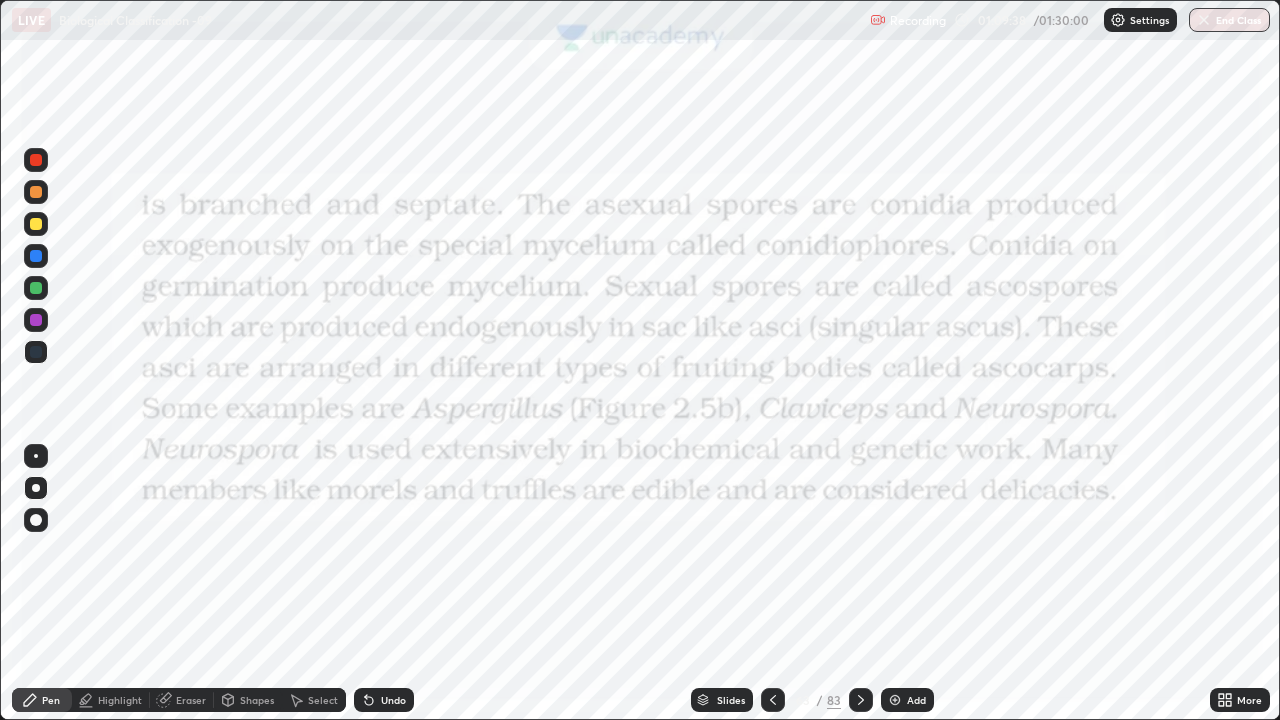 click on "Shapes" at bounding box center [257, 700] 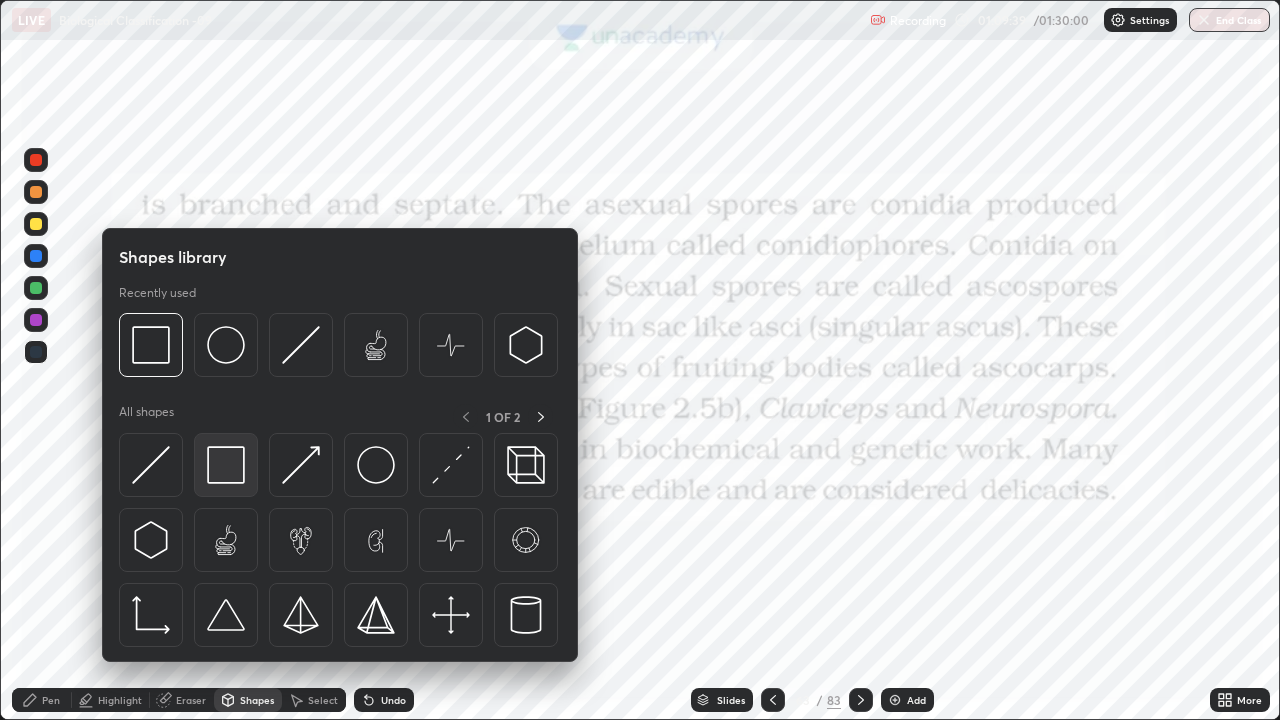 click at bounding box center [226, 465] 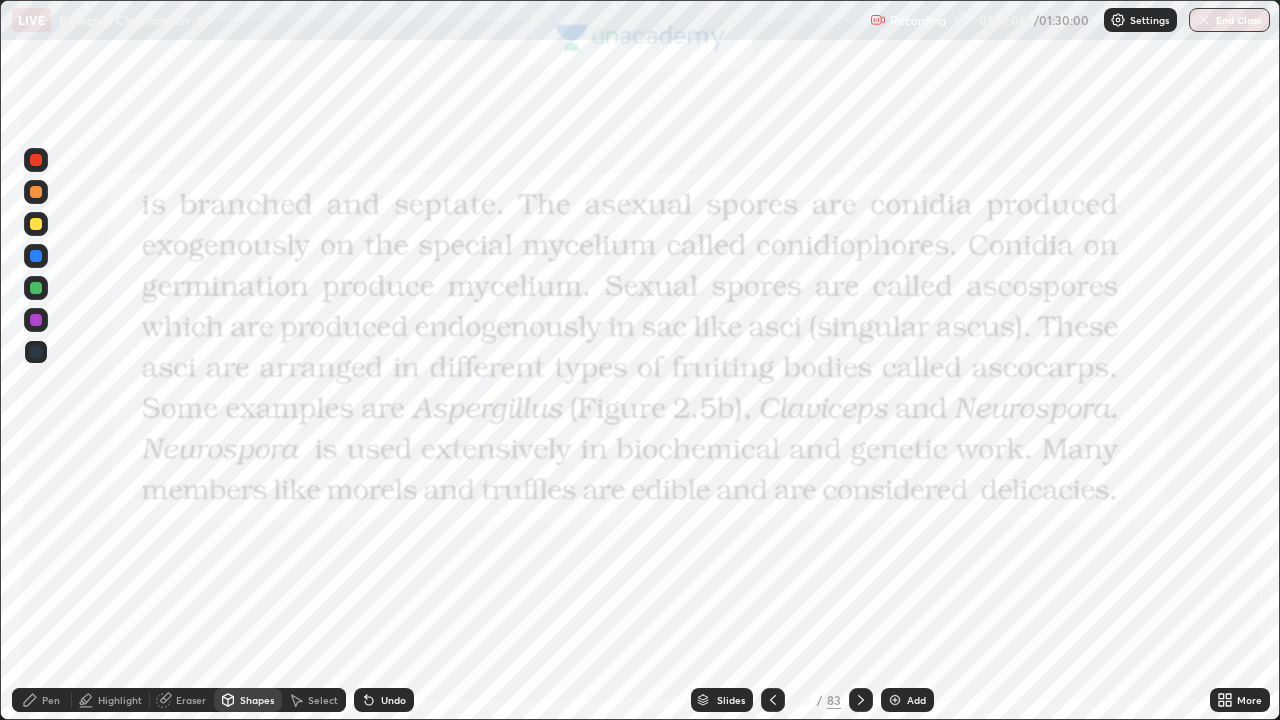click at bounding box center [36, 352] 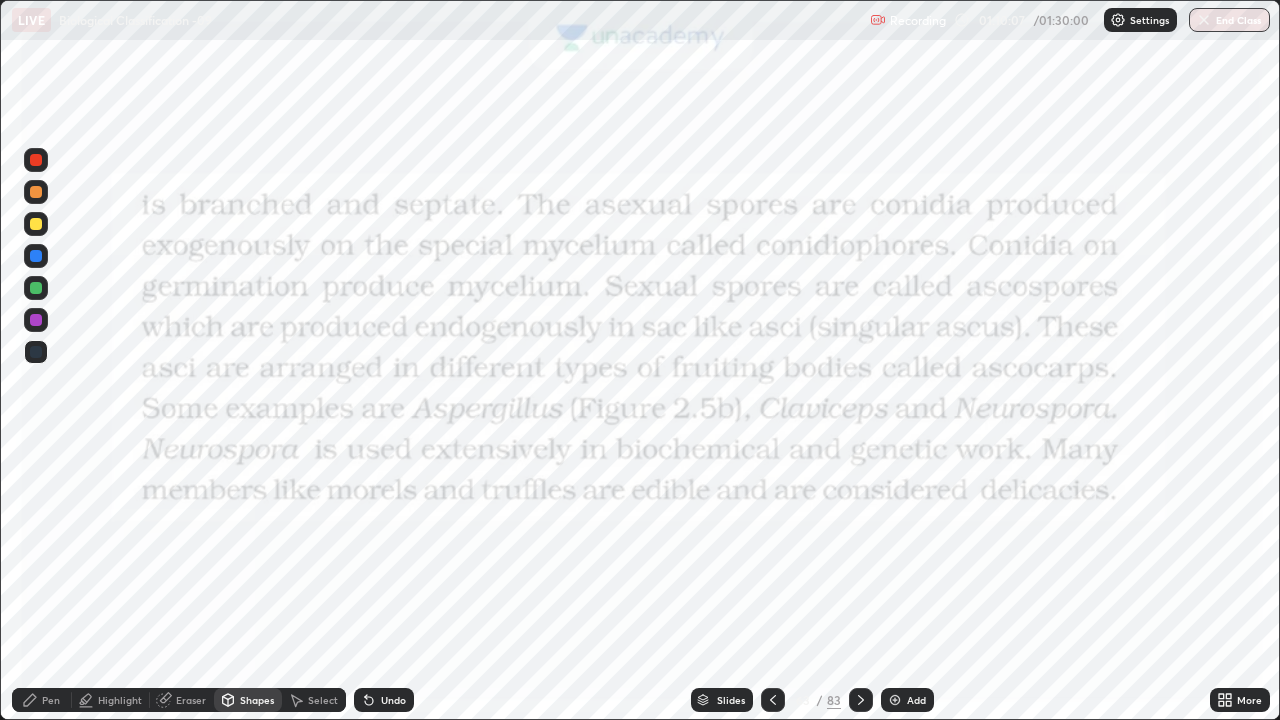 click on "Shapes" at bounding box center (248, 700) 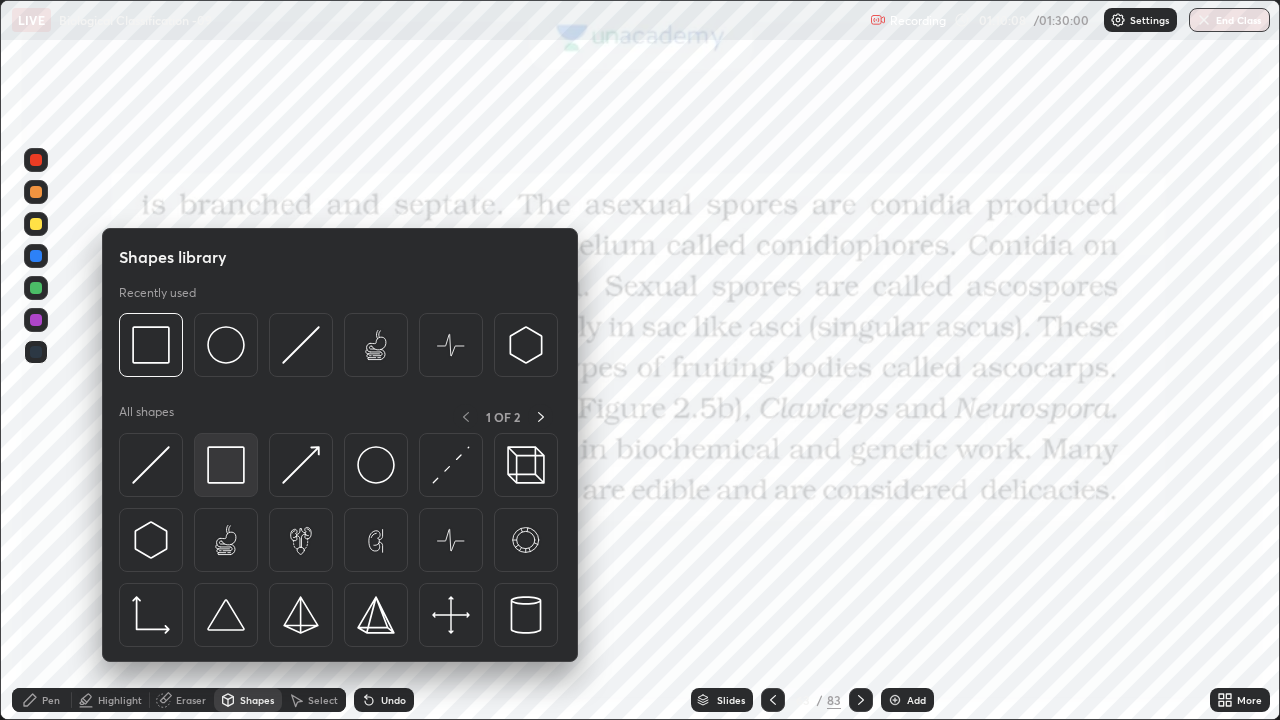 click at bounding box center (226, 465) 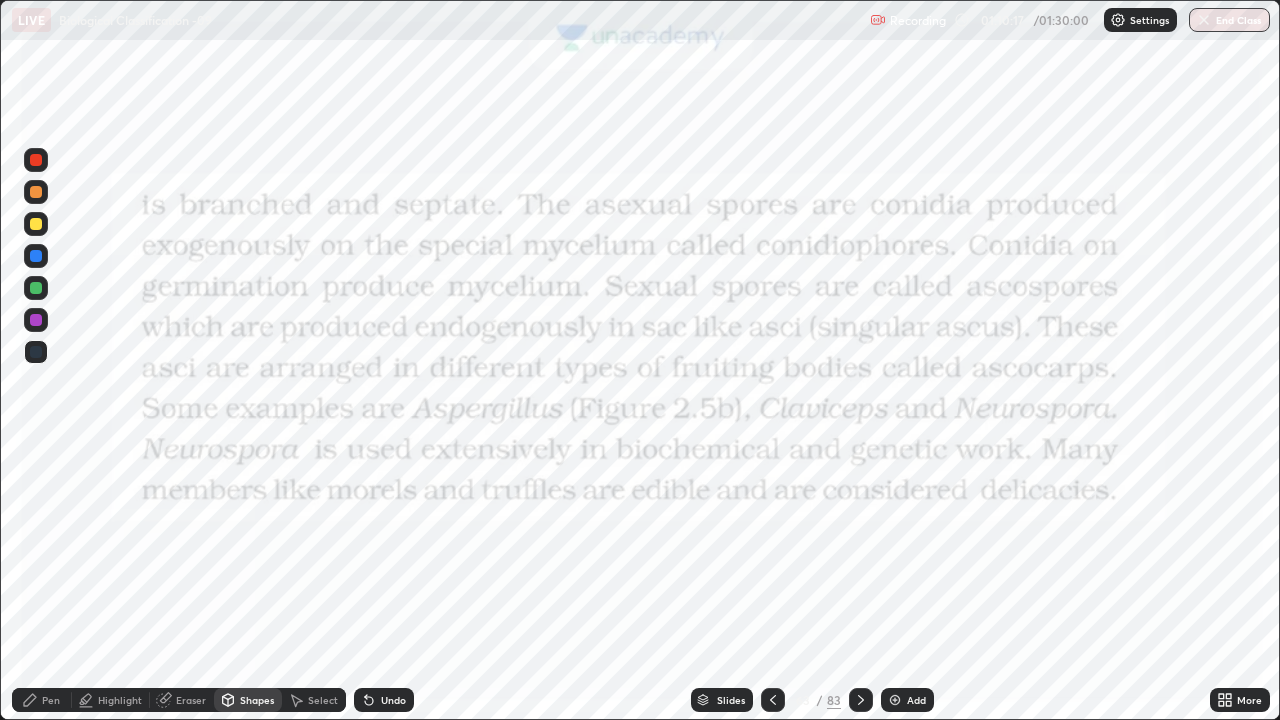 click on "Pen" at bounding box center [51, 700] 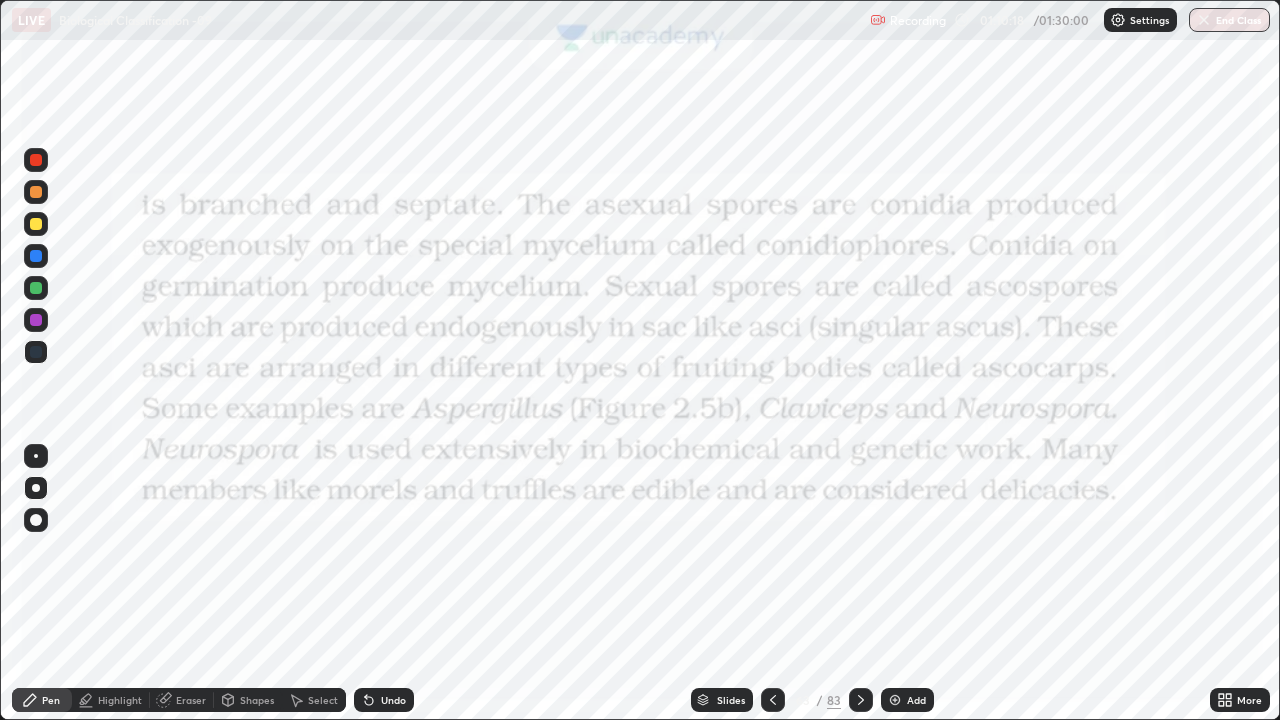 click at bounding box center [36, 352] 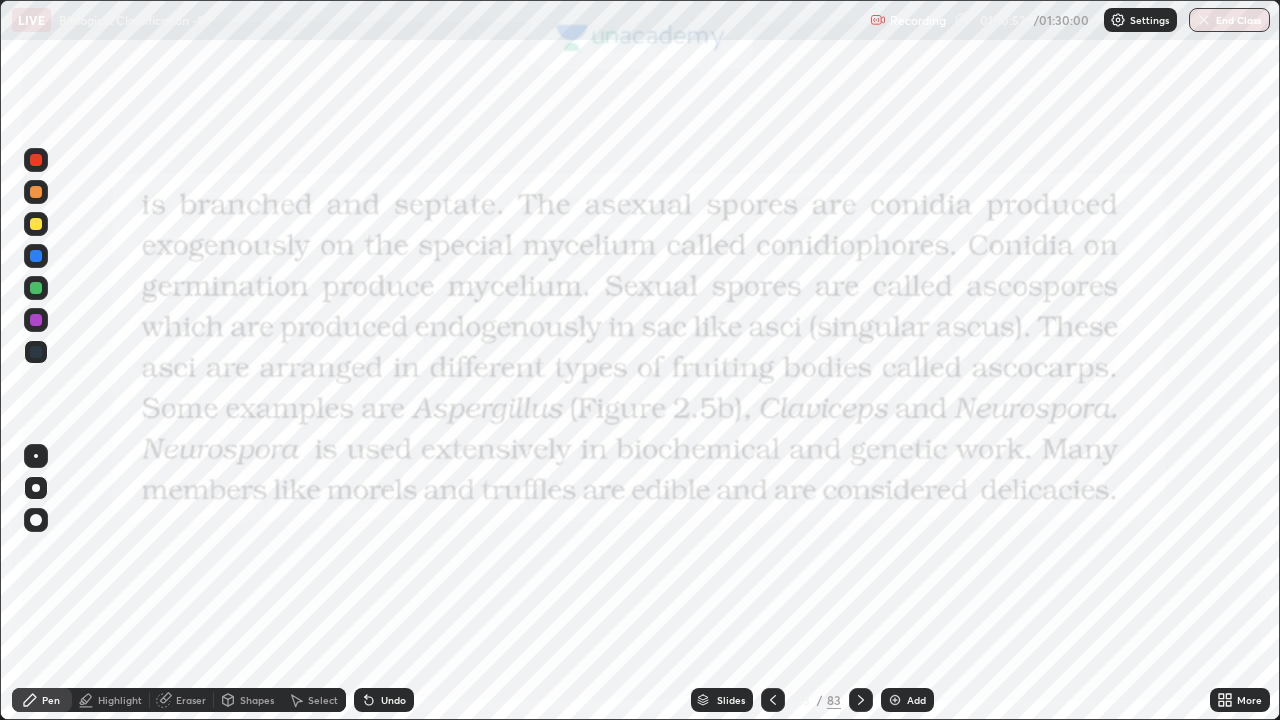 click 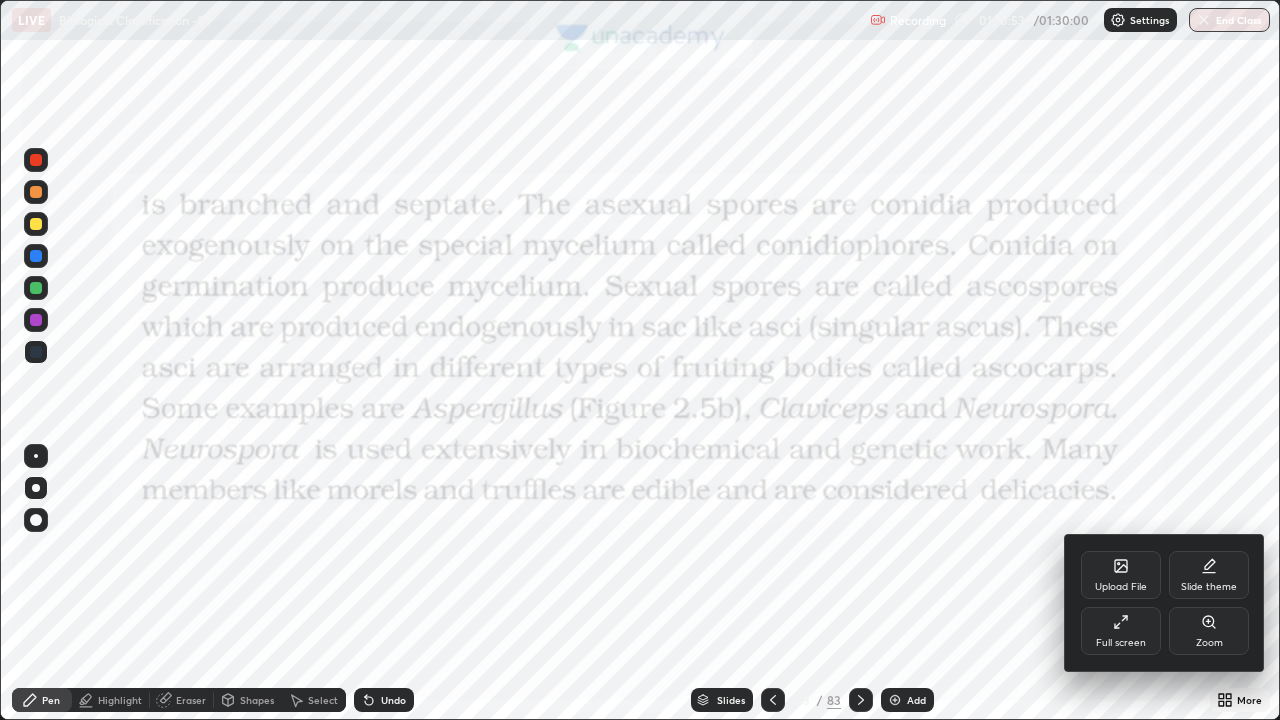click 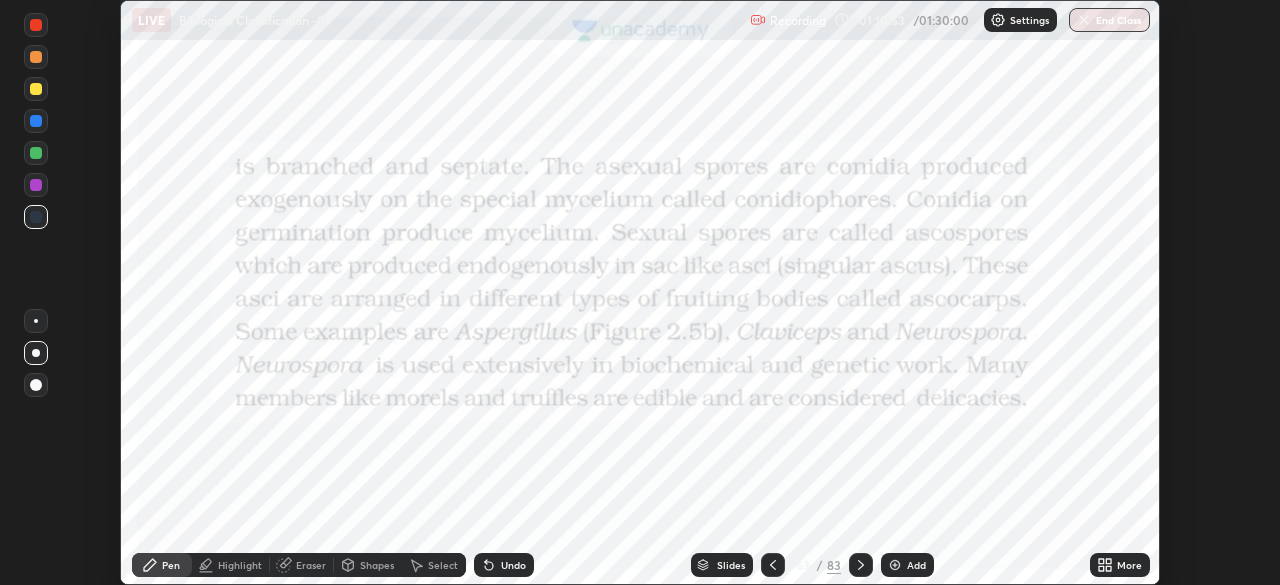 scroll, scrollTop: 585, scrollLeft: 1280, axis: both 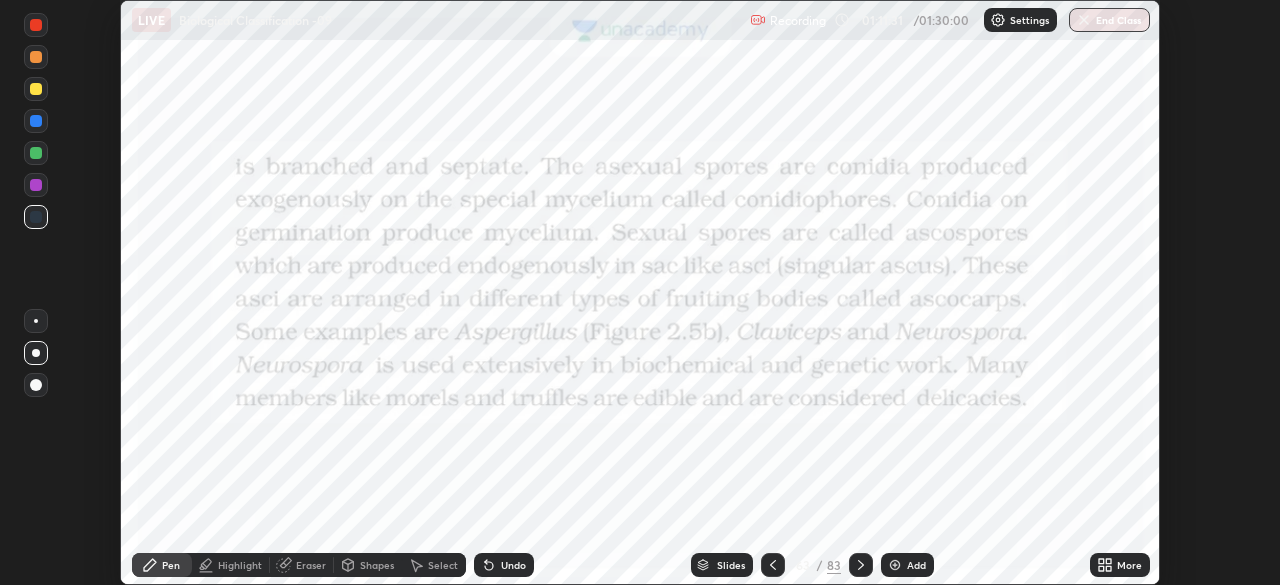 click 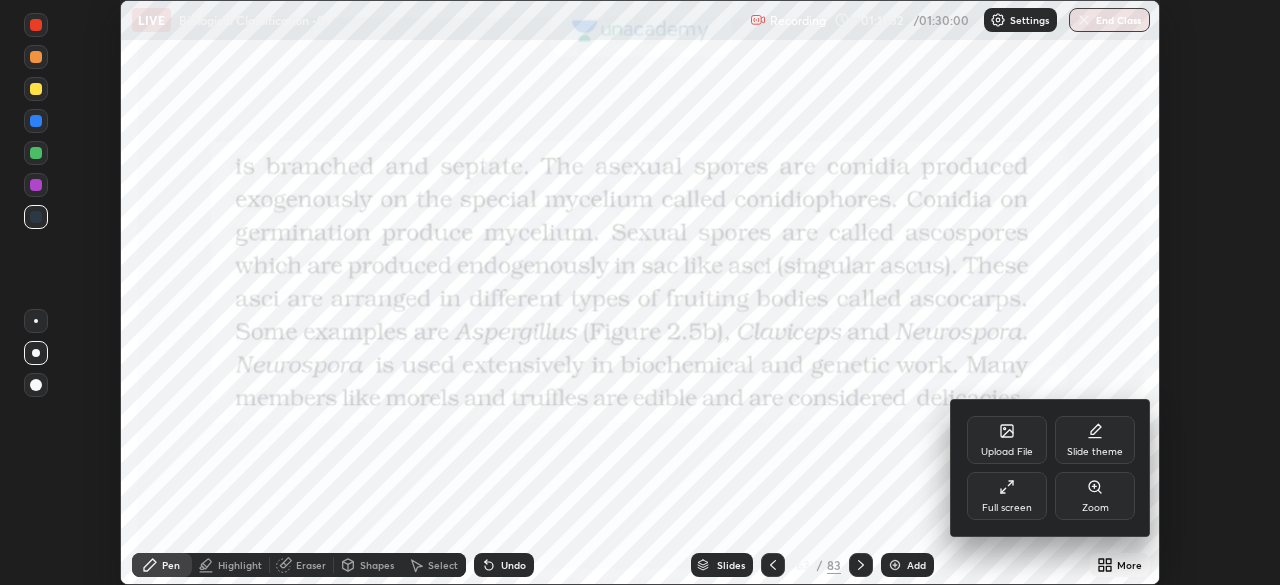 click 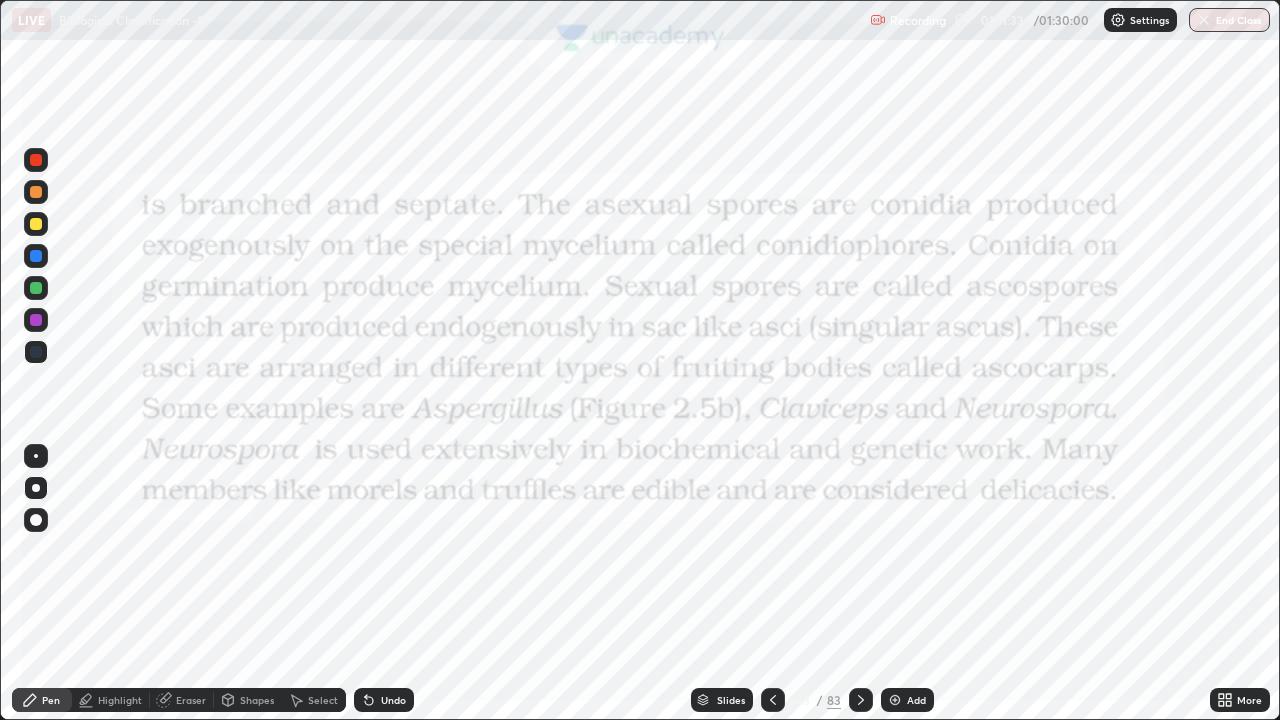 scroll, scrollTop: 99280, scrollLeft: 98720, axis: both 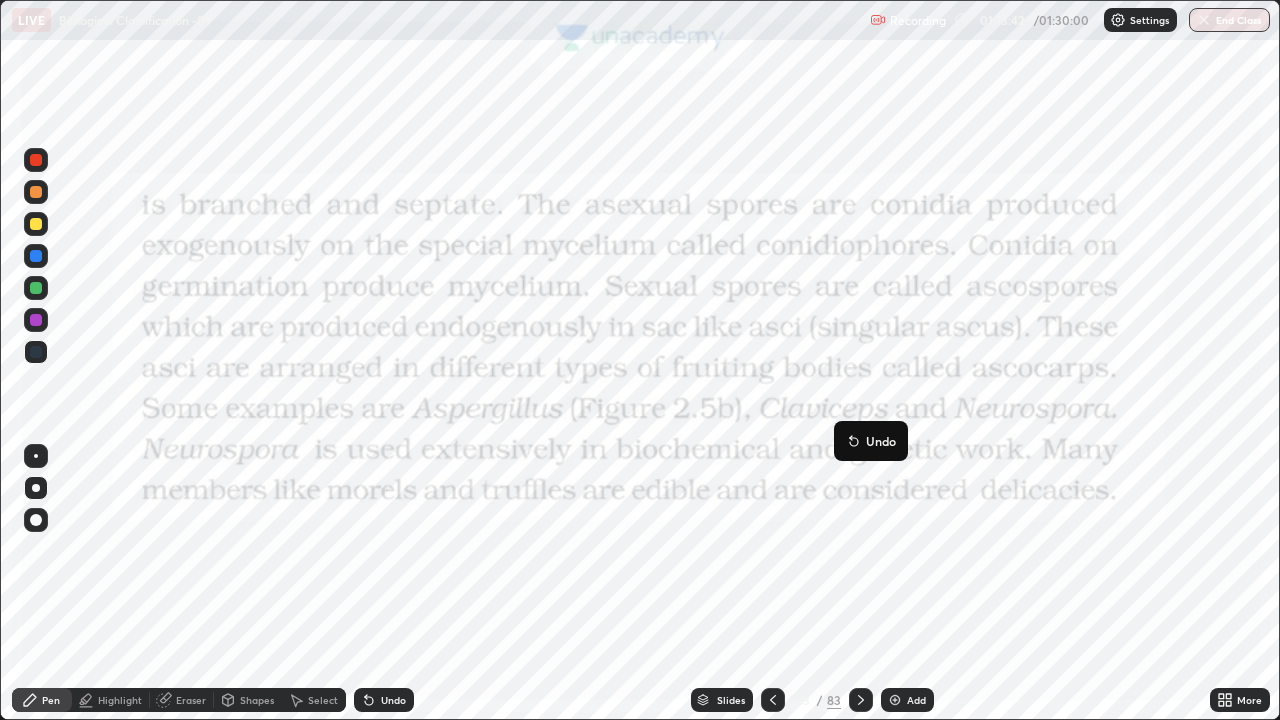 click on "Pen" at bounding box center [42, 700] 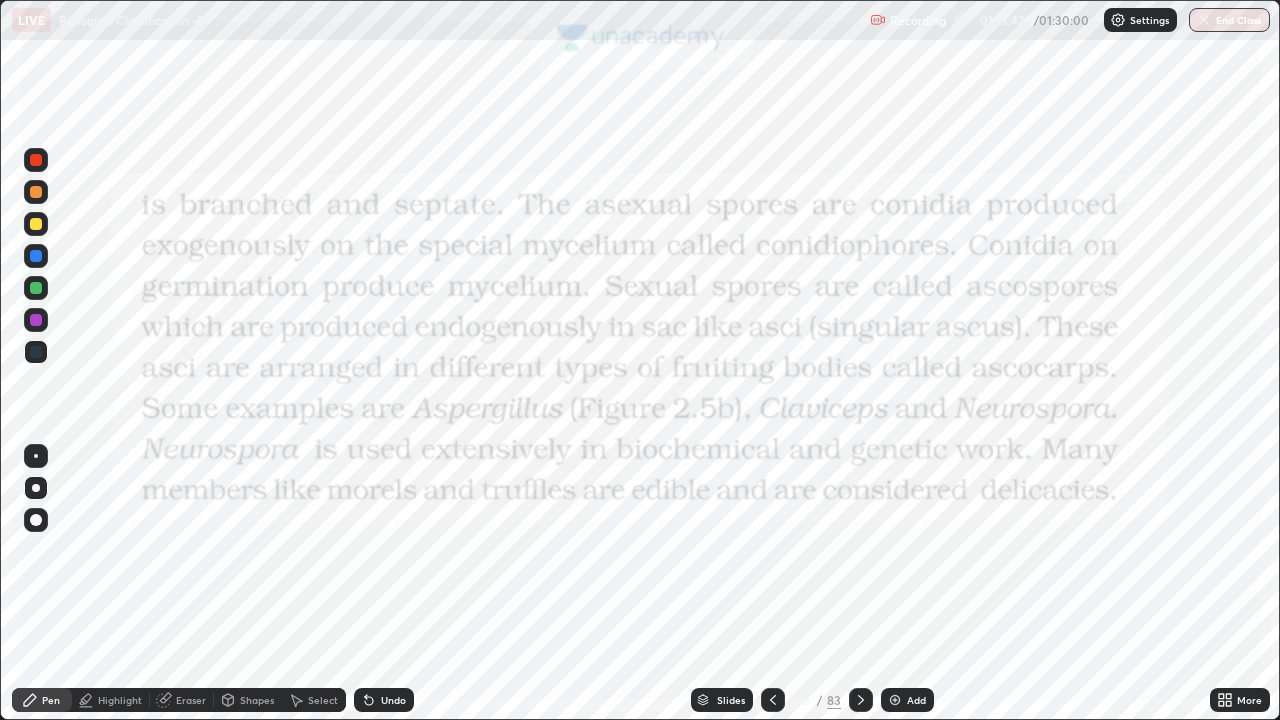 click at bounding box center (36, 488) 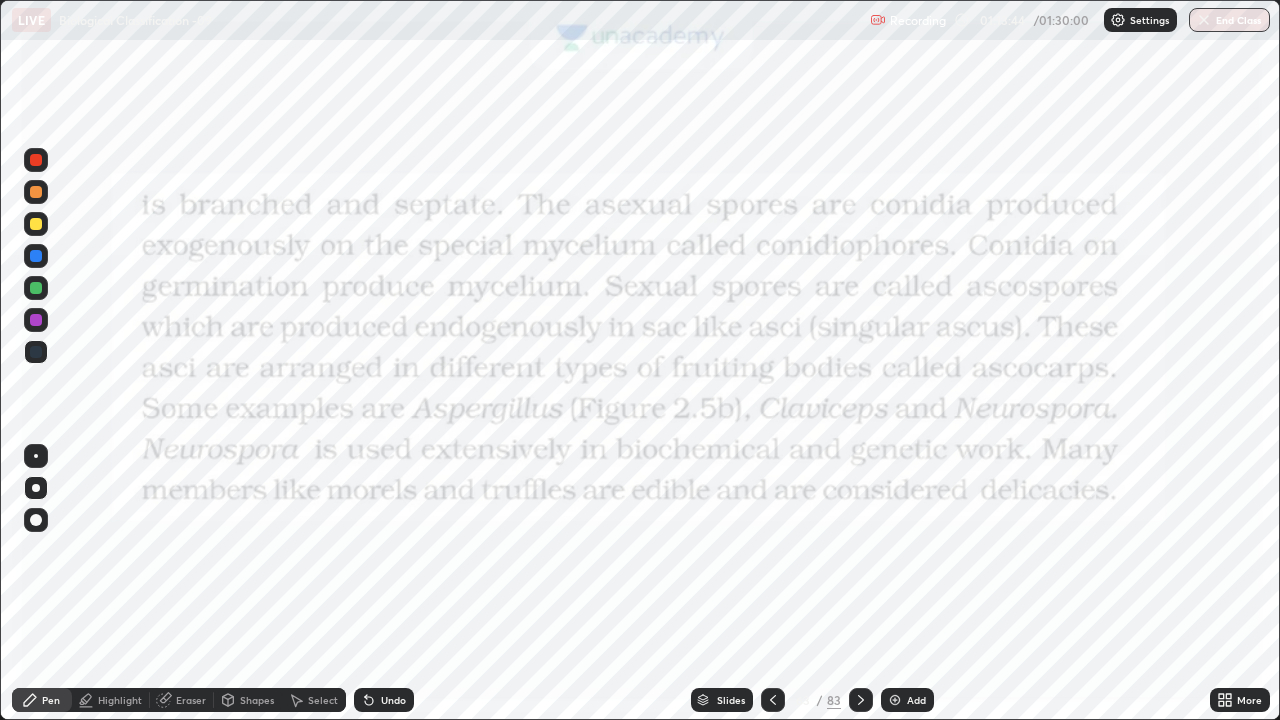 click on "Shapes" at bounding box center [257, 700] 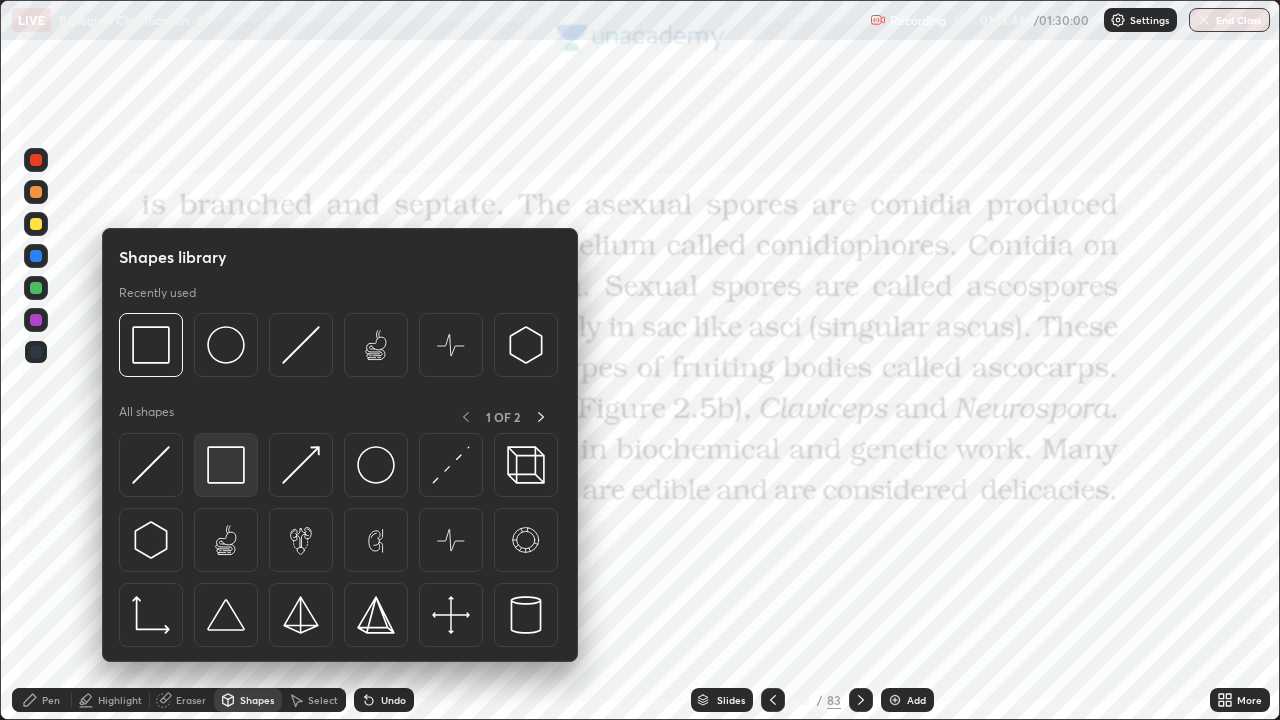 click at bounding box center [226, 465] 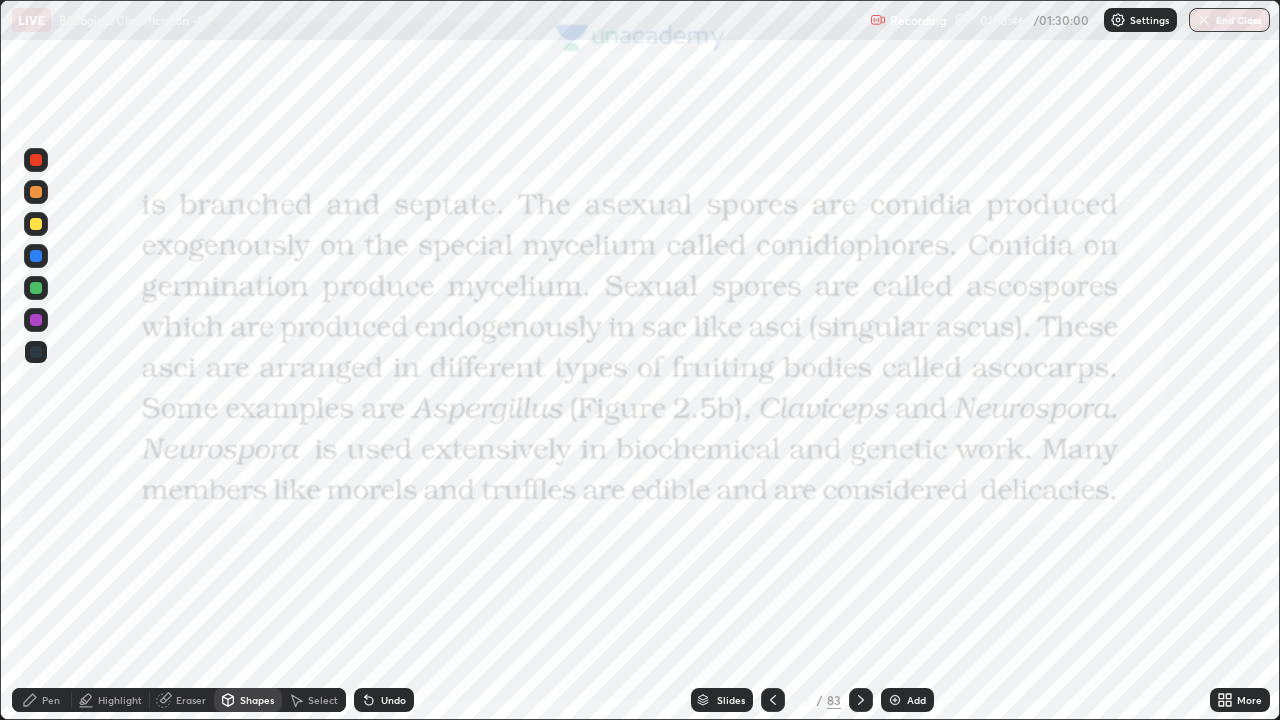 click at bounding box center (36, 160) 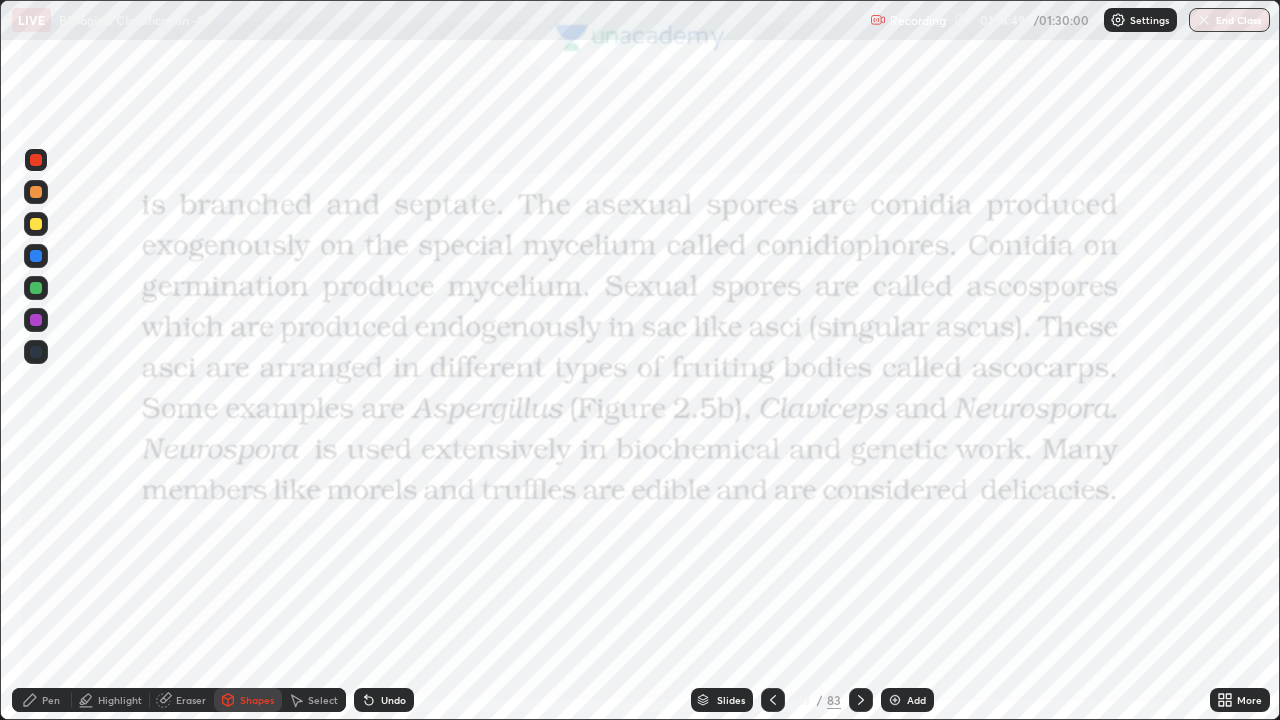 click on "Pen" at bounding box center (42, 700) 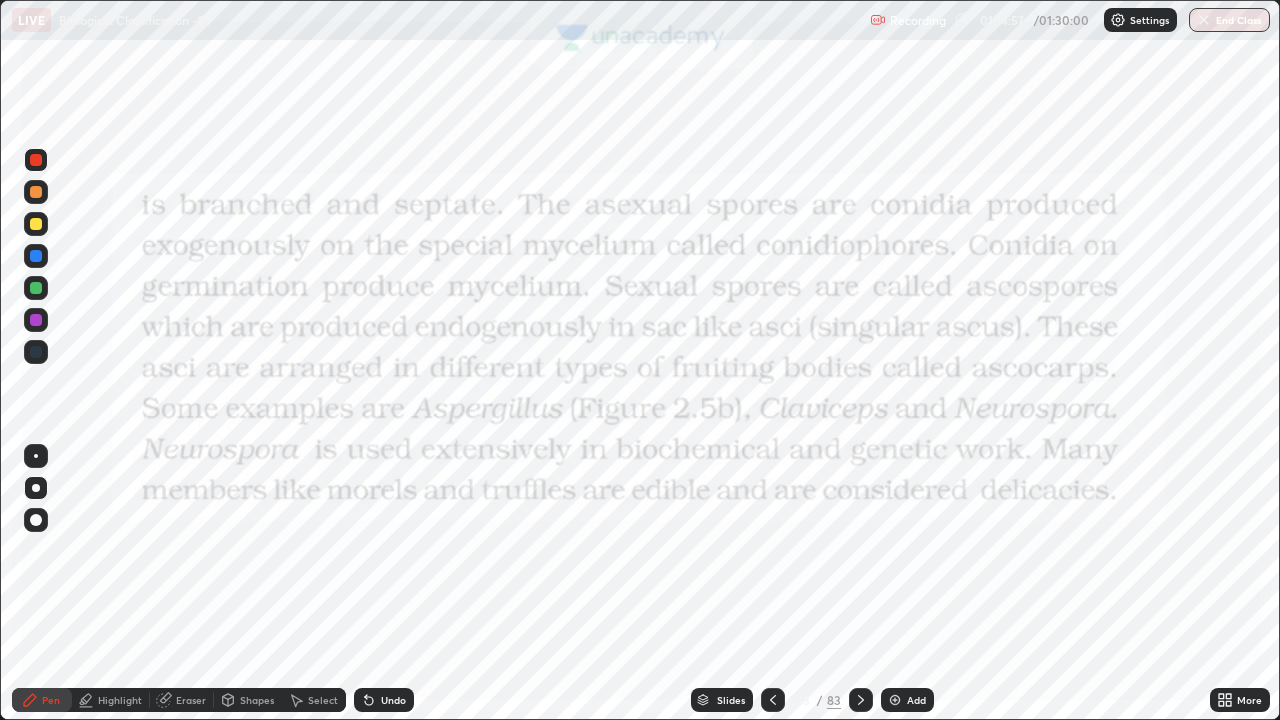 click at bounding box center [36, 160] 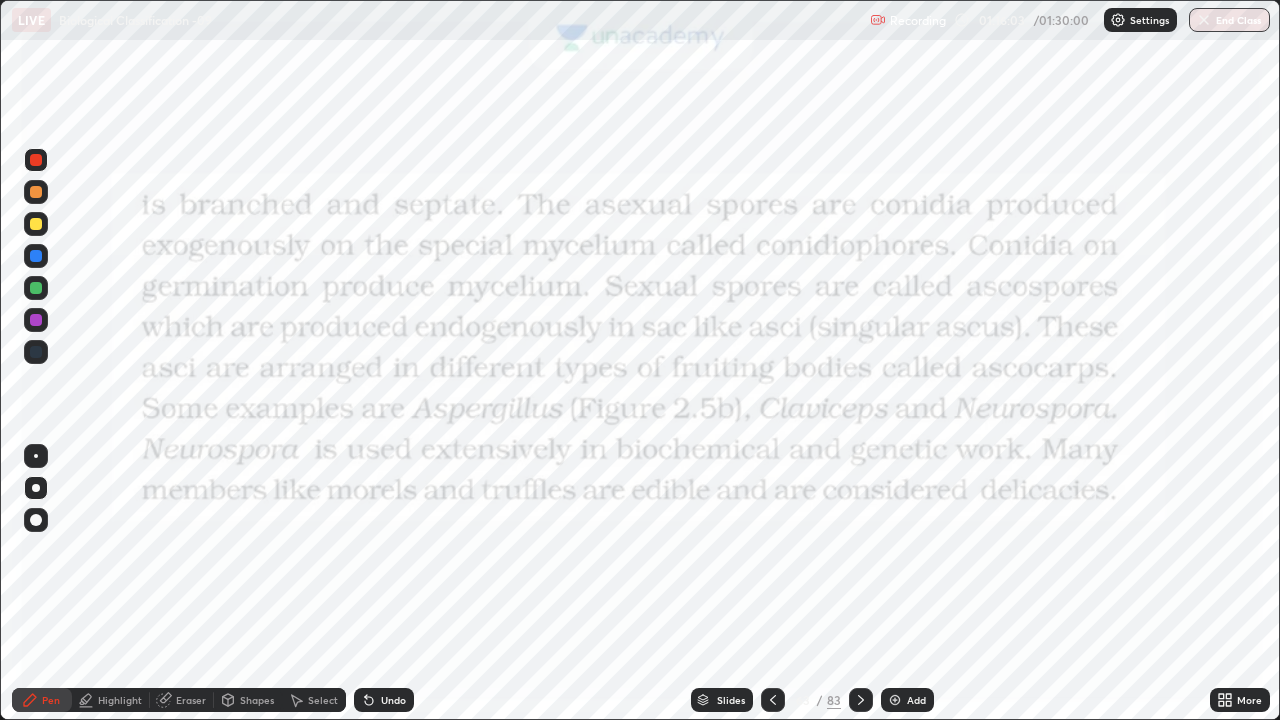 click on "Pen" at bounding box center (51, 700) 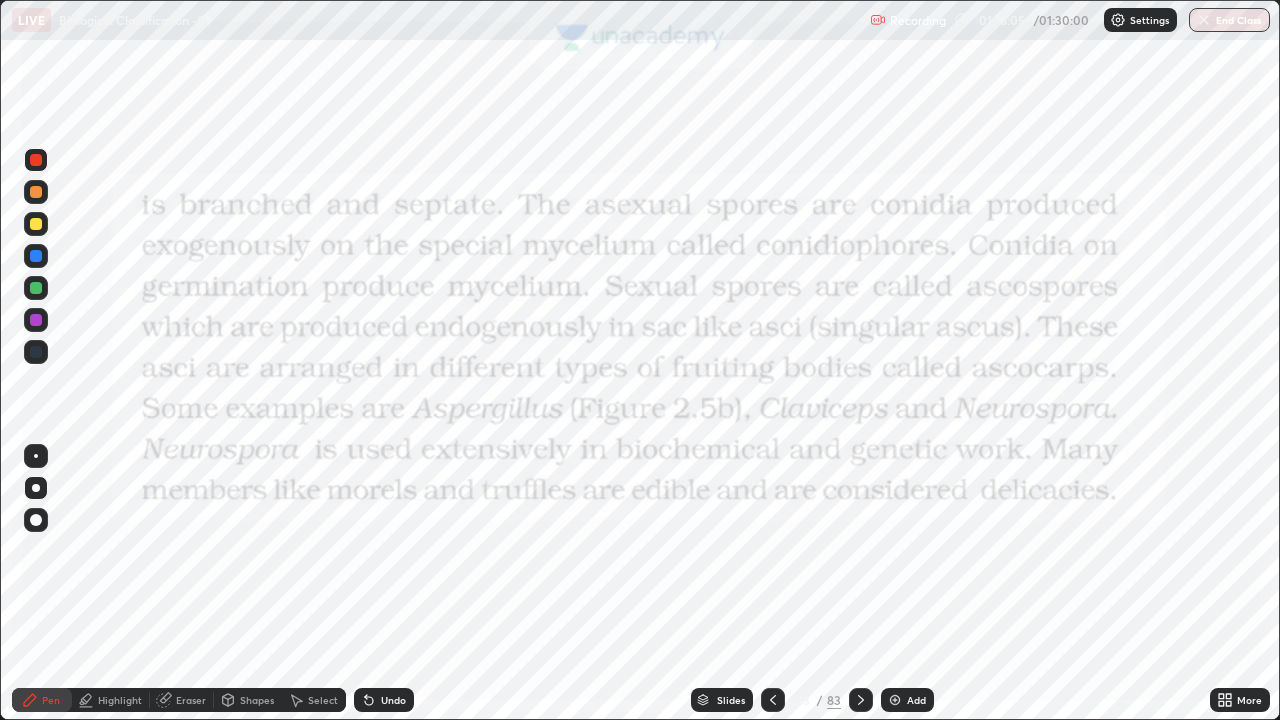 click 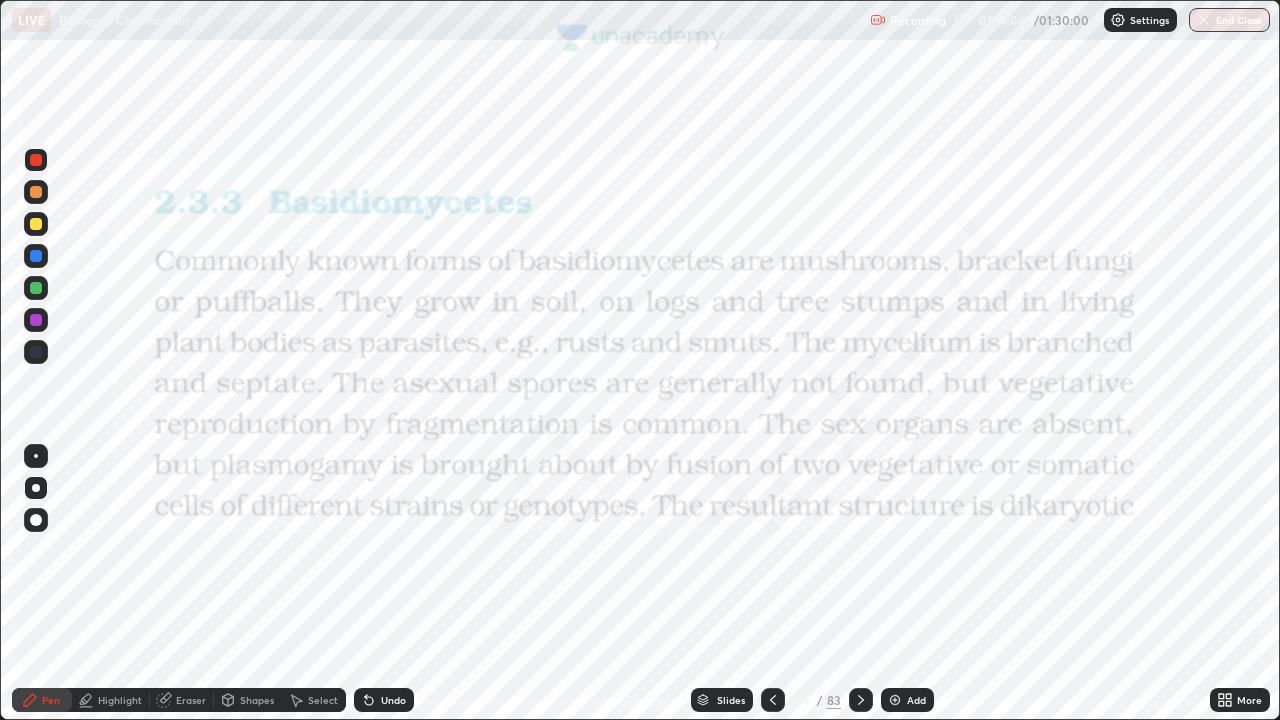 click 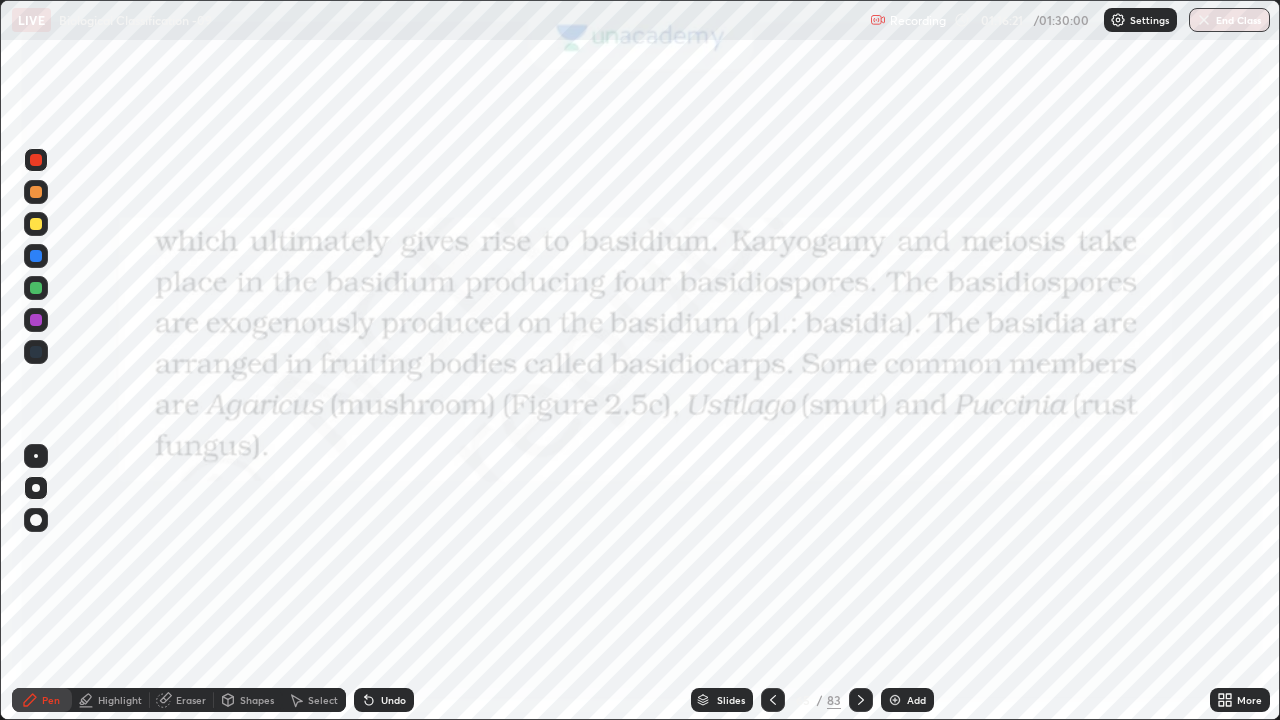click 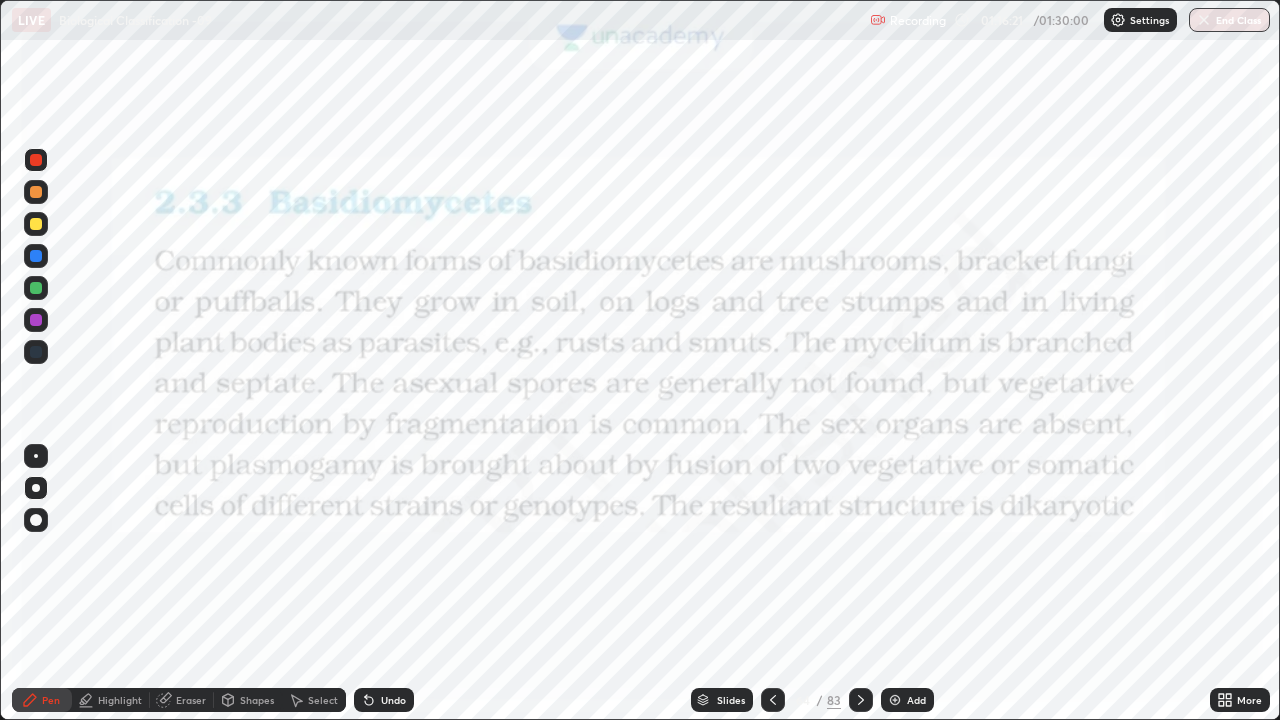 click 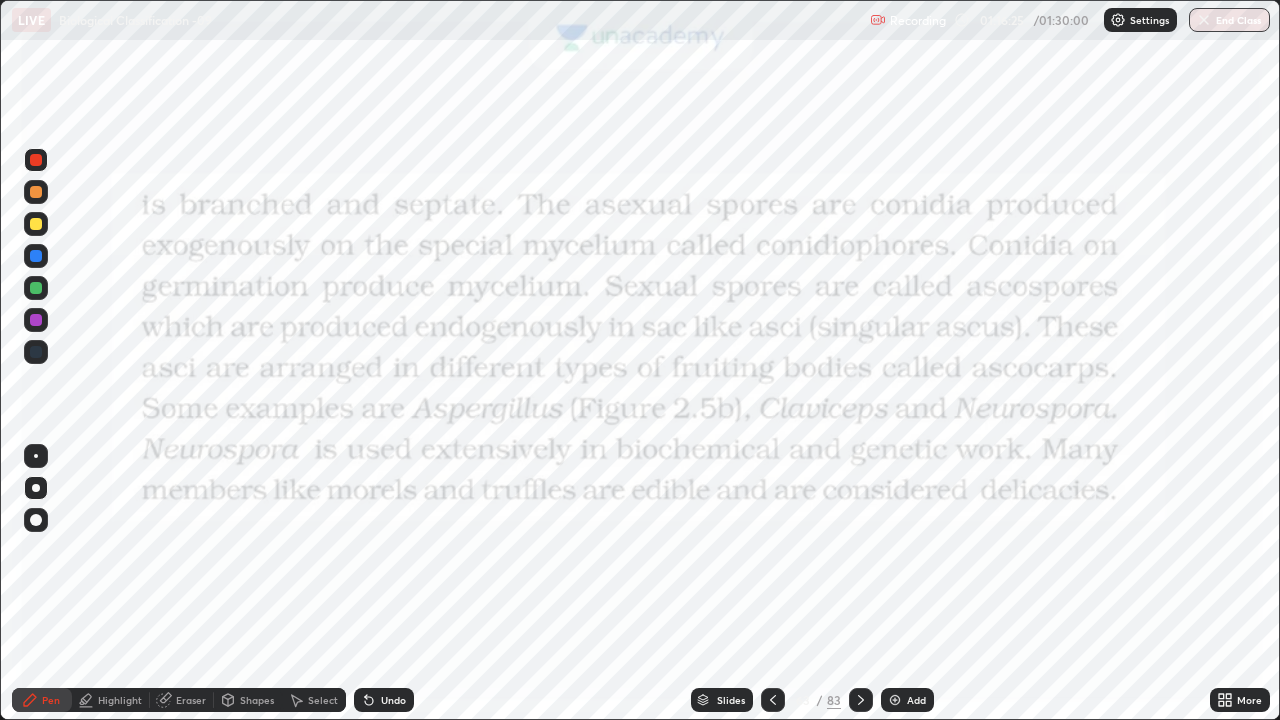 click at bounding box center (36, 160) 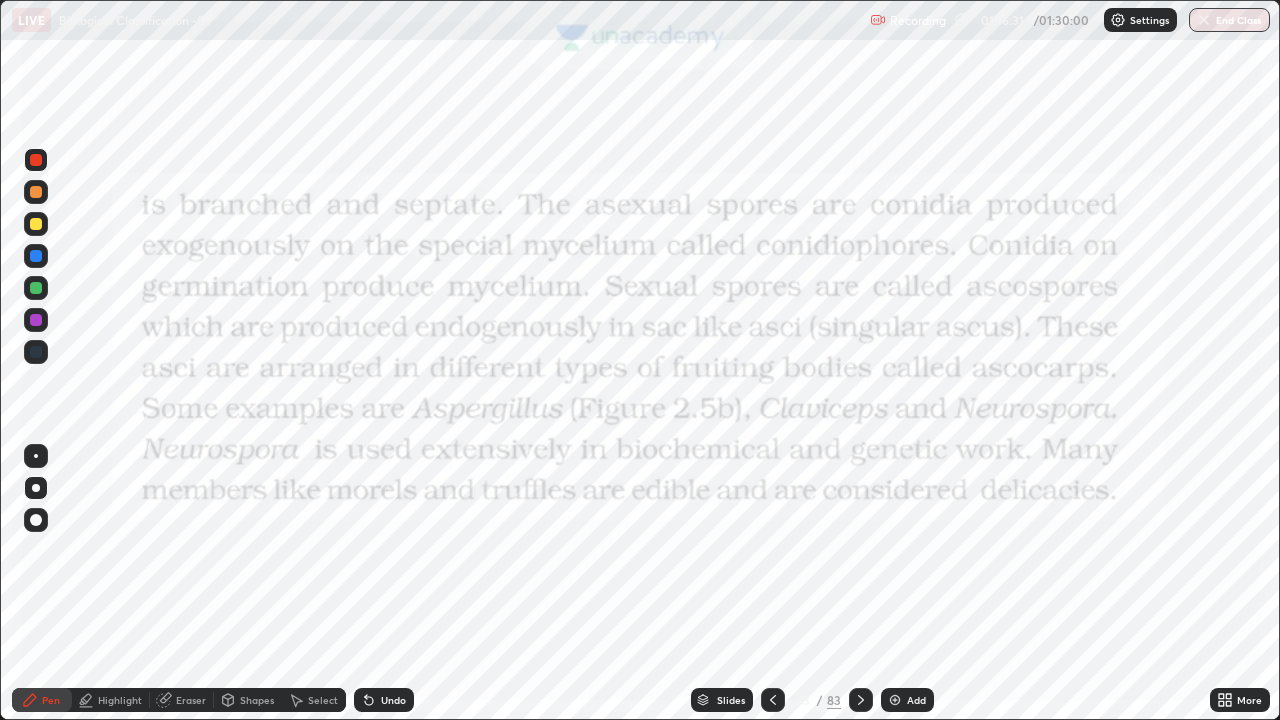 click on "Pen" at bounding box center [51, 700] 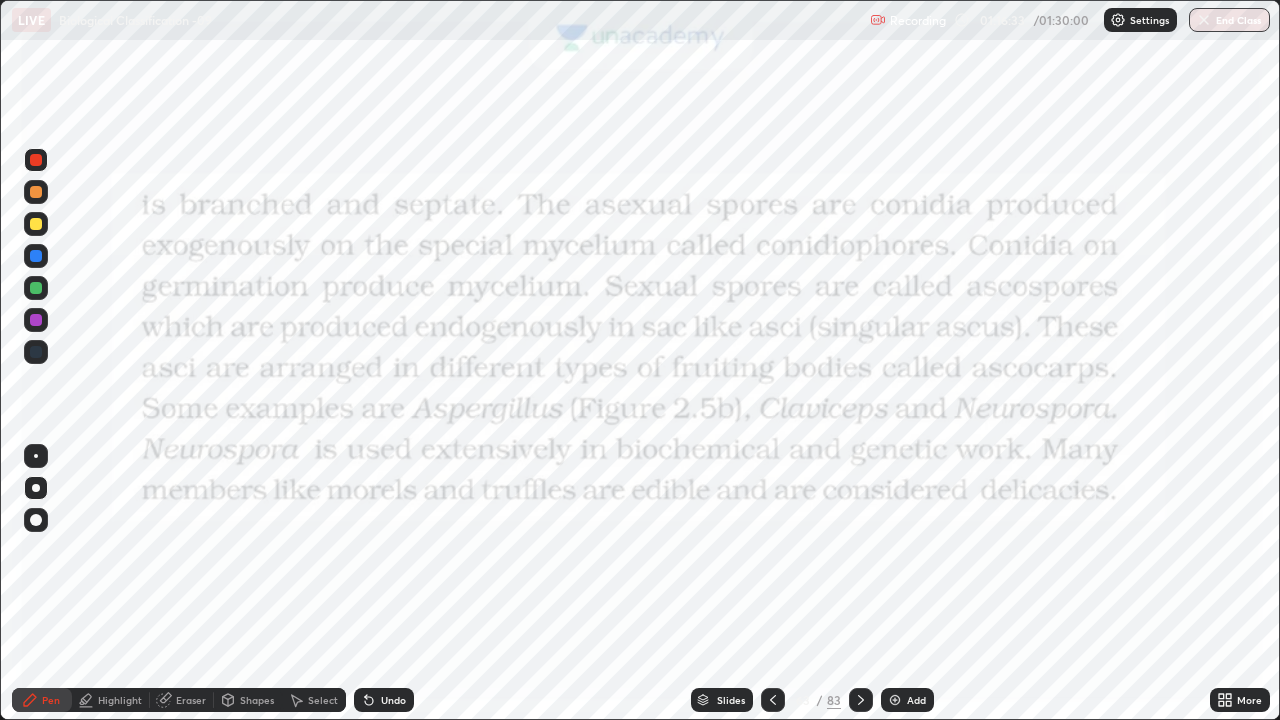 click 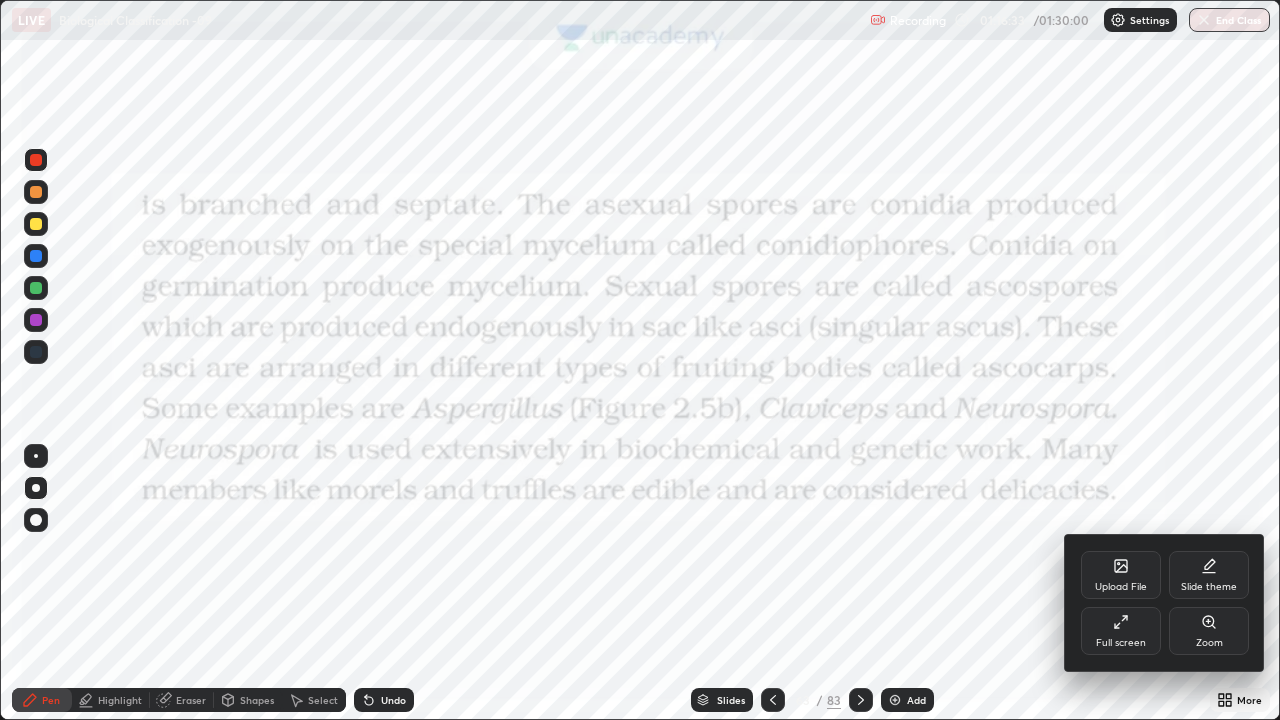 click on "Full screen" at bounding box center [1121, 631] 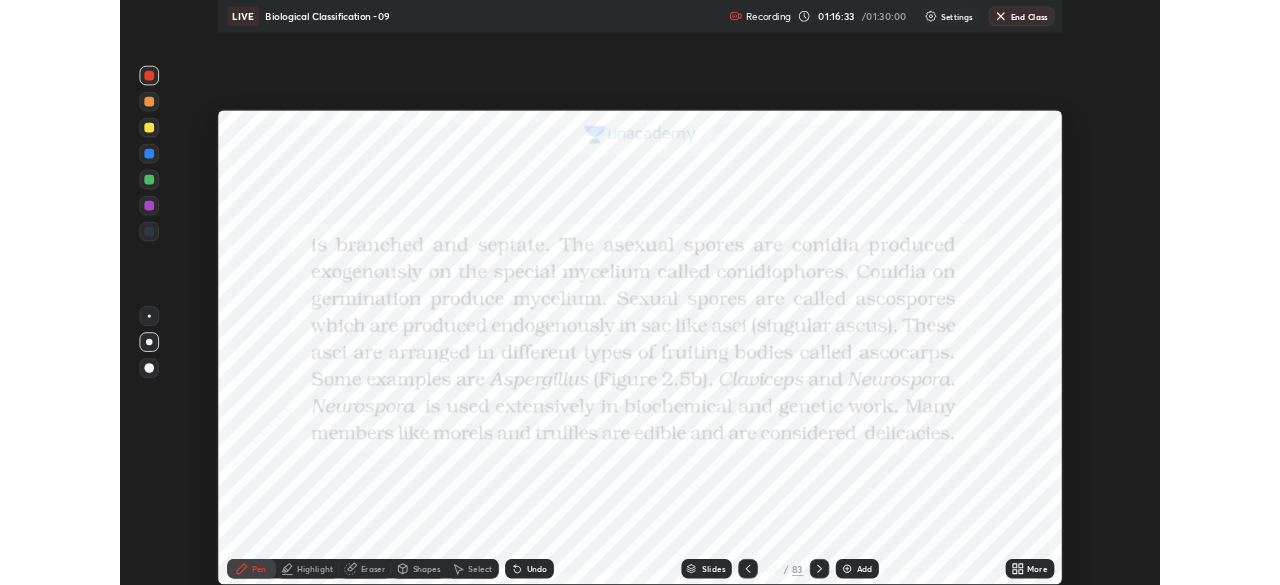 scroll, scrollTop: 585, scrollLeft: 1280, axis: both 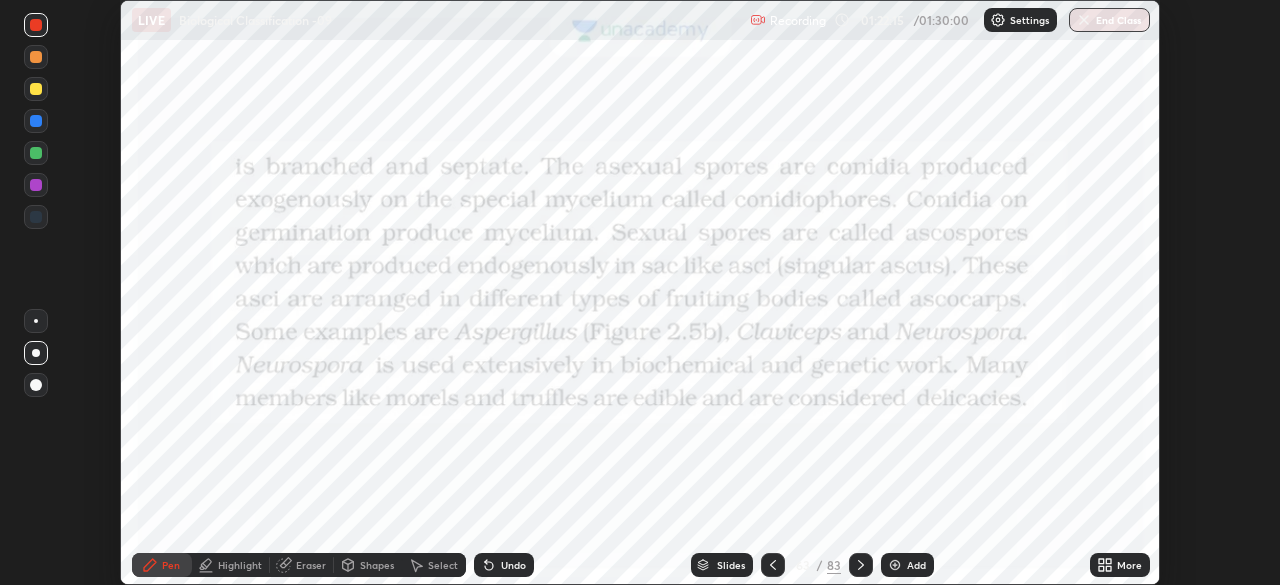 click 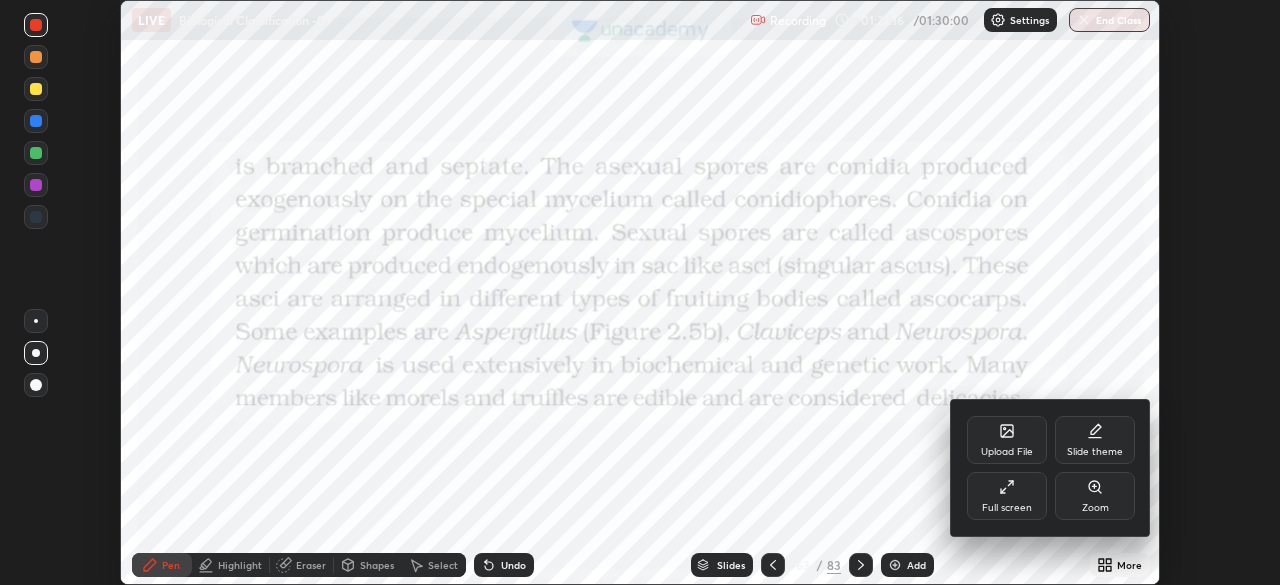 click on "Full screen" at bounding box center (1007, 496) 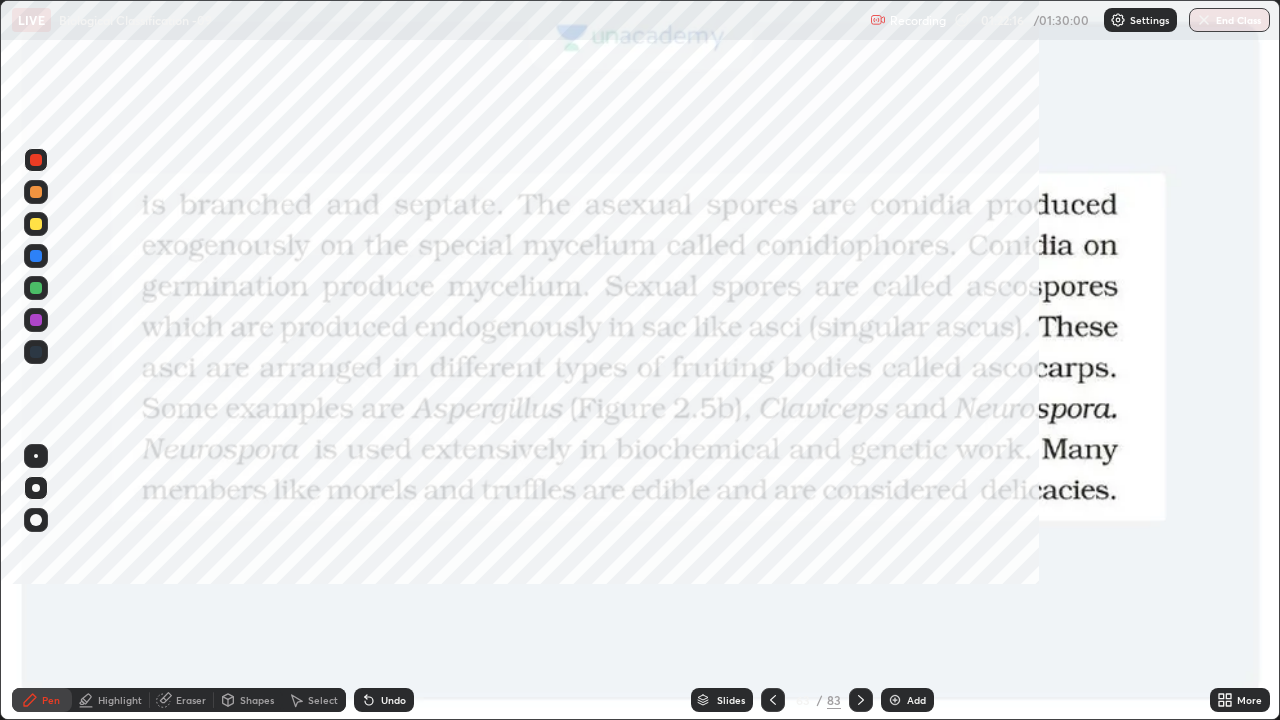 scroll, scrollTop: 99280, scrollLeft: 98720, axis: both 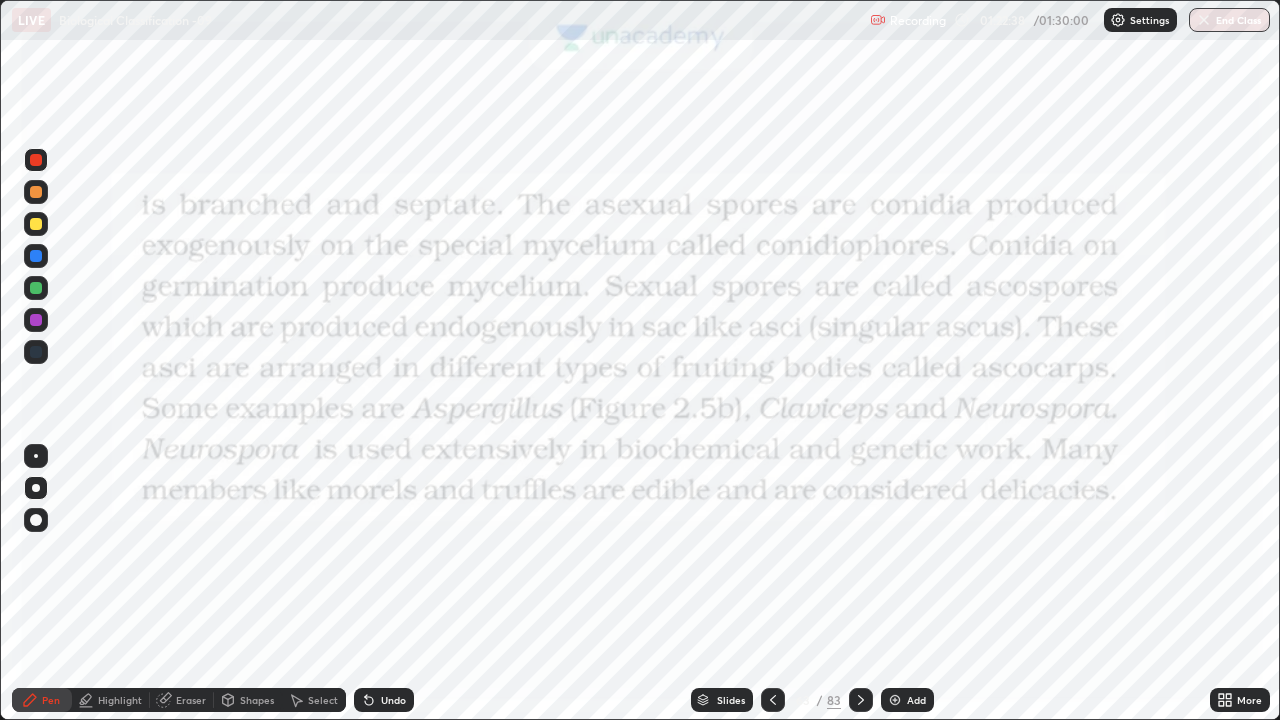 click on "End Class" at bounding box center (1229, 20) 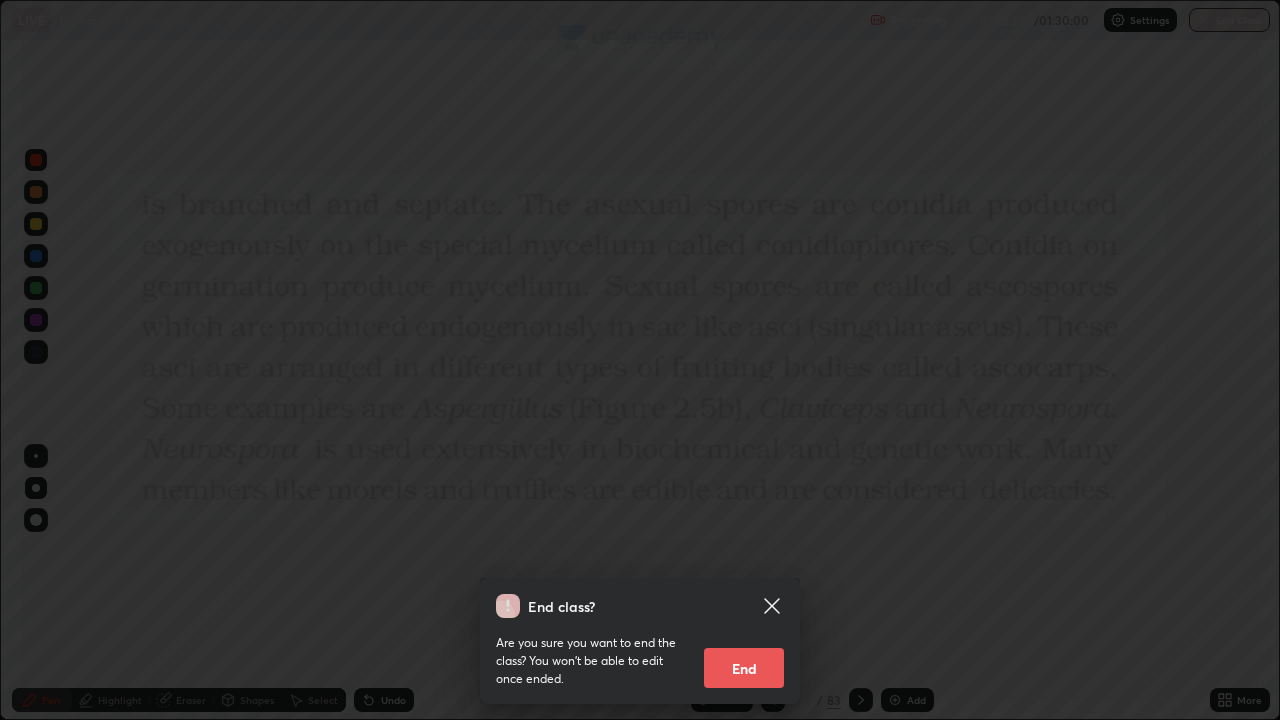 click on "End" at bounding box center (744, 668) 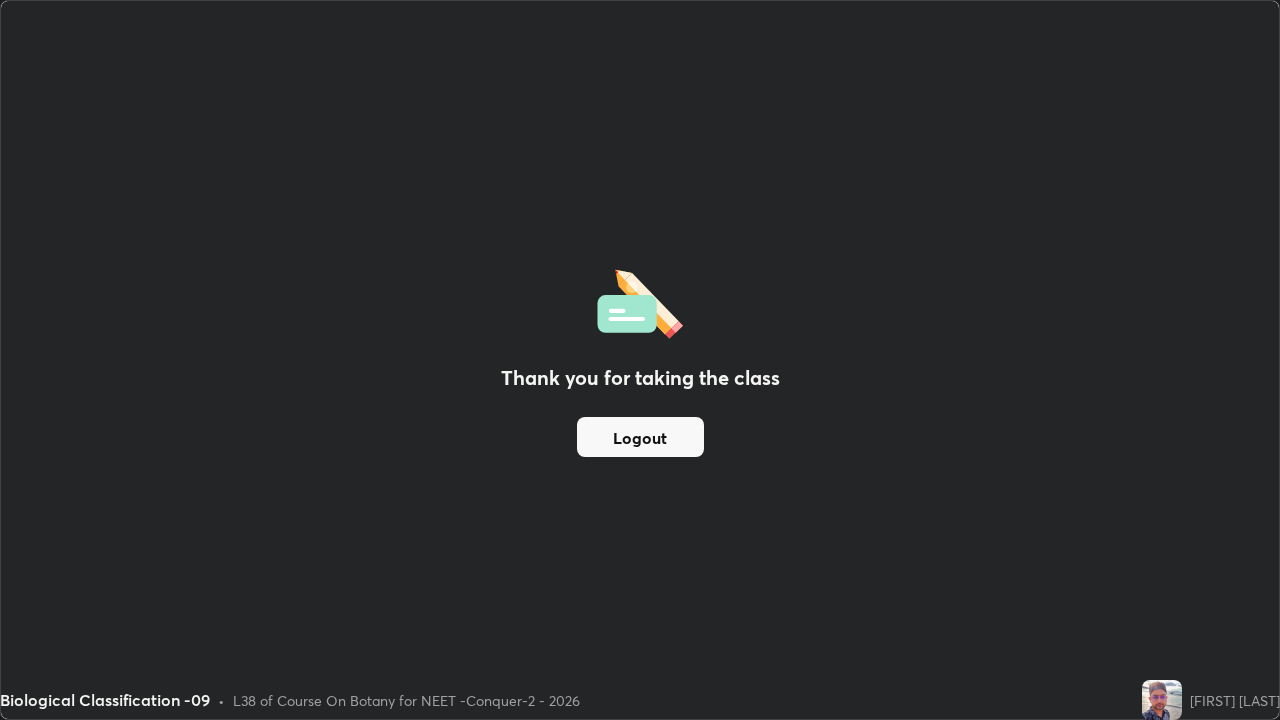 click on "Logout" at bounding box center [640, 437] 